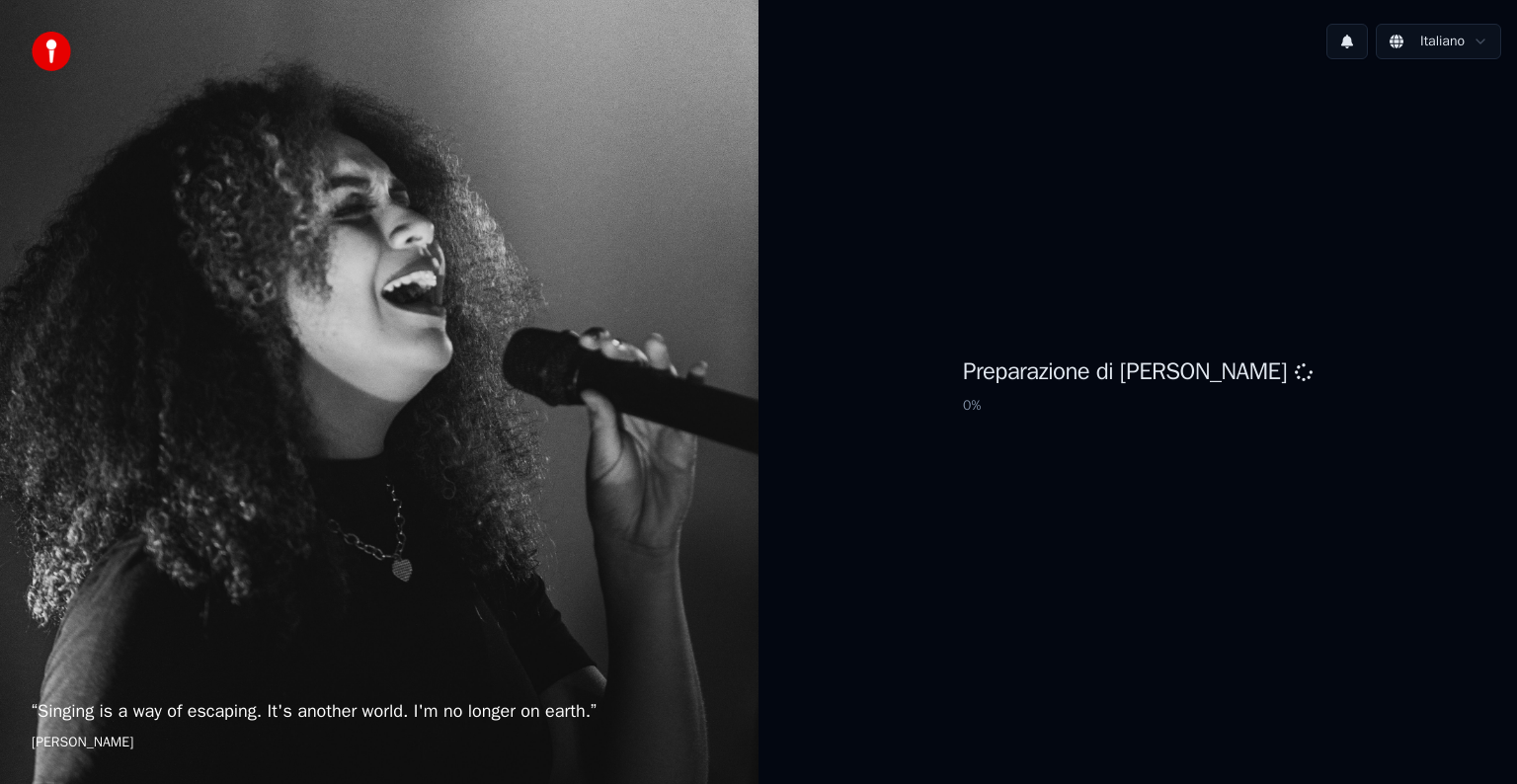 scroll, scrollTop: 0, scrollLeft: 0, axis: both 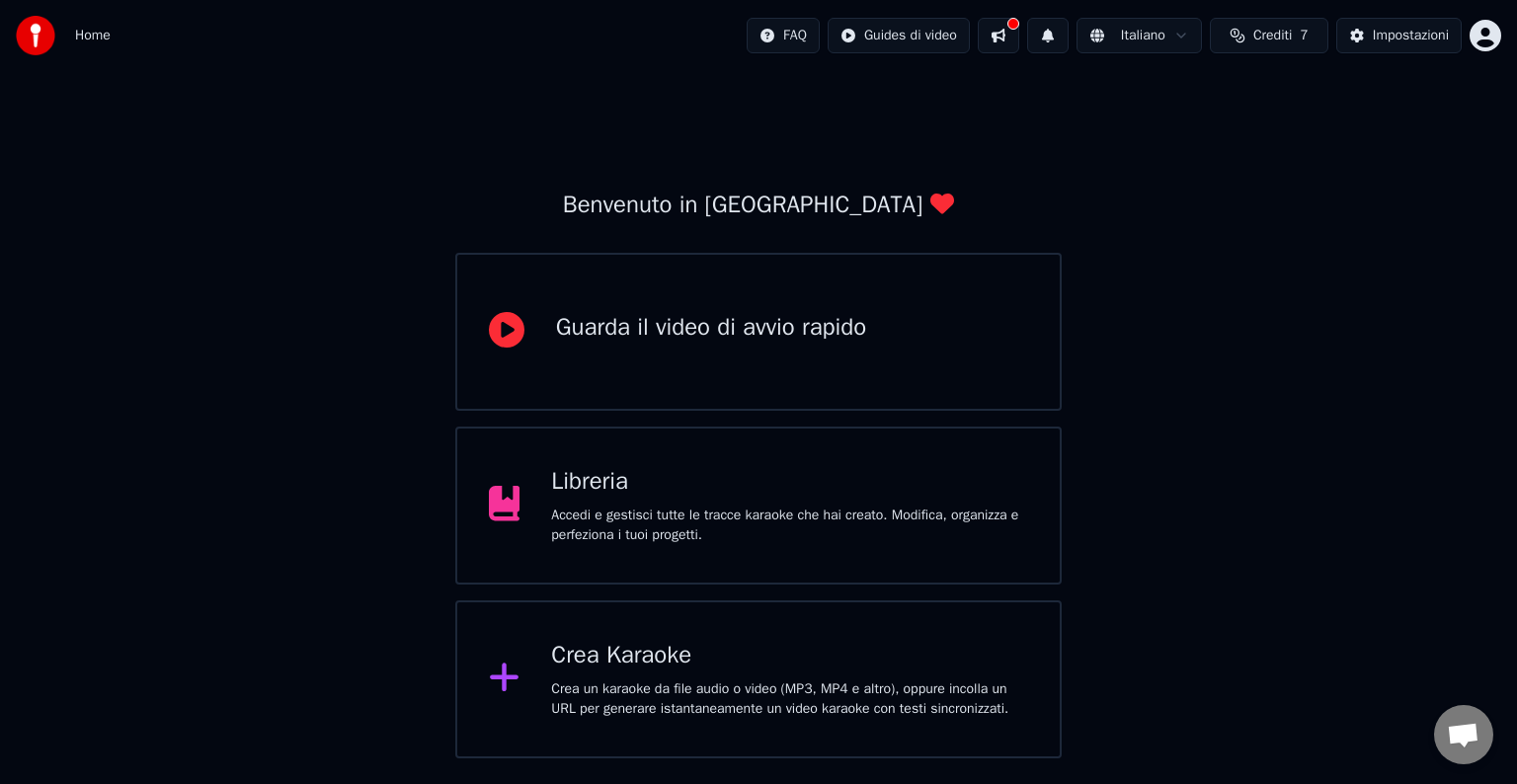 click on "Crea Karaoke" at bounding box center (789, 656) 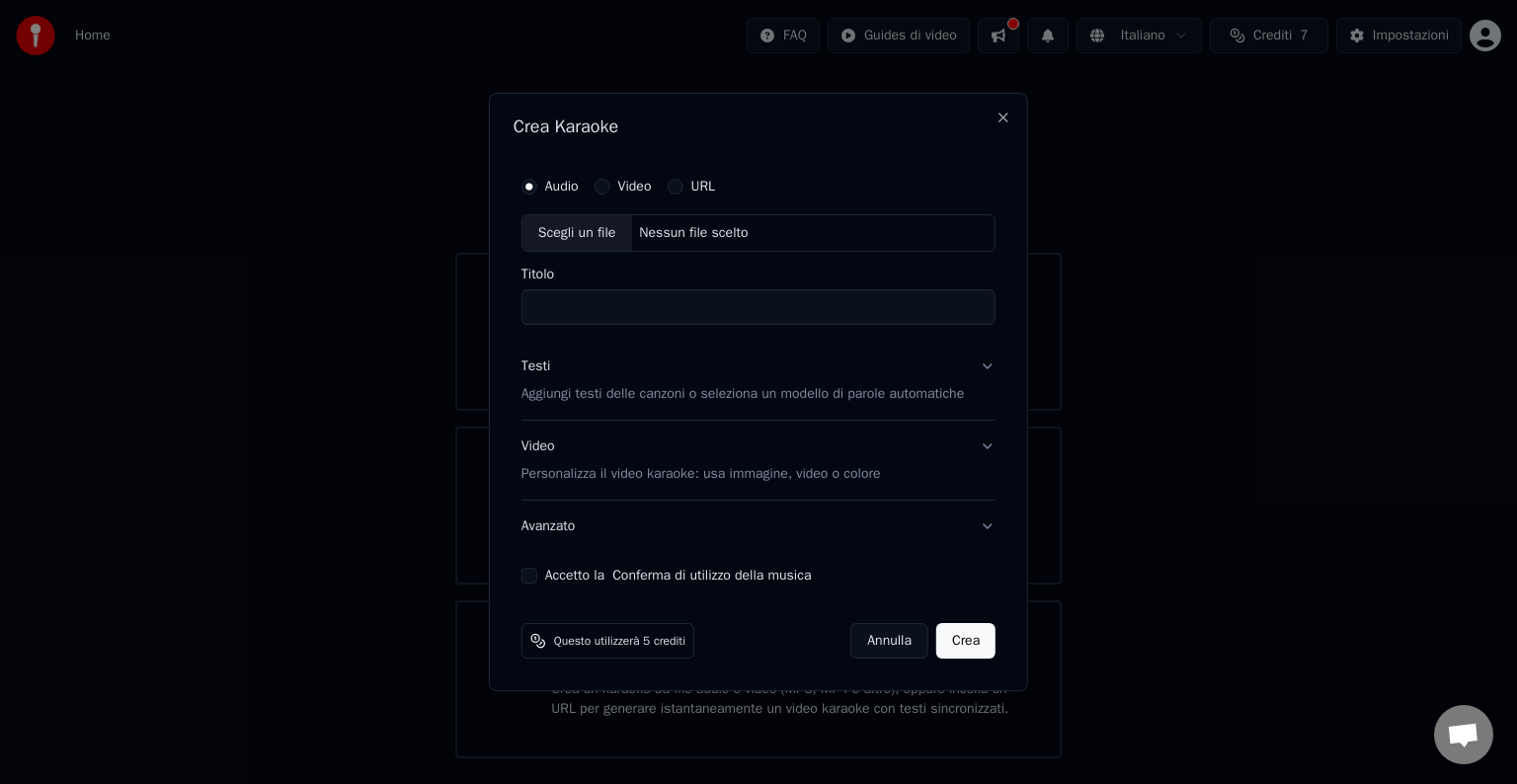 click on "Scegli un file" at bounding box center [577, 233] 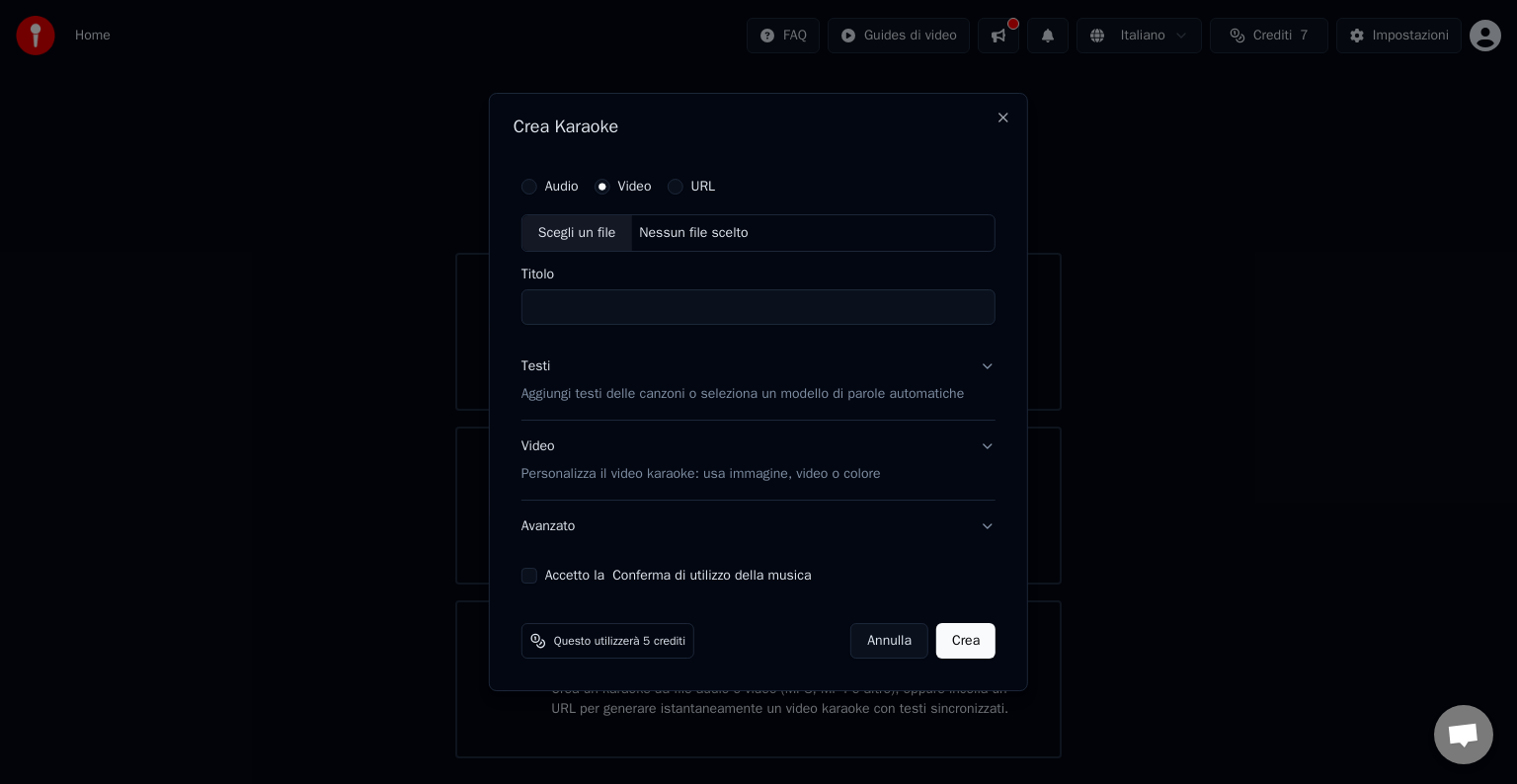 click on "Scegli un file" at bounding box center (577, 233) 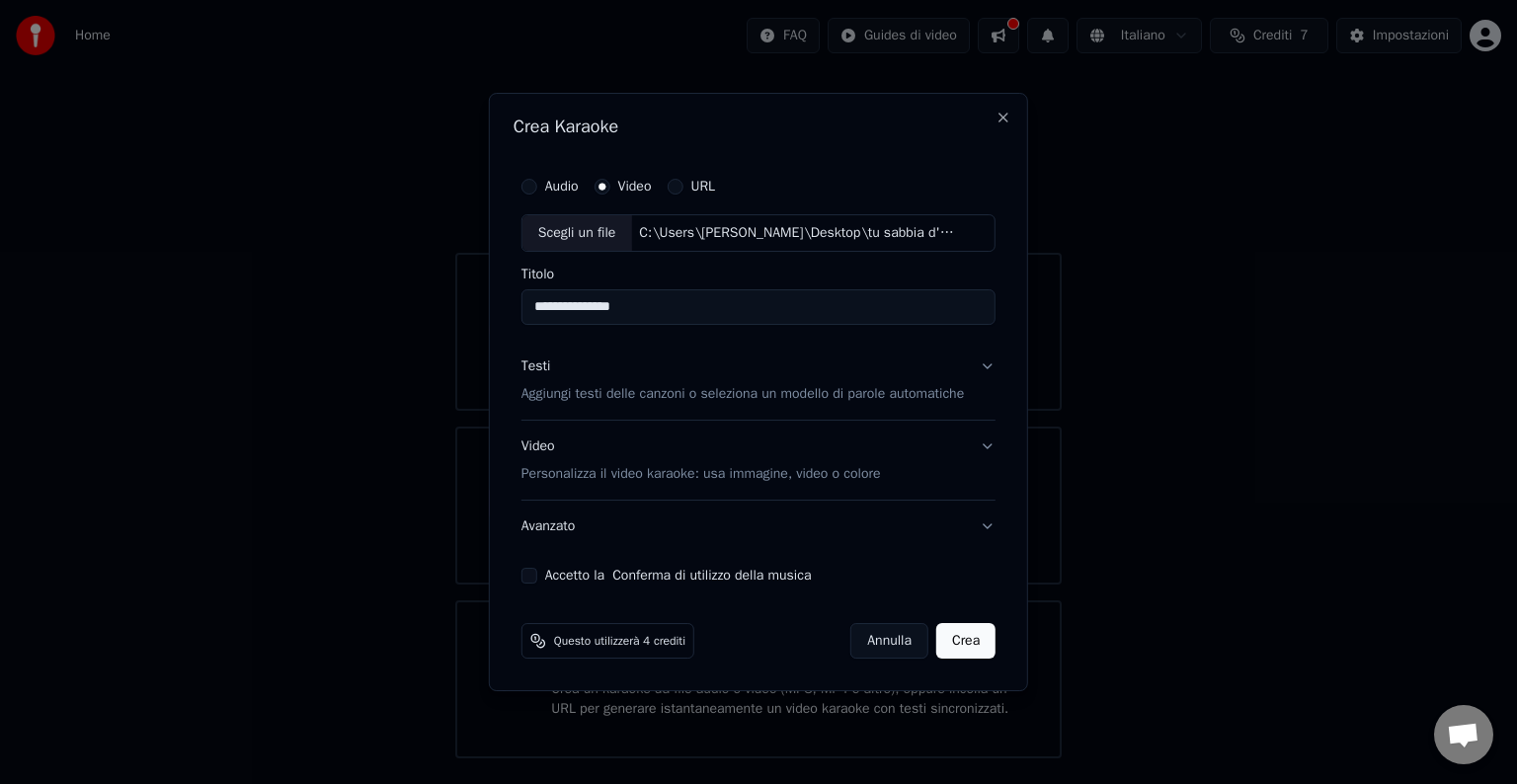 type on "**********" 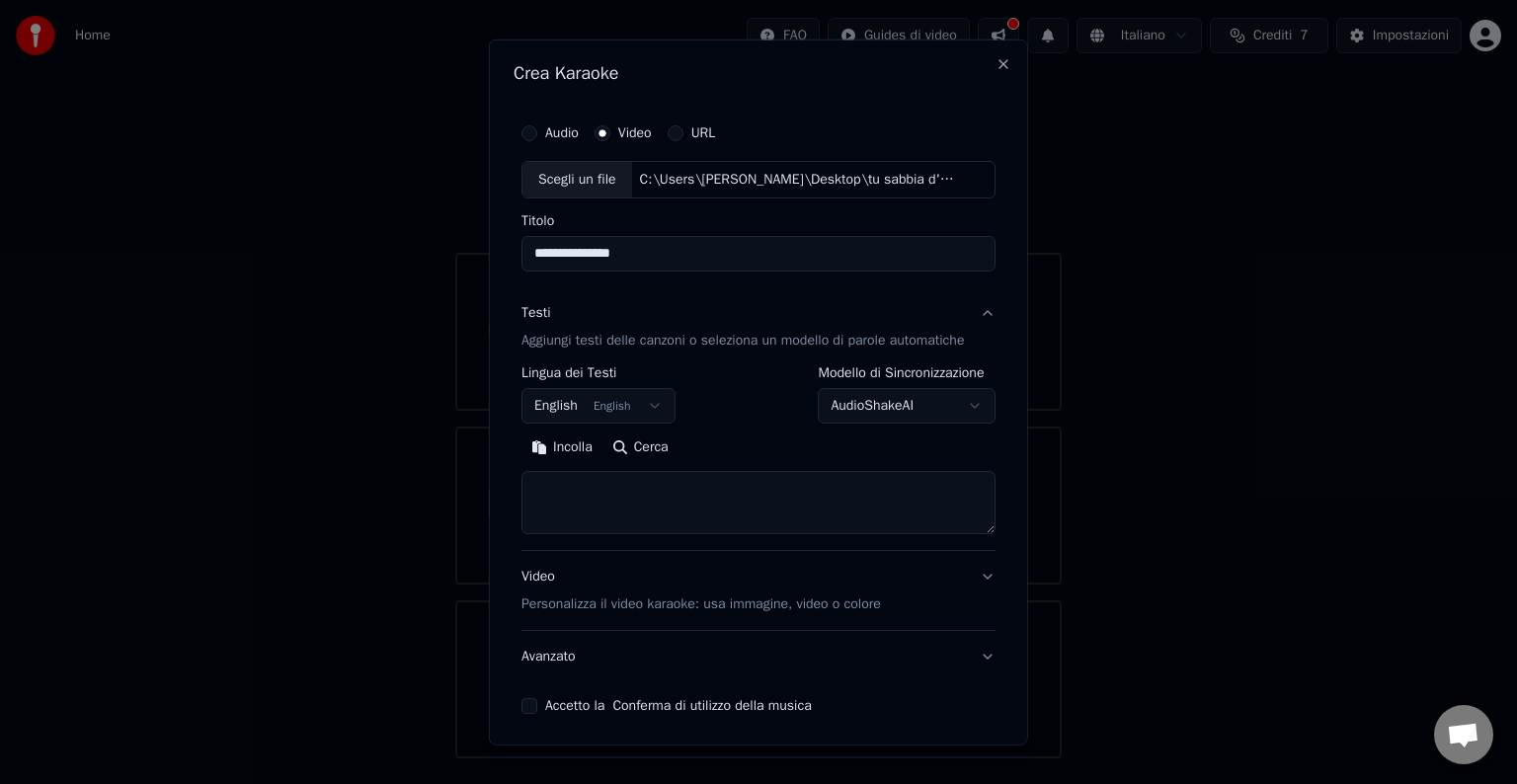 click on "English English" at bounding box center [599, 406] 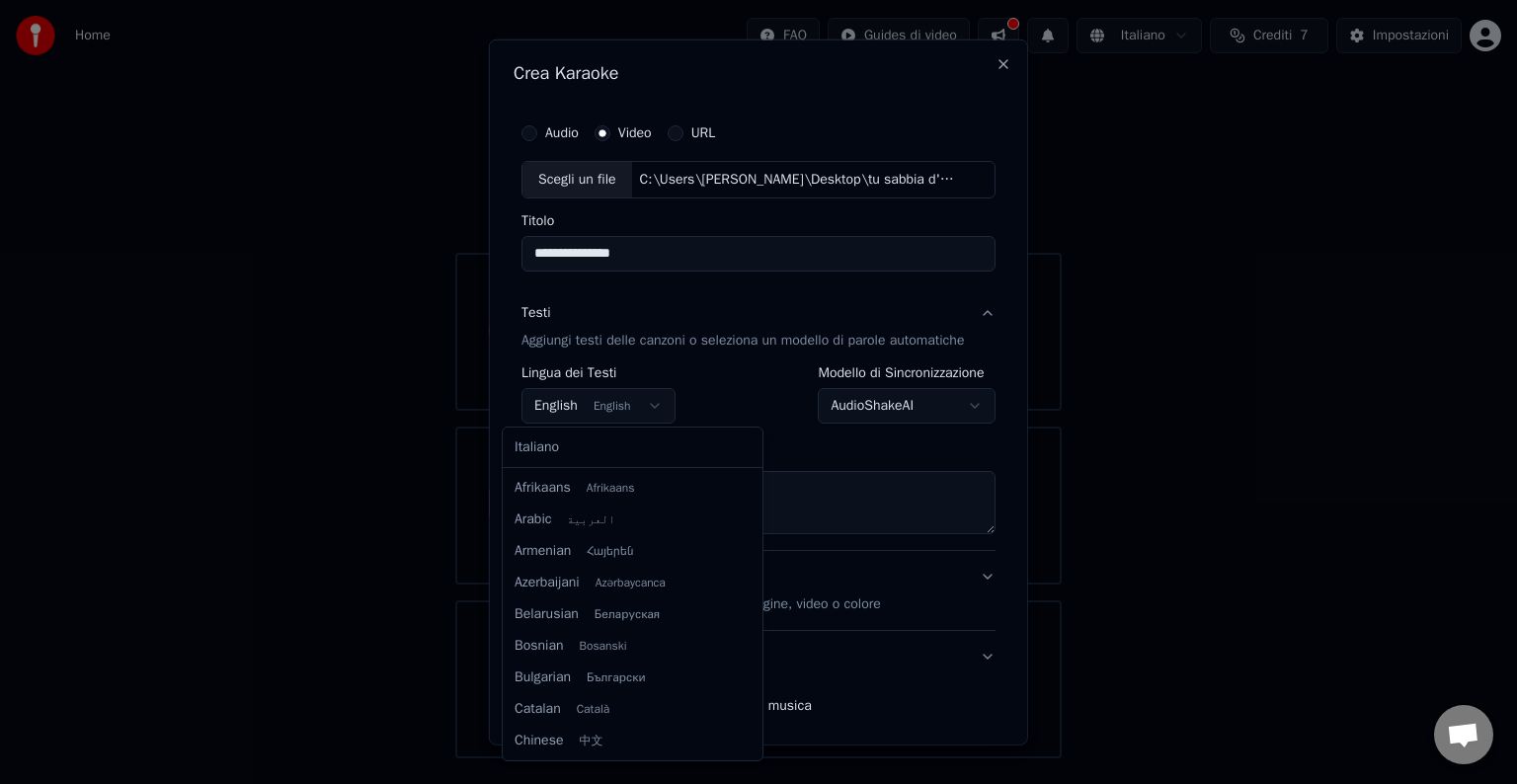scroll, scrollTop: 158, scrollLeft: 0, axis: vertical 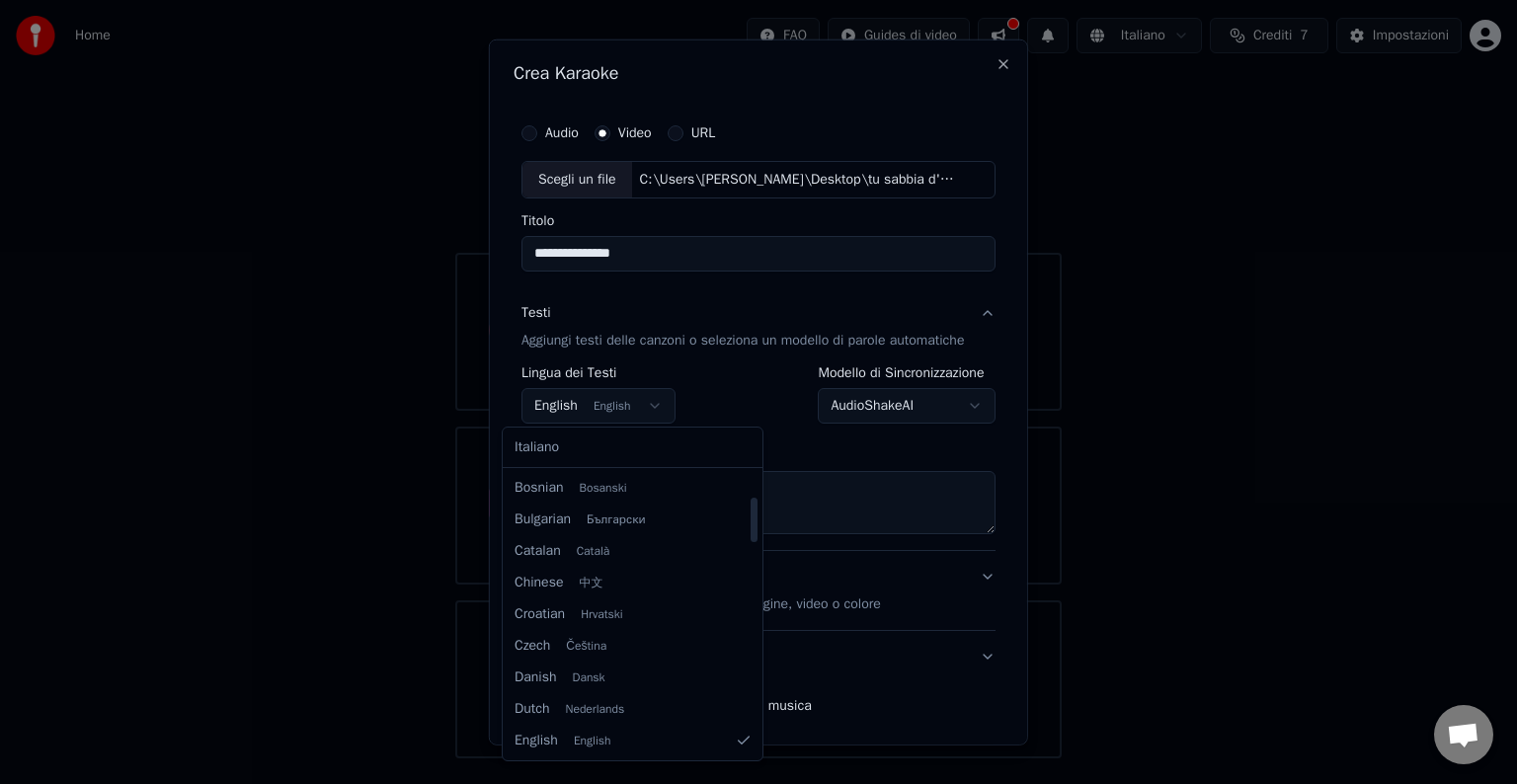 select on "**" 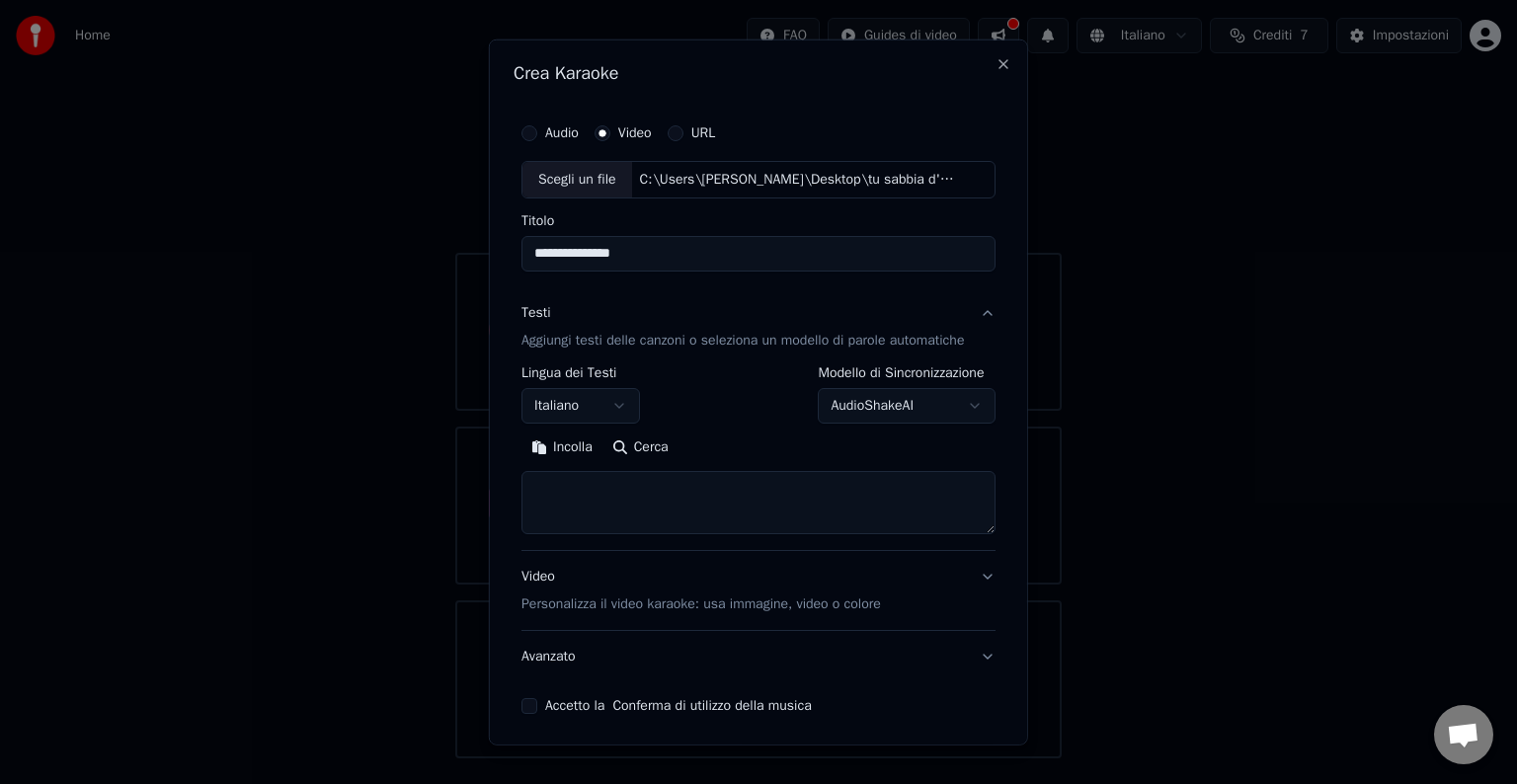 click at bounding box center [758, 503] 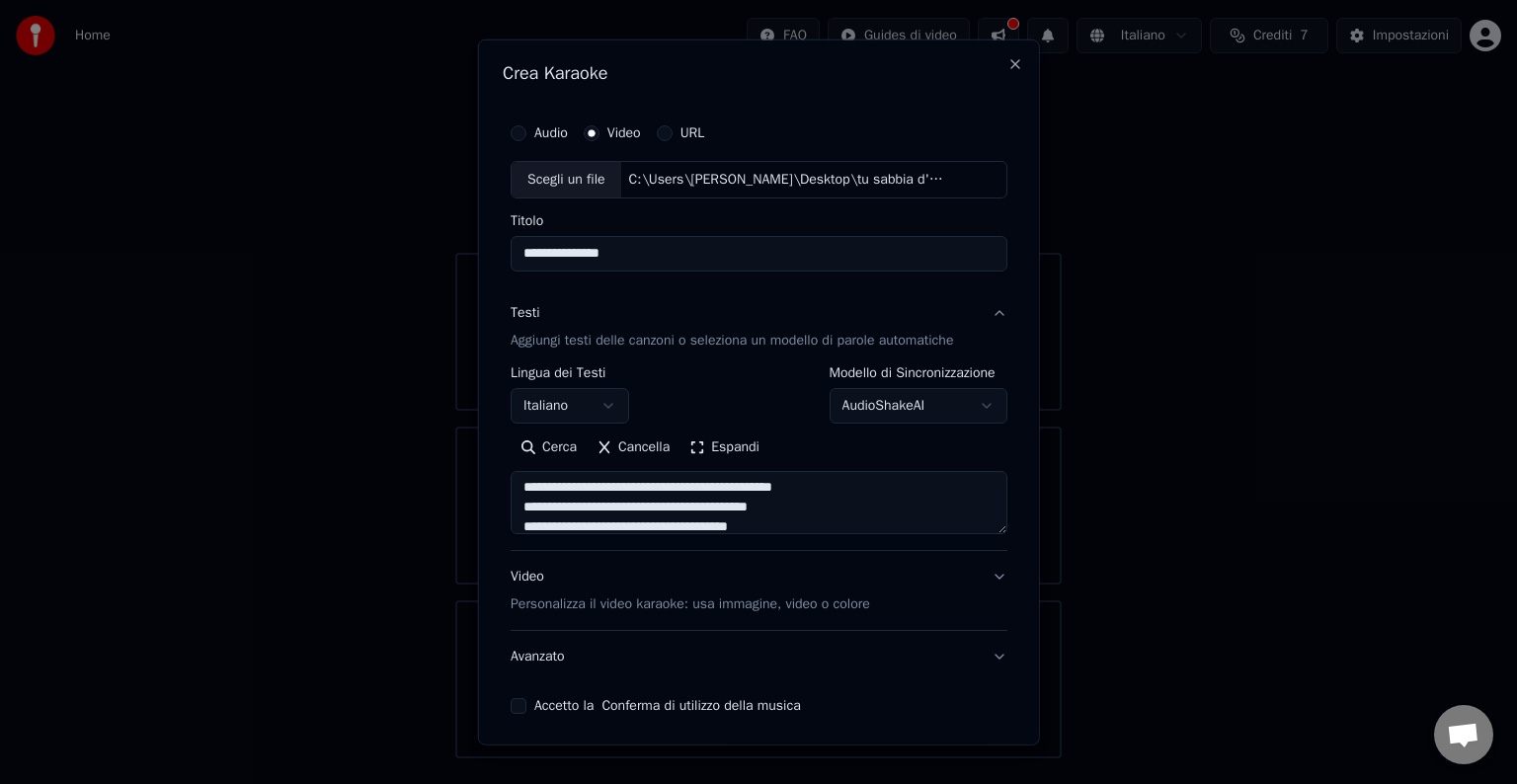 scroll, scrollTop: 1414, scrollLeft: 0, axis: vertical 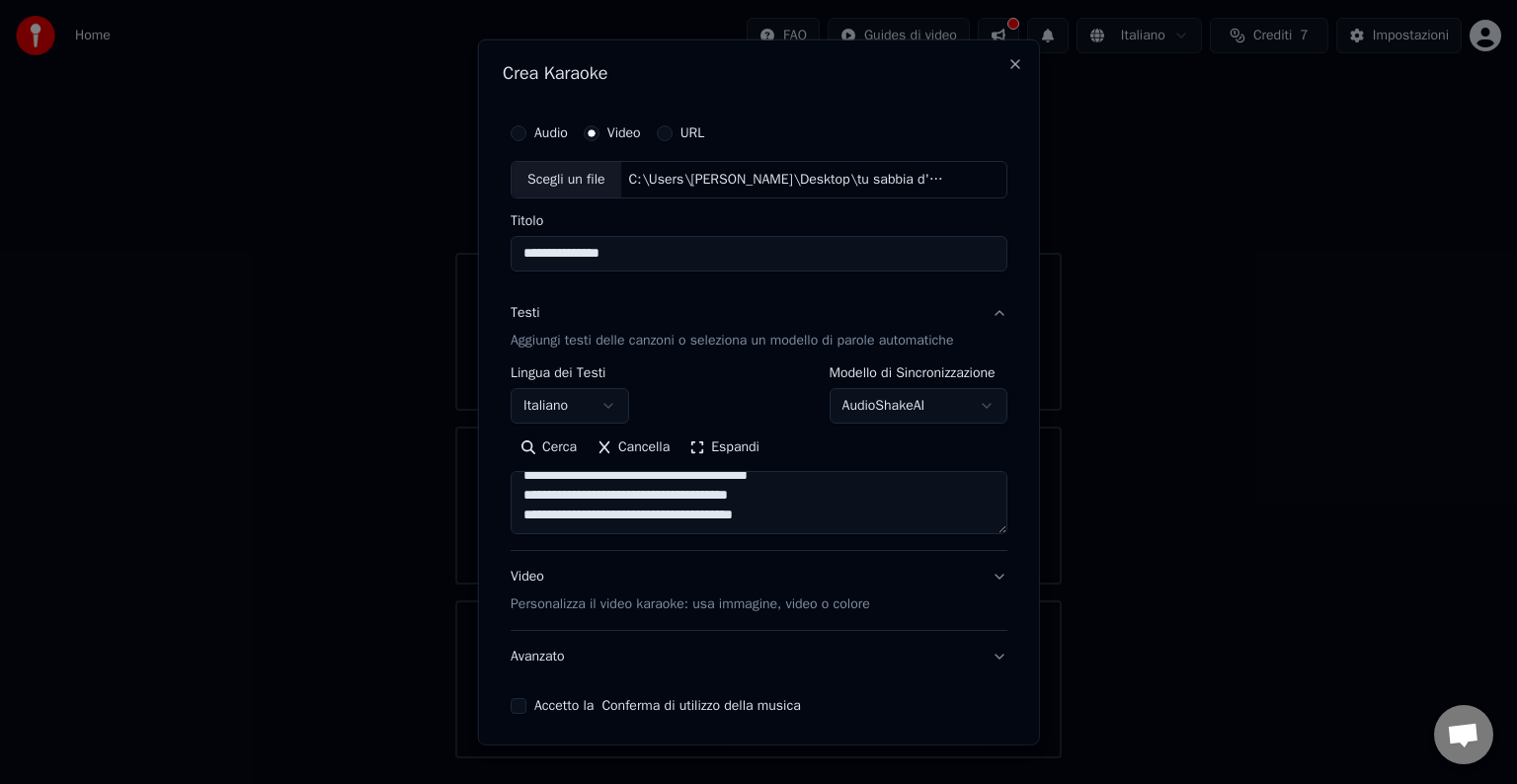 click at bounding box center (758, 503) 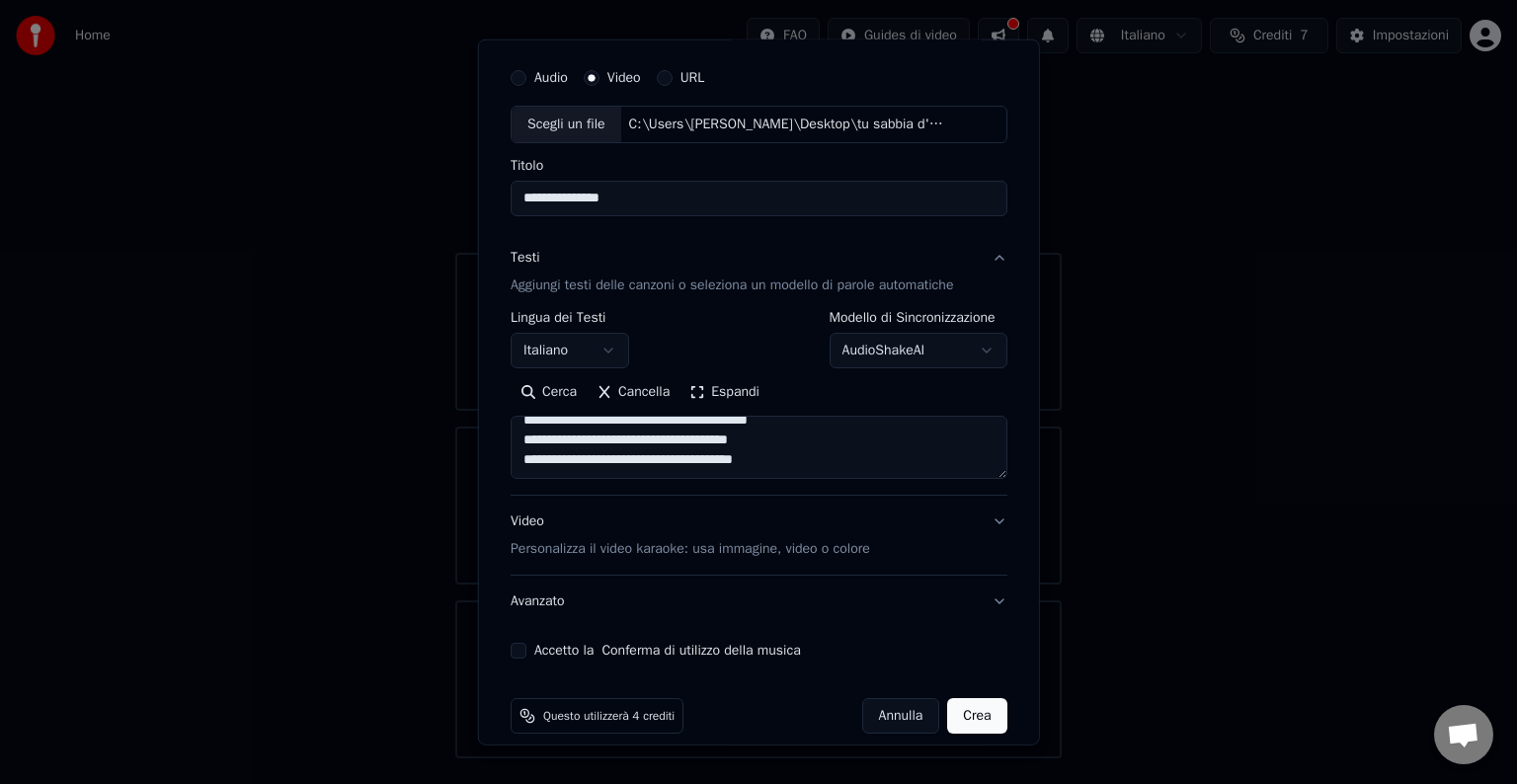 scroll, scrollTop: 75, scrollLeft: 0, axis: vertical 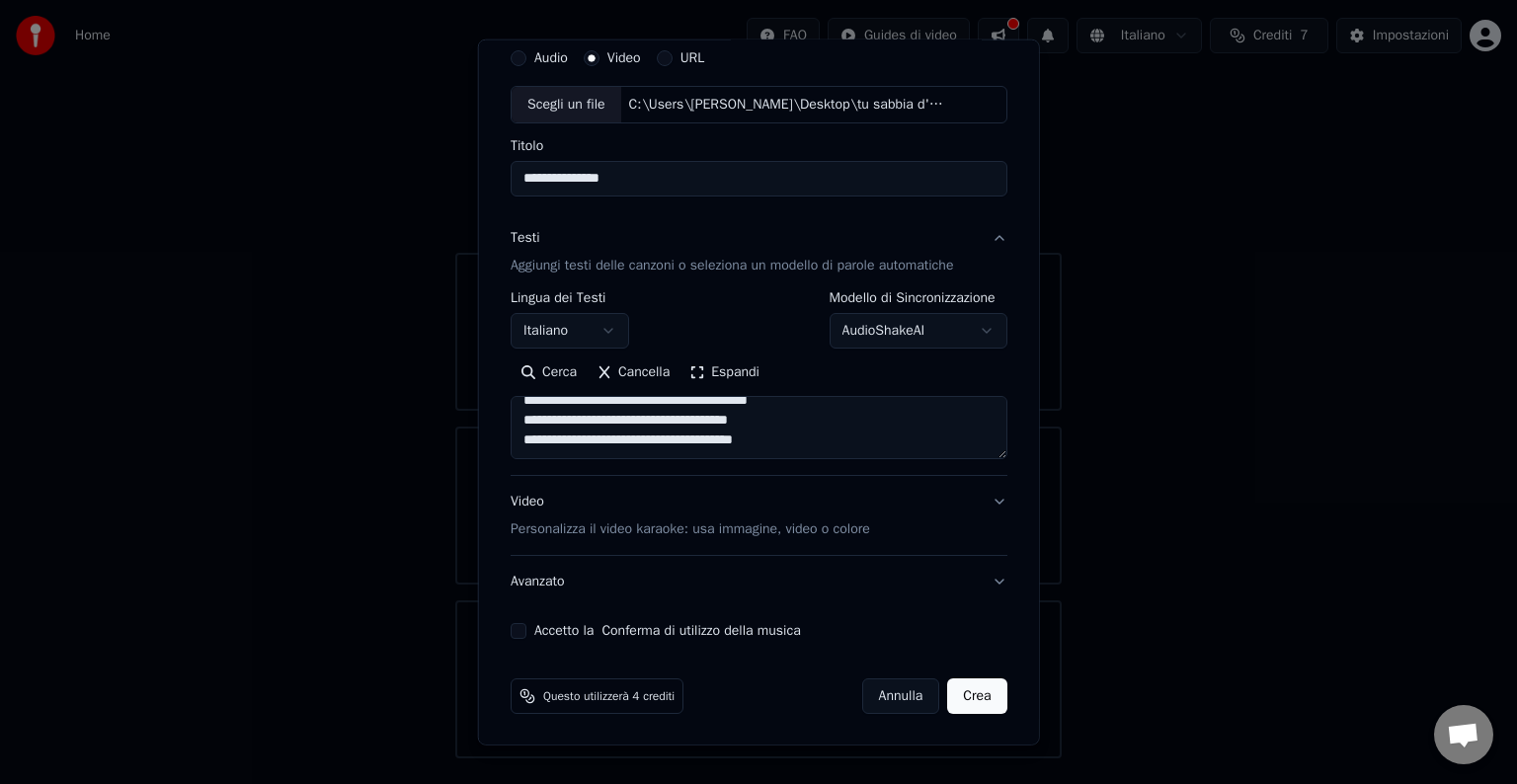 type on "**********" 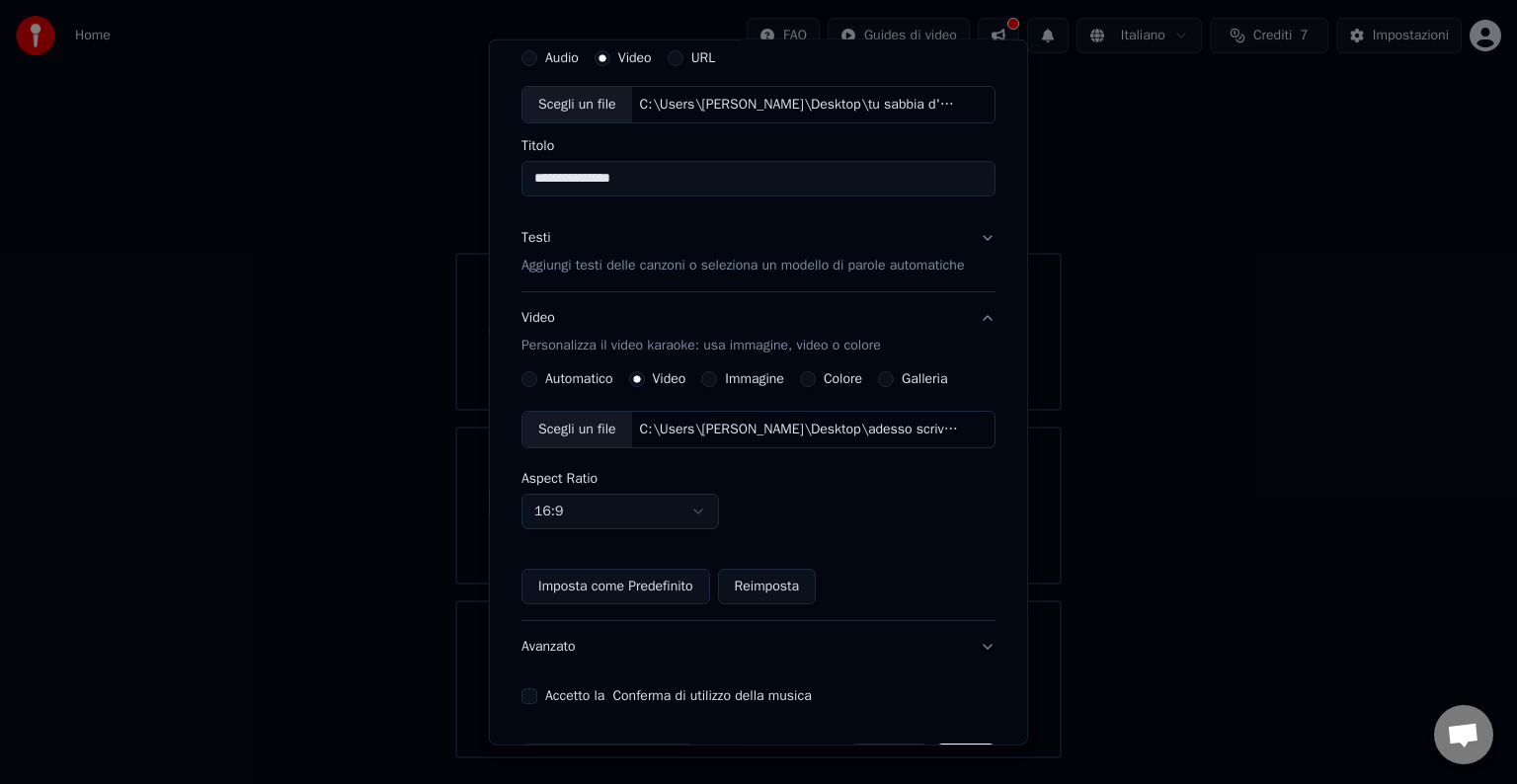 type 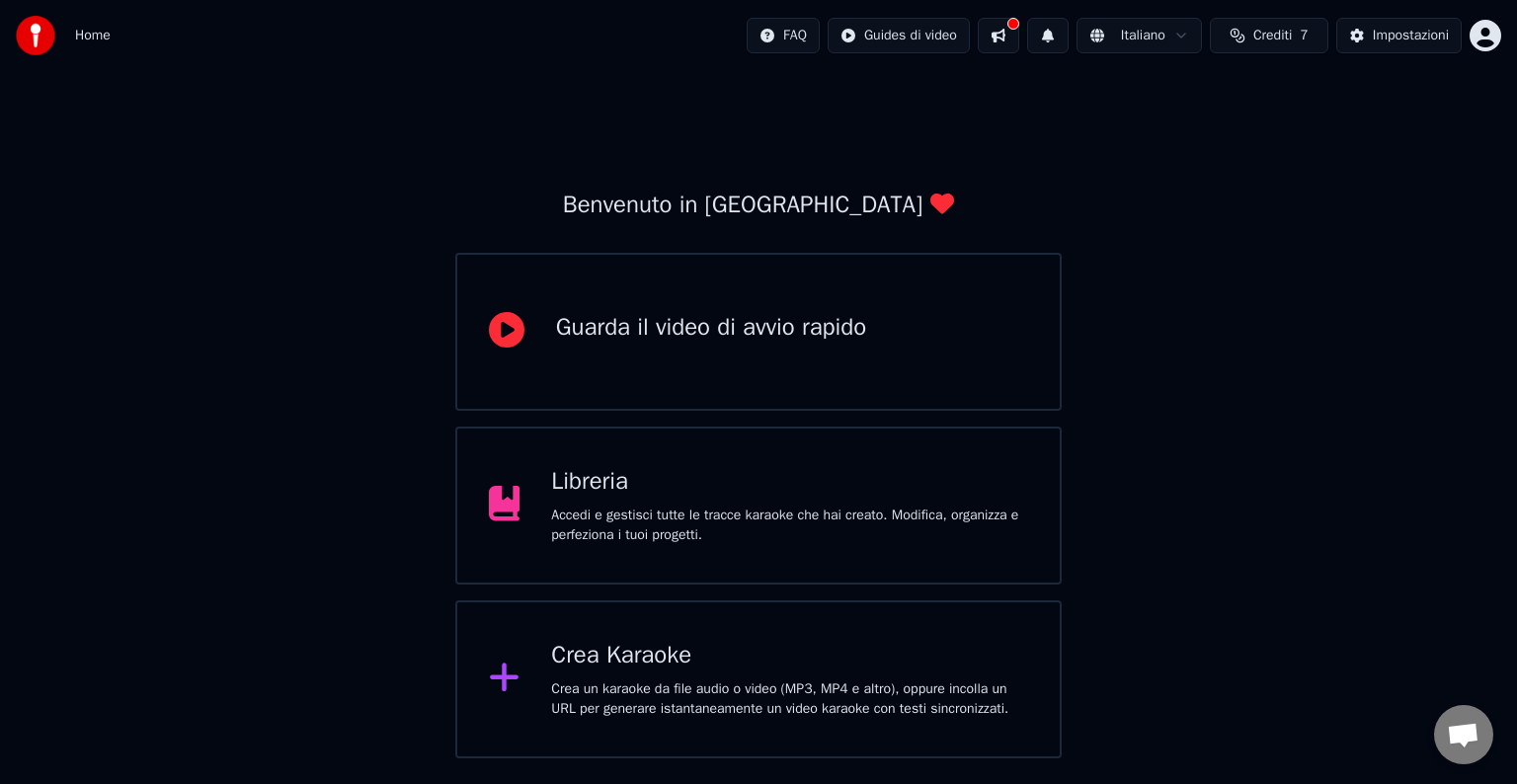 click on "Crea Karaoke" at bounding box center (789, 656) 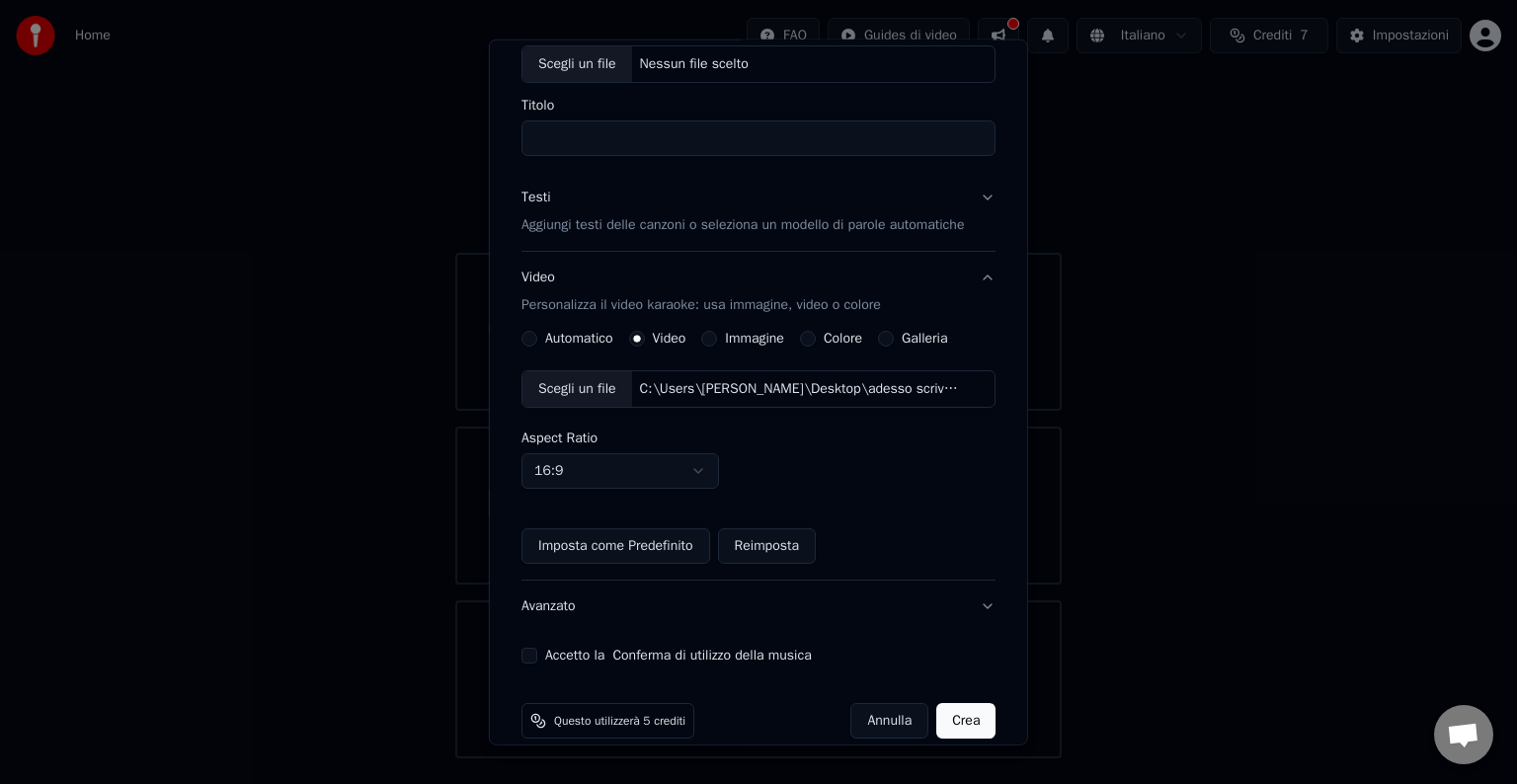 scroll, scrollTop: 139, scrollLeft: 0, axis: vertical 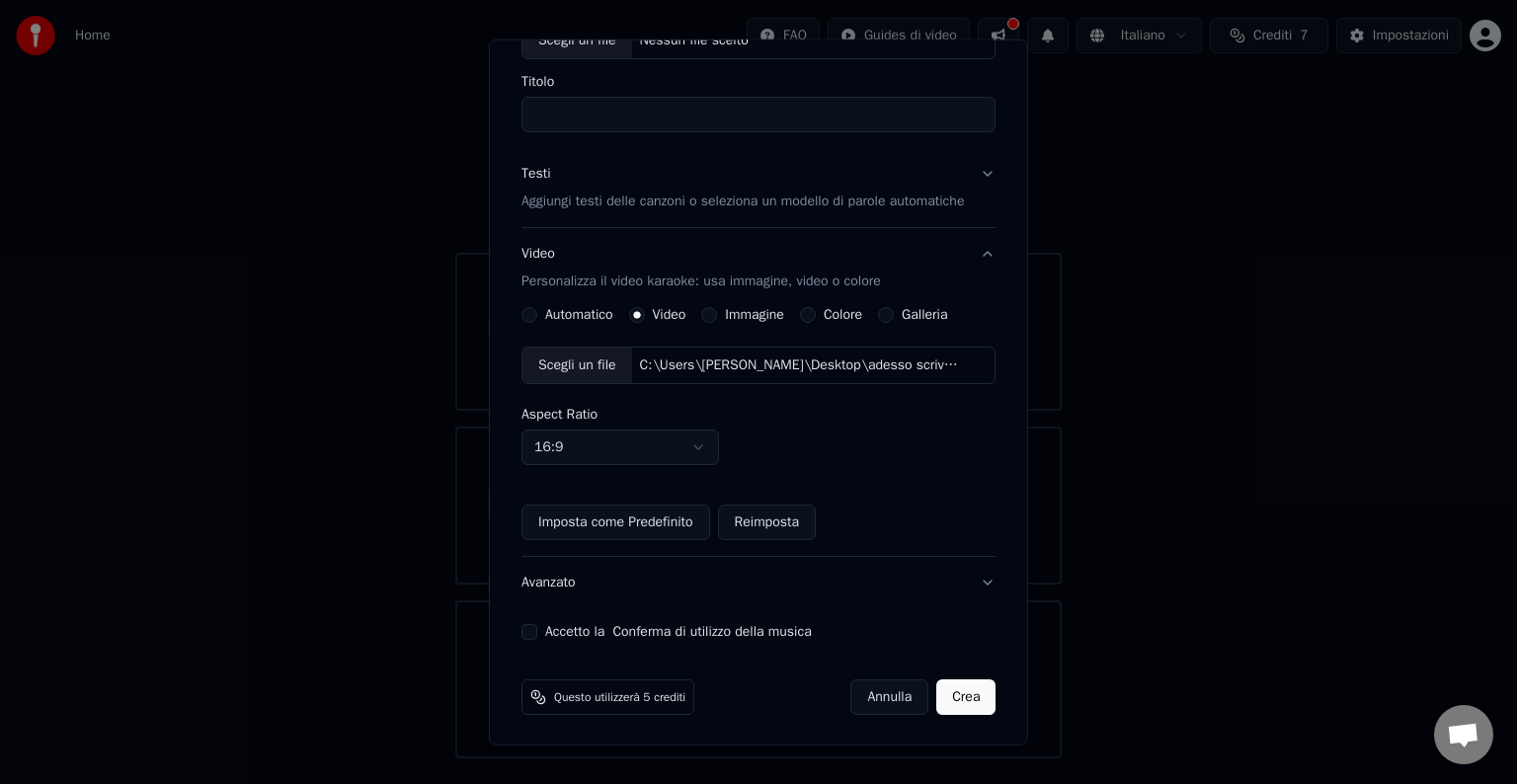 click on "Titolo" at bounding box center [758, 115] 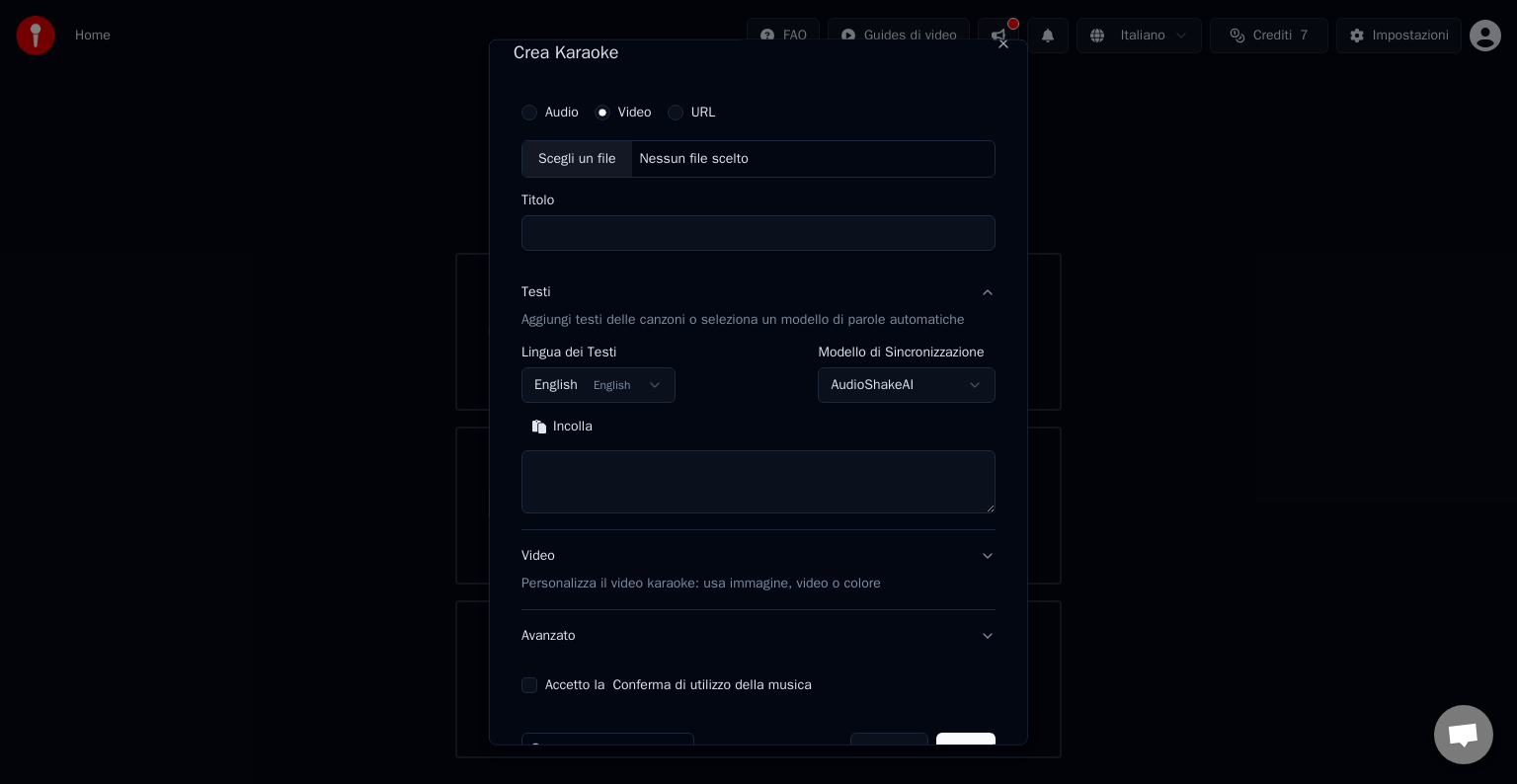scroll, scrollTop: 0, scrollLeft: 0, axis: both 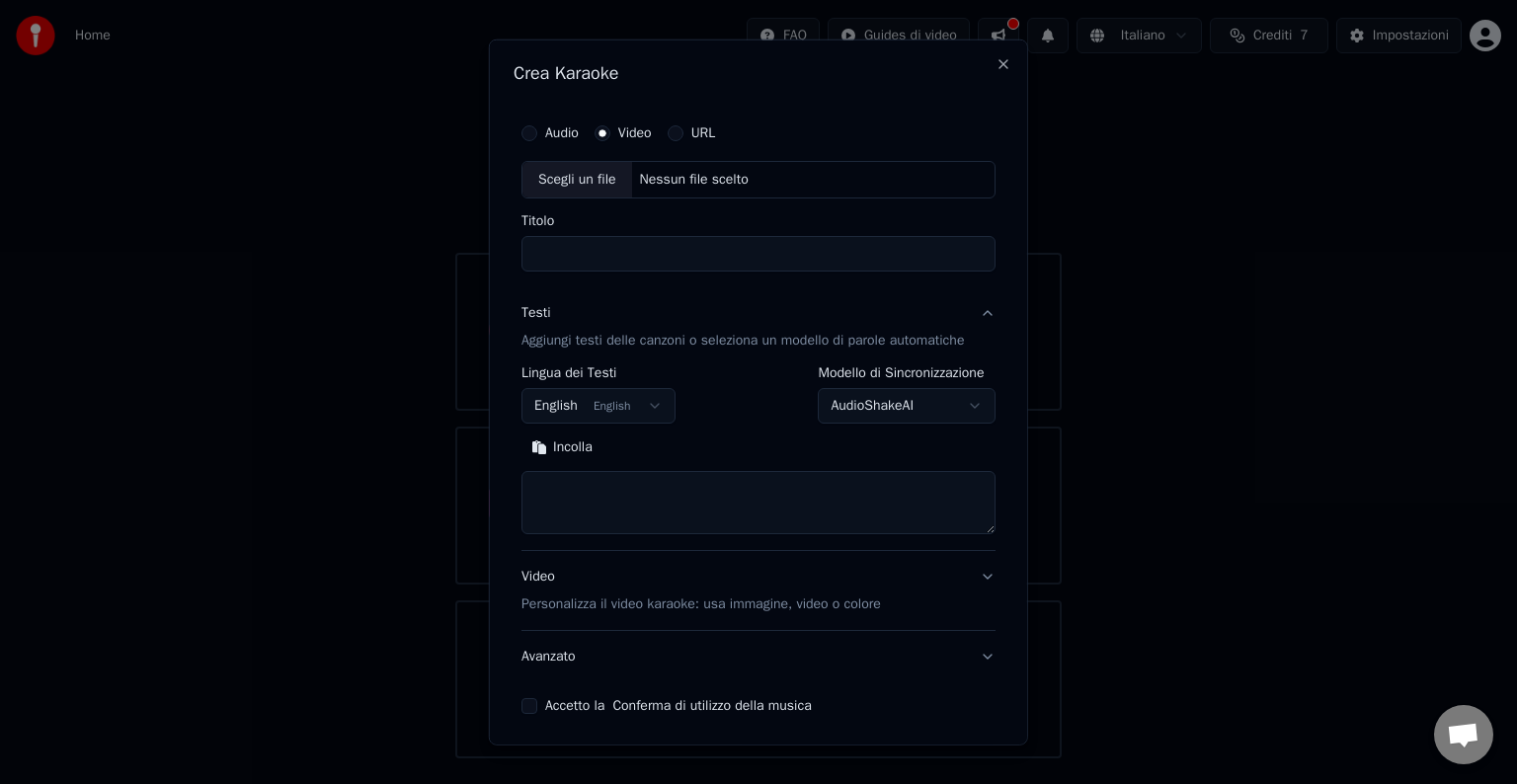 click on "Audio Video URL Scegli un file Nessun file scelto Titolo" at bounding box center [758, 193] 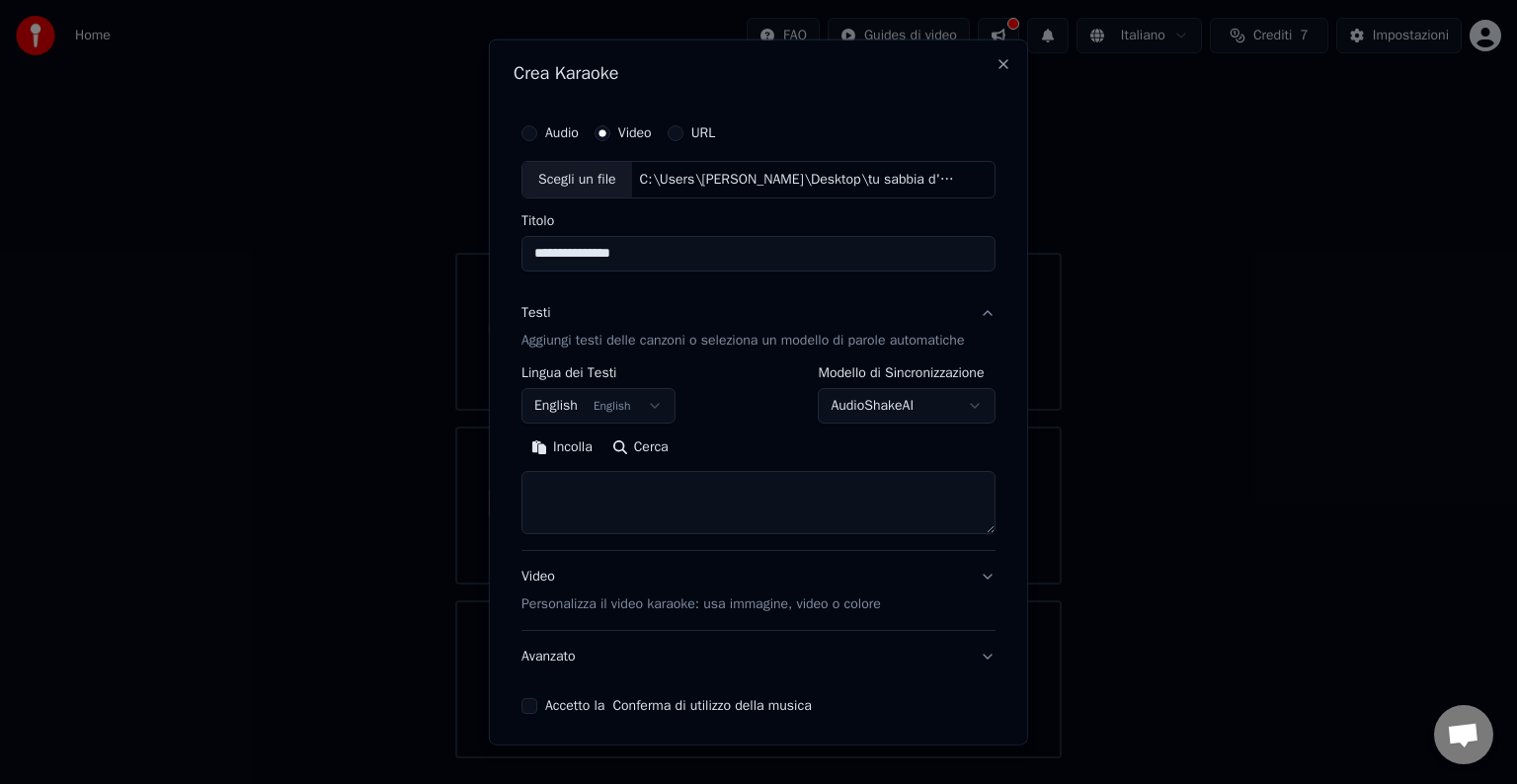 type on "**********" 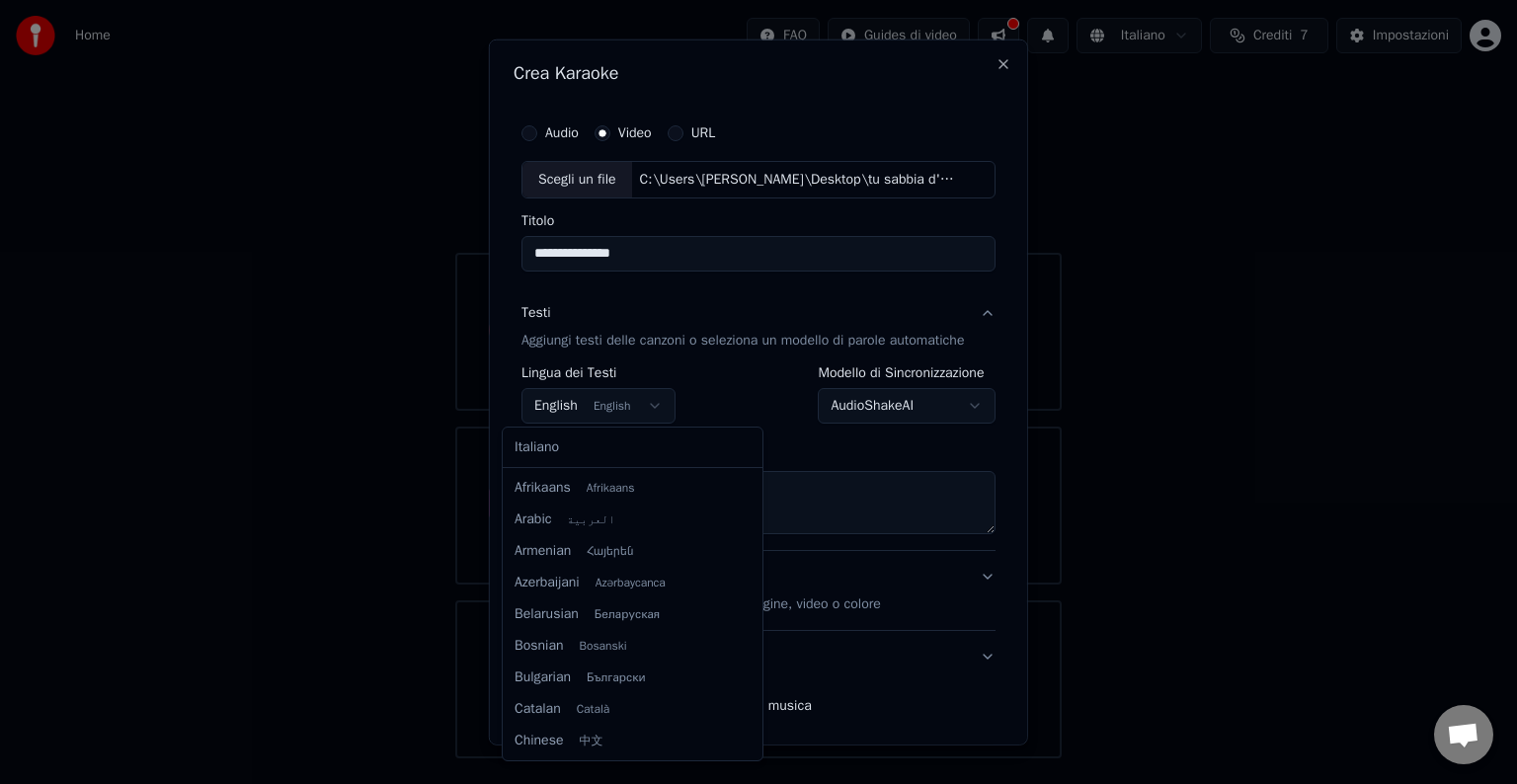 scroll, scrollTop: 158, scrollLeft: 0, axis: vertical 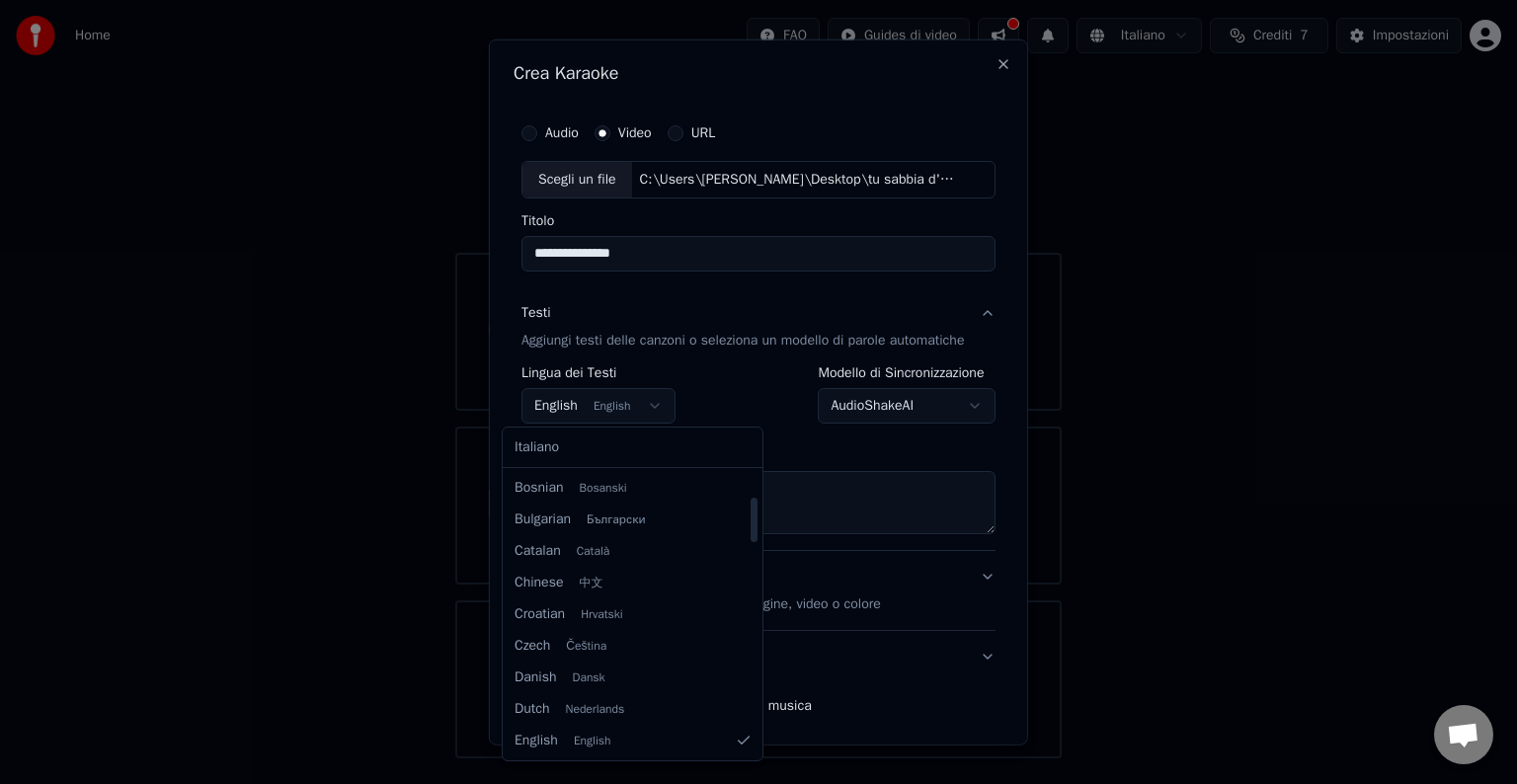 select on "**" 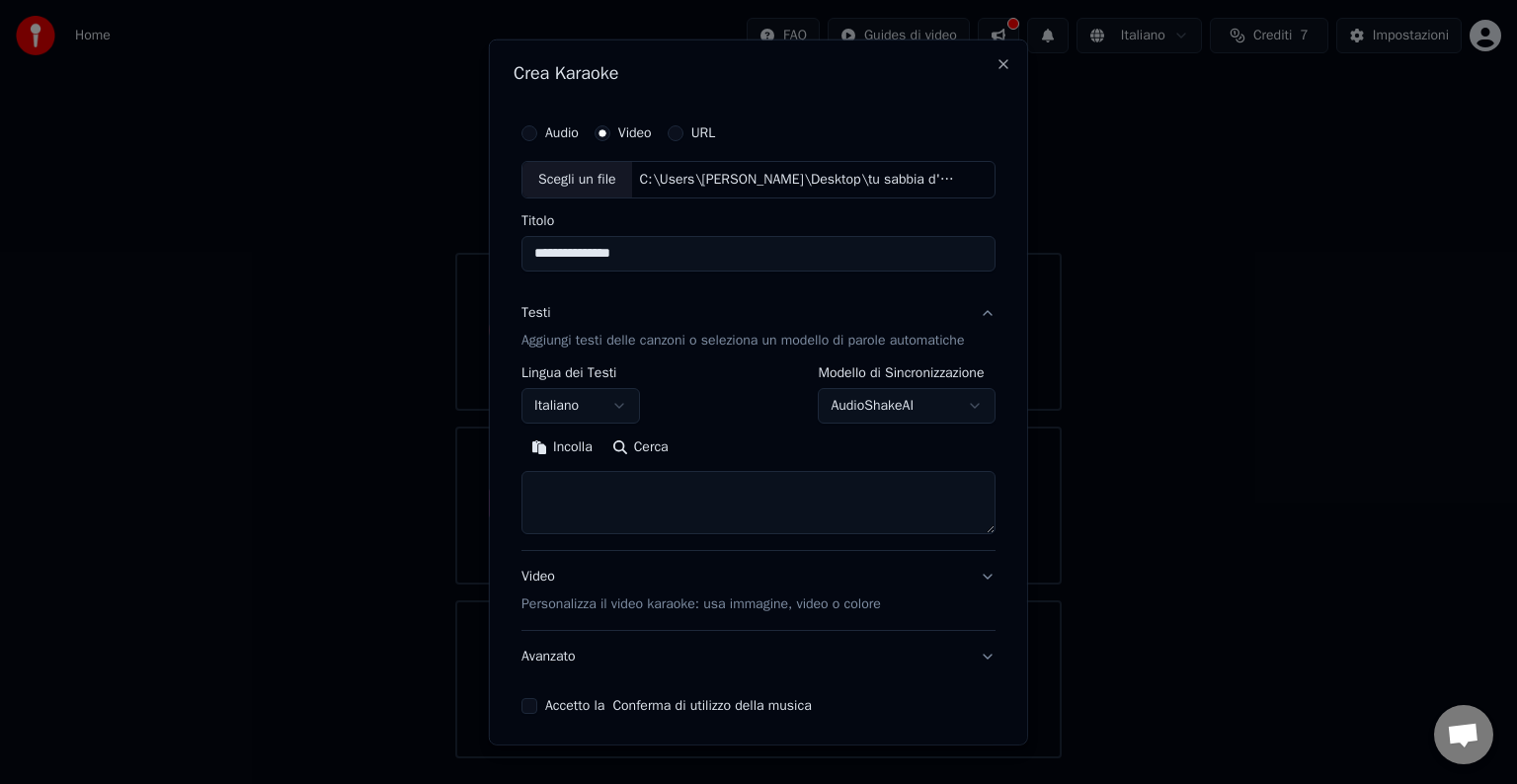 click on "Incolla" at bounding box center (562, 447) 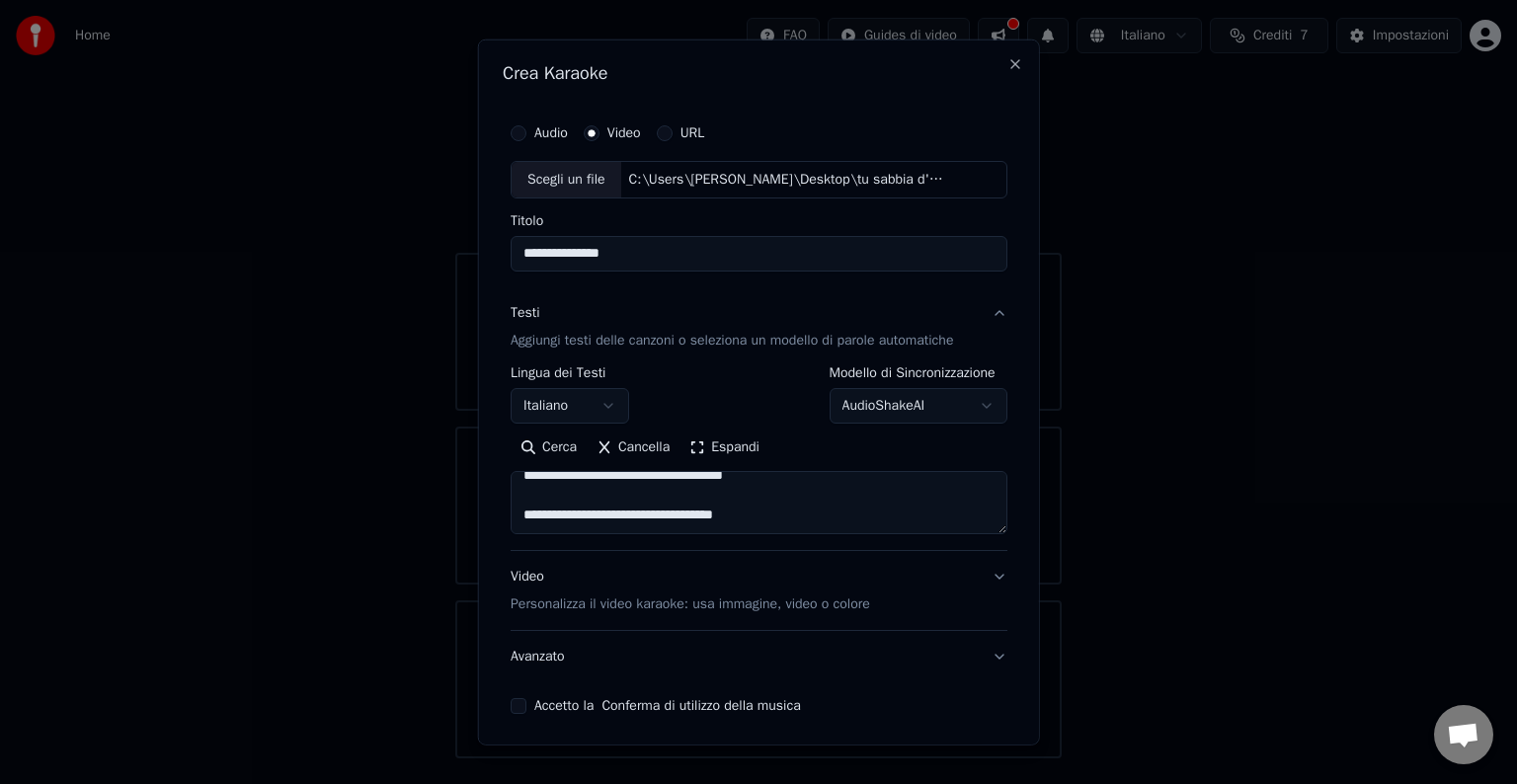 scroll, scrollTop: 1382, scrollLeft: 0, axis: vertical 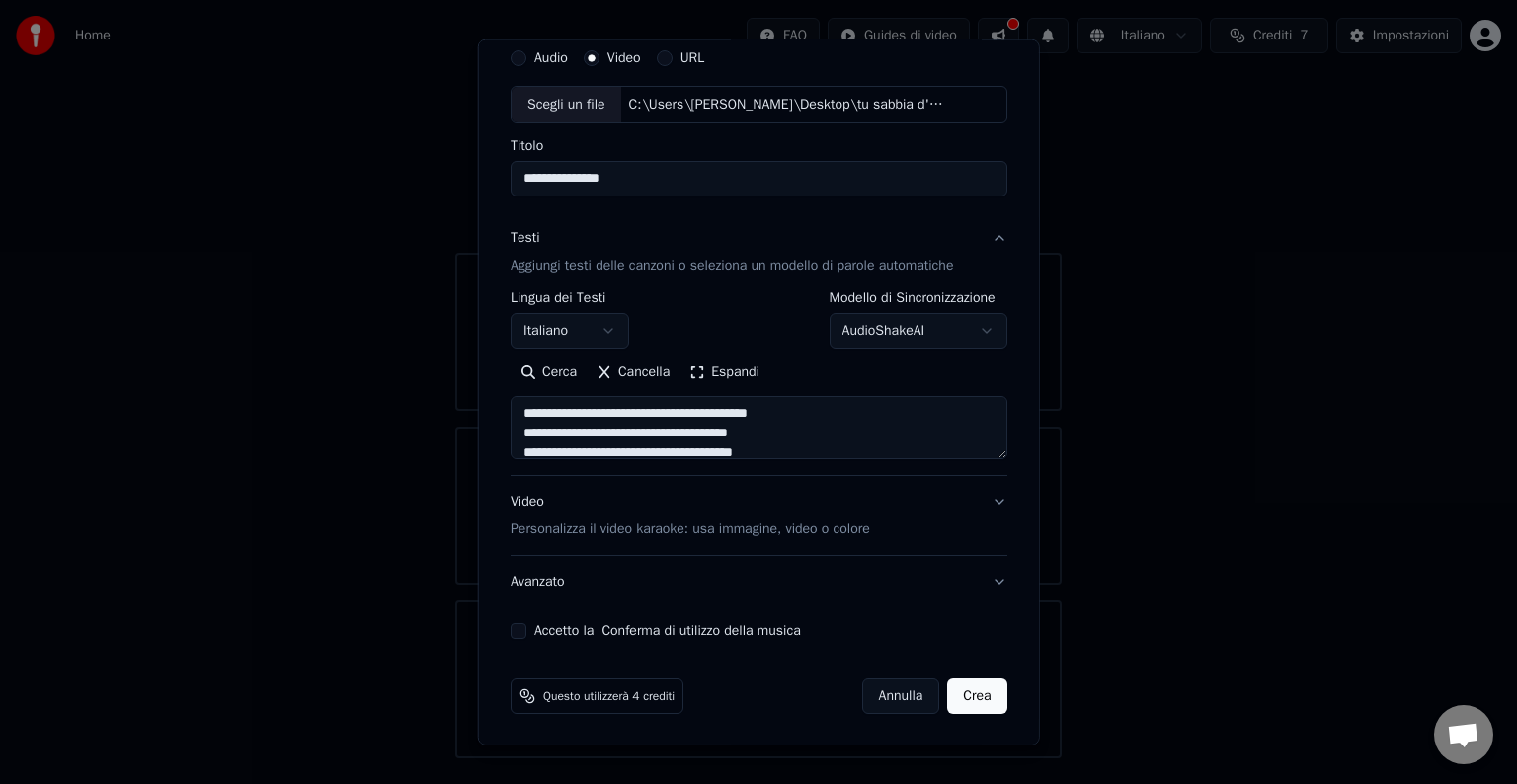 click on "Accetto la   Conferma di utilizzo della musica" at bounding box center (758, 631) 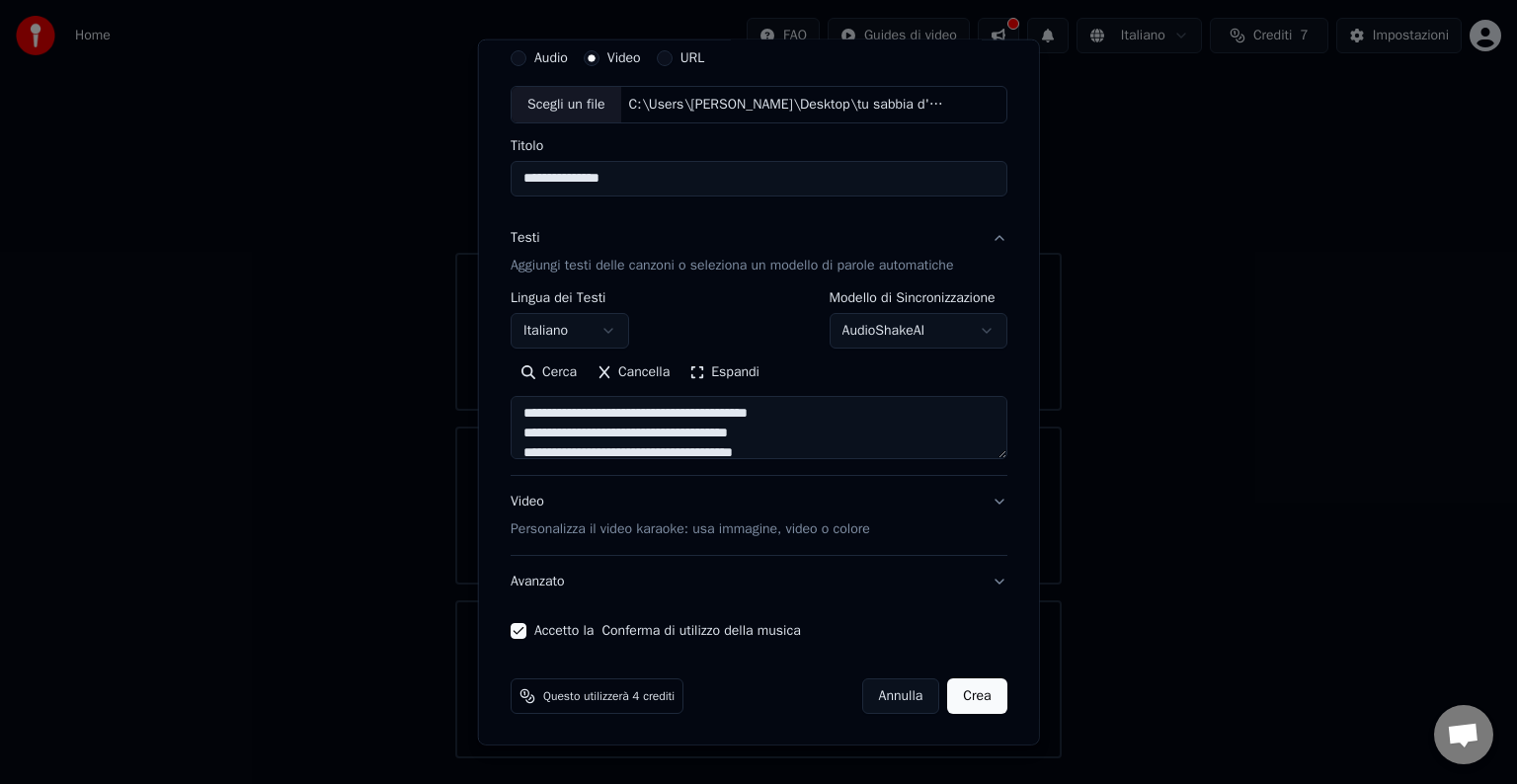 click on "Crea" at bounding box center (977, 696) 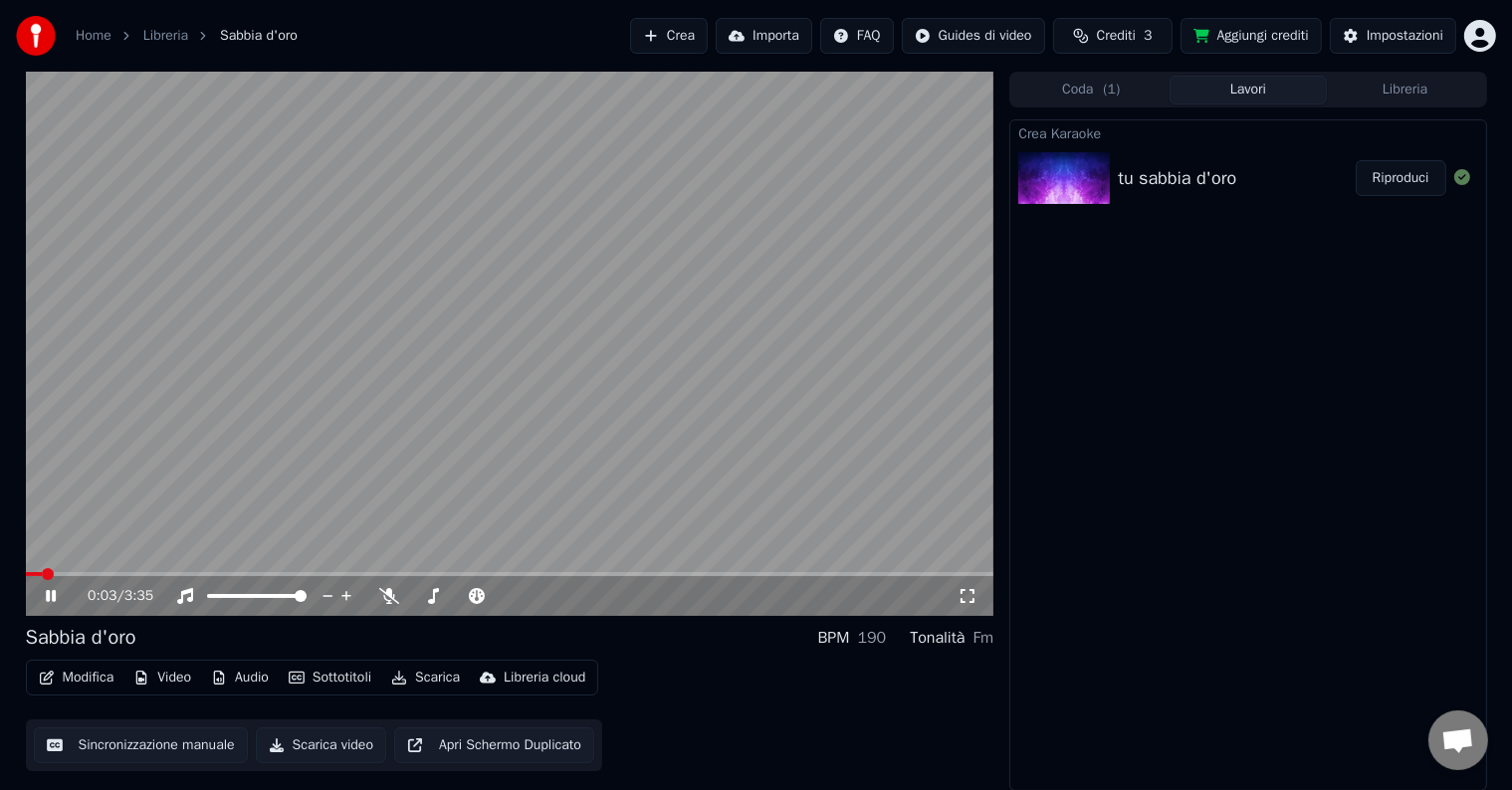scroll, scrollTop: 0, scrollLeft: 0, axis: both 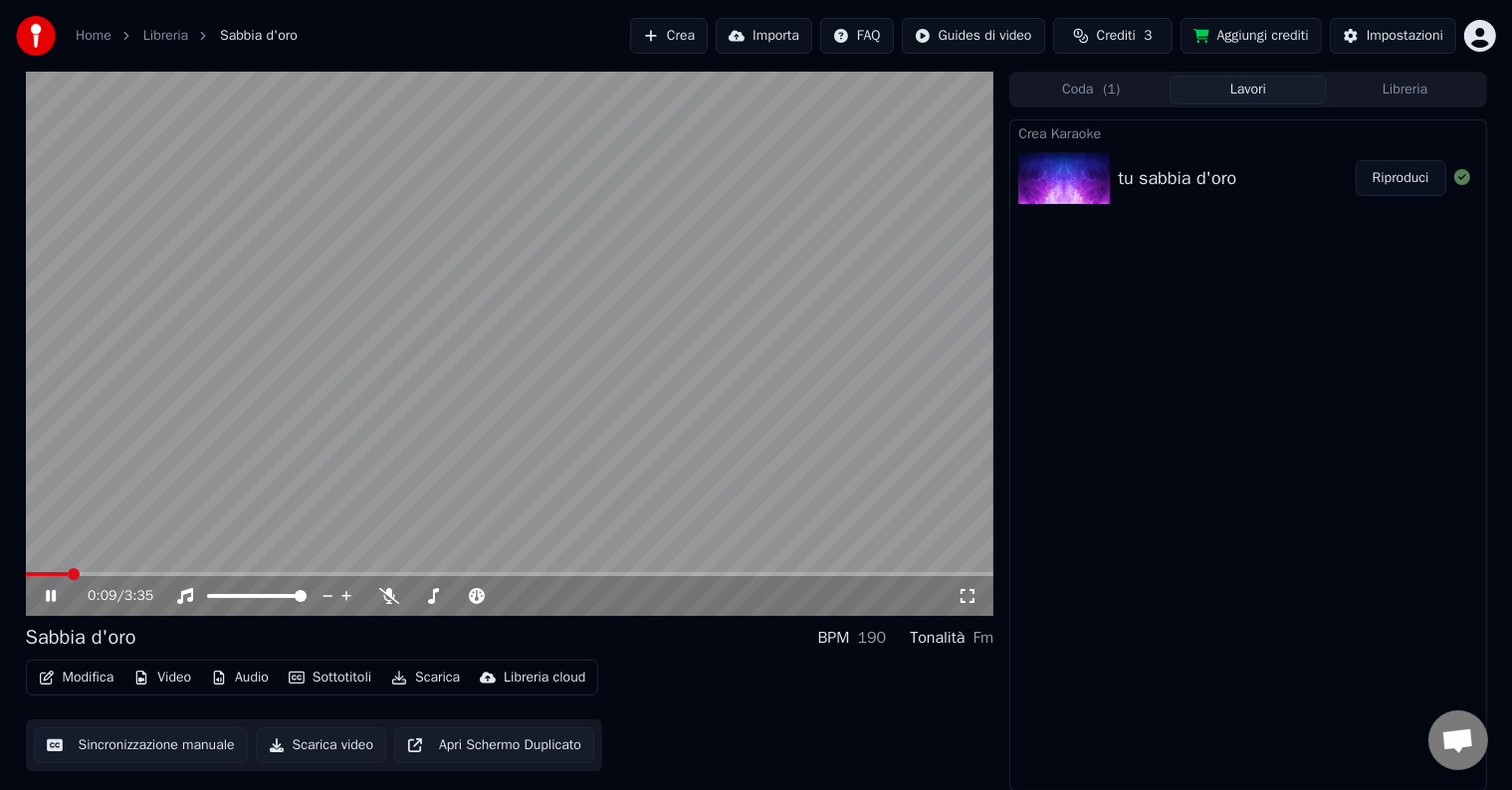 click on "Riproduci" at bounding box center [1401, 178] 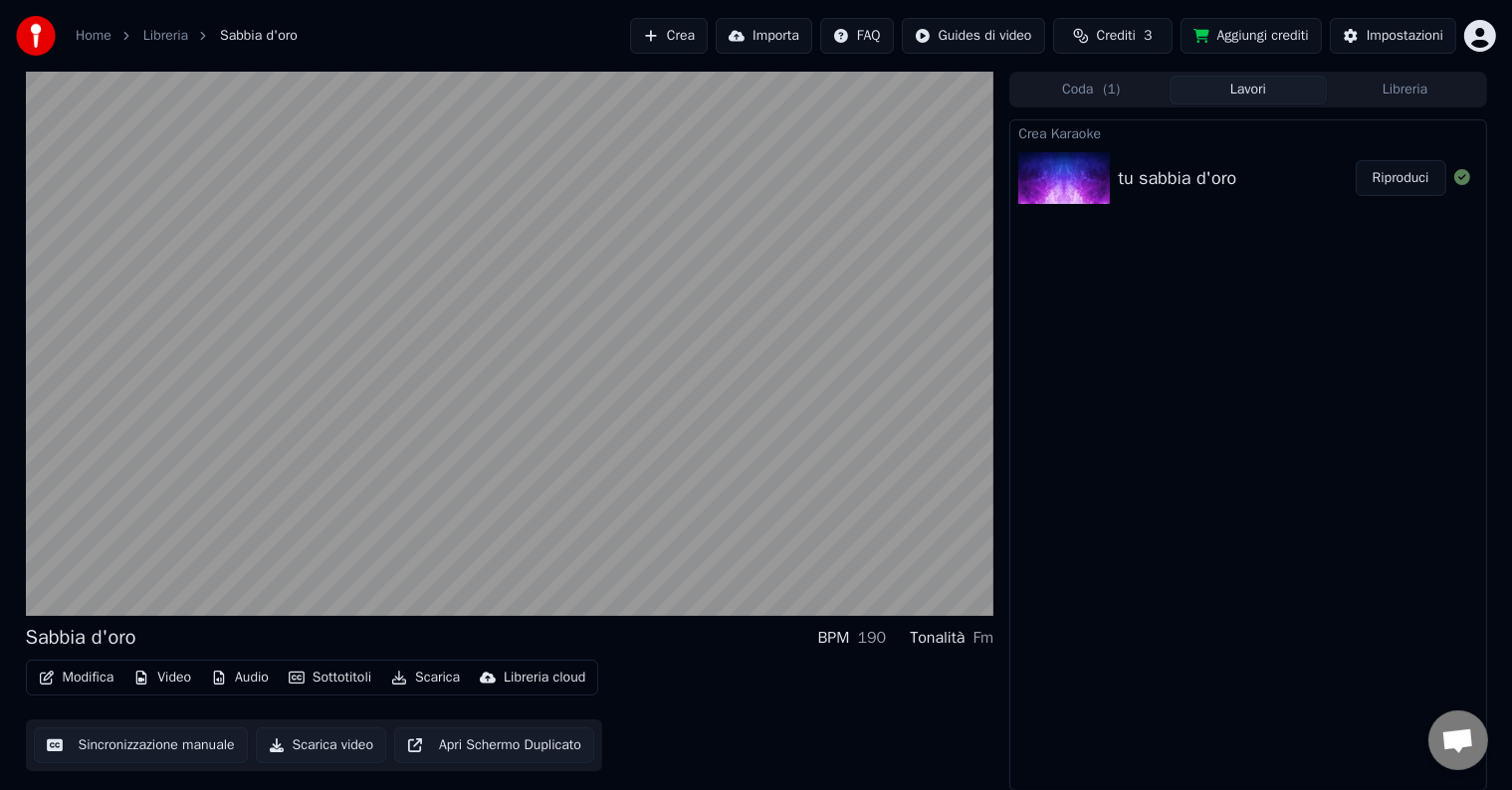 click on "Libreria" at bounding box center (1405, 90) 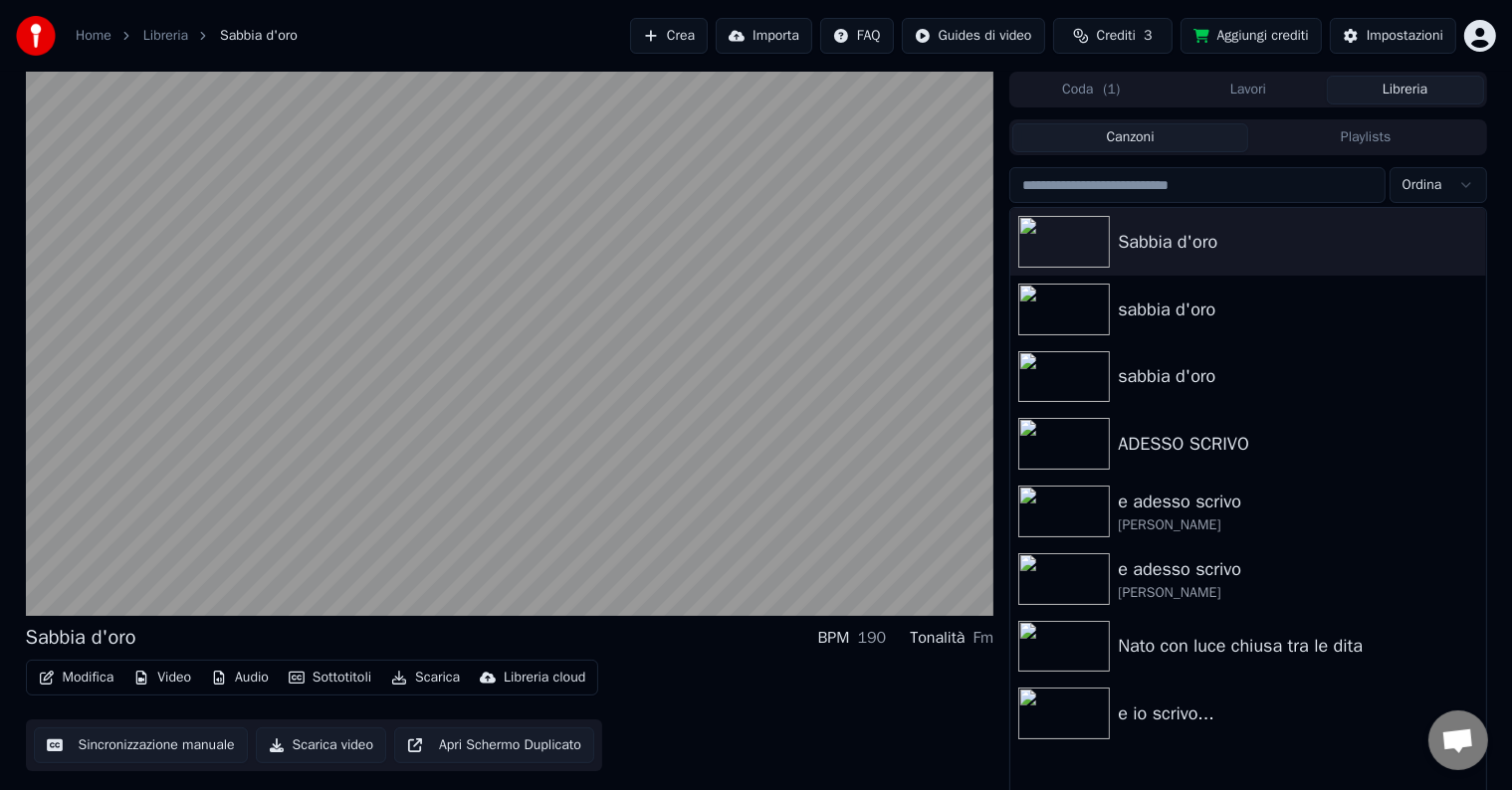 click on "Coda ( 1 )" at bounding box center (1091, 90) 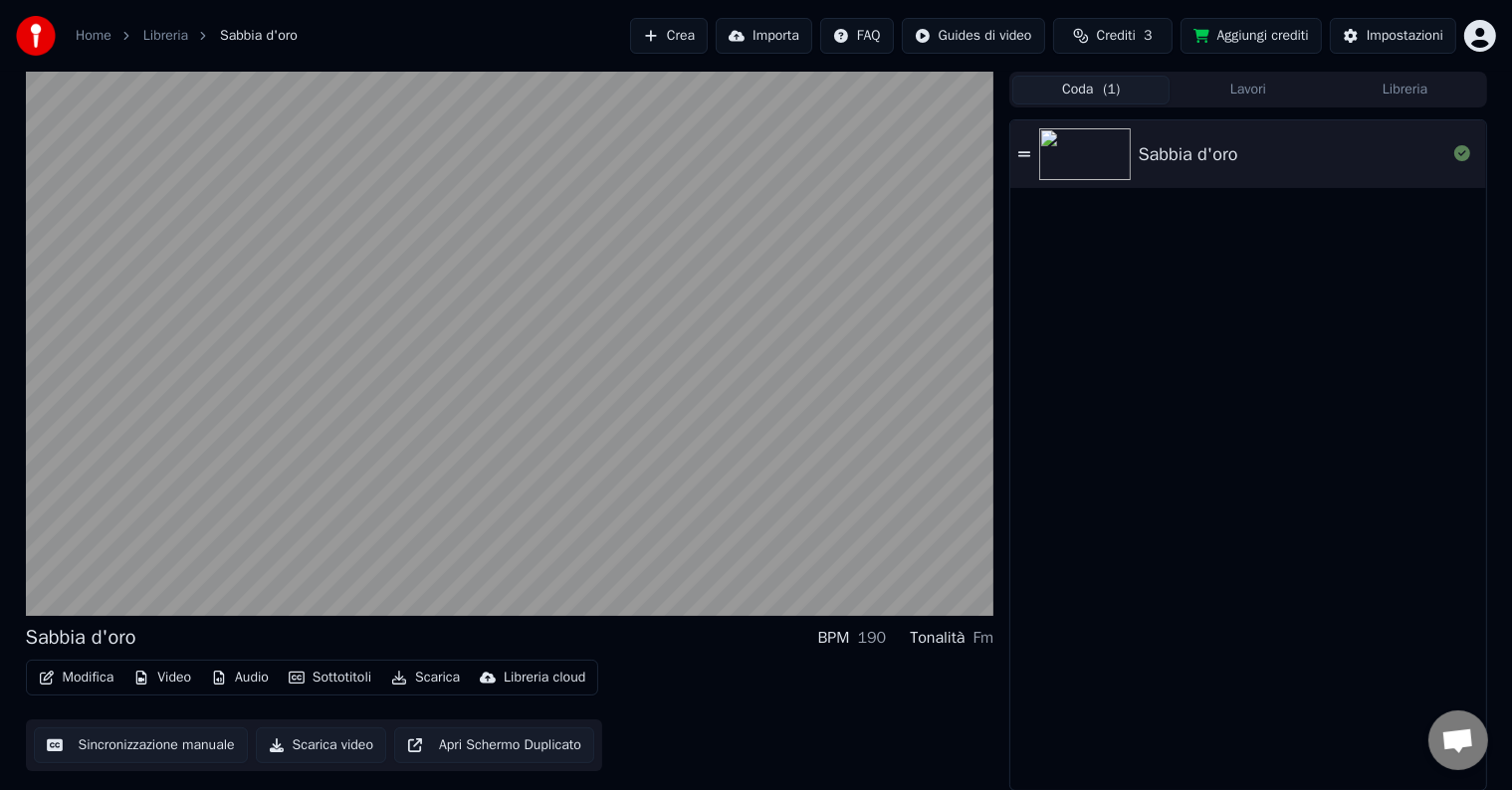 click on "Sabbia d'oro" at bounding box center (1188, 154) 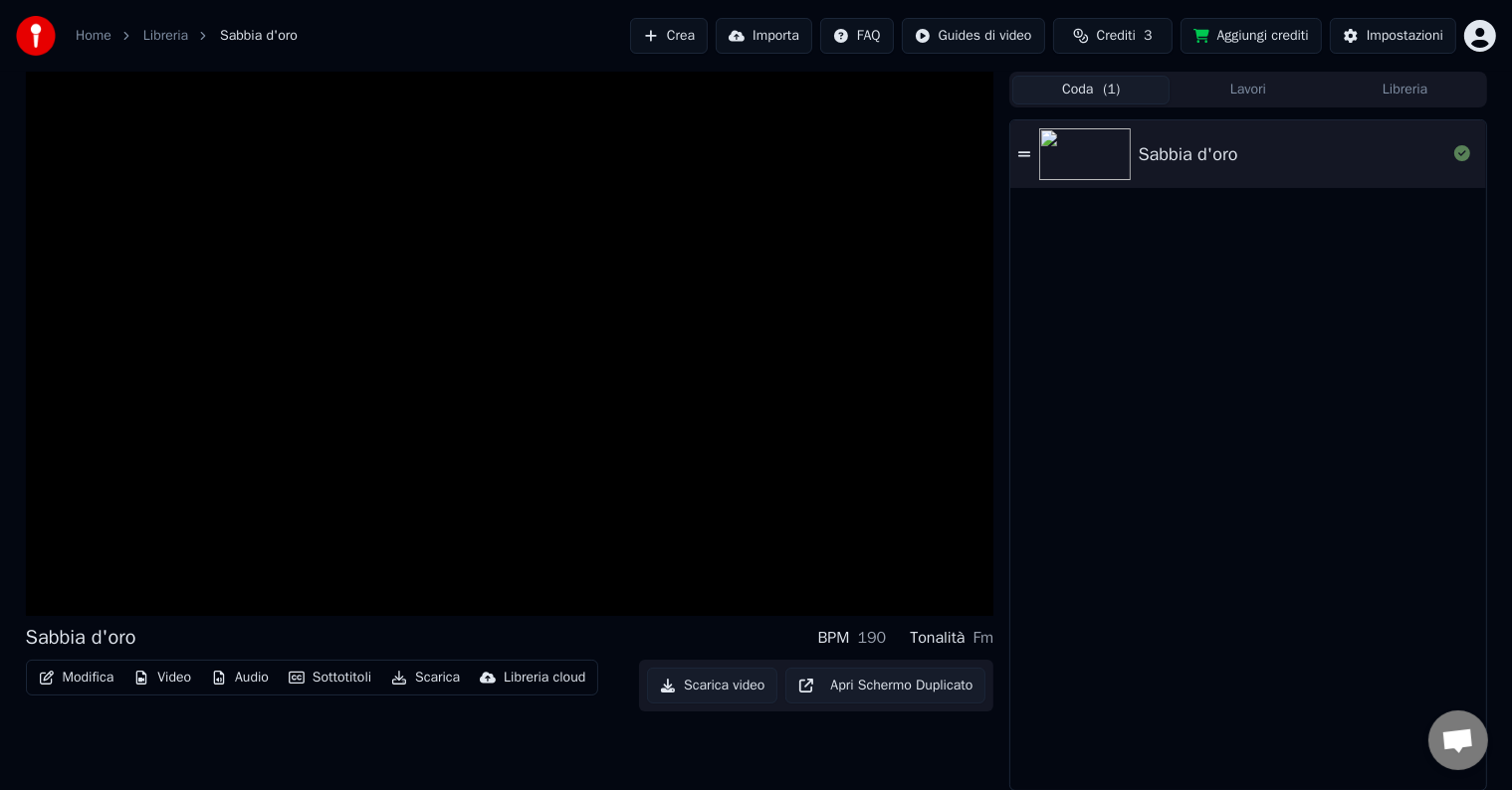 click on "Sabbia d'oro" at bounding box center (1188, 154) 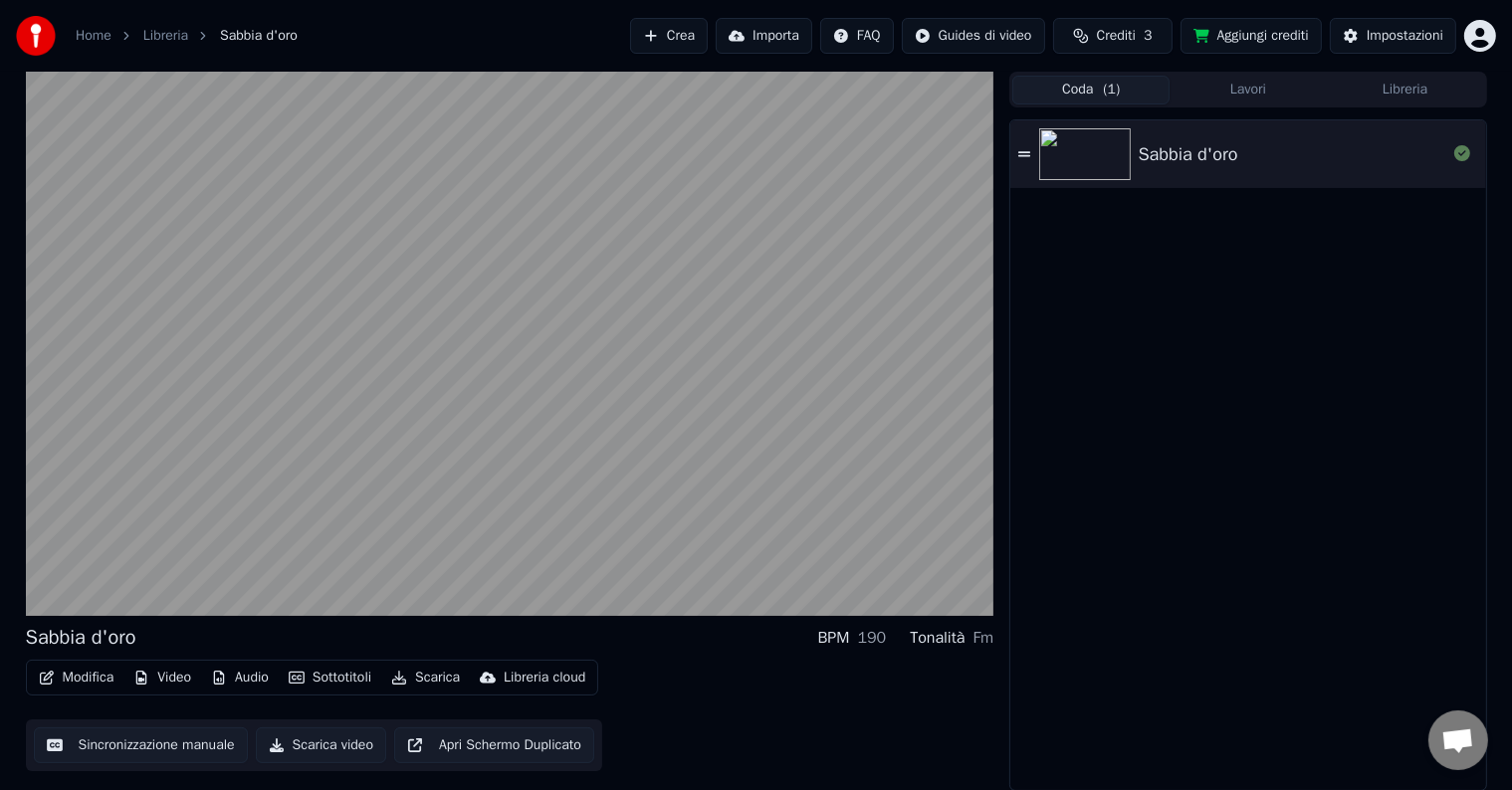 click on "Sabbia d'oro" at bounding box center (1188, 154) 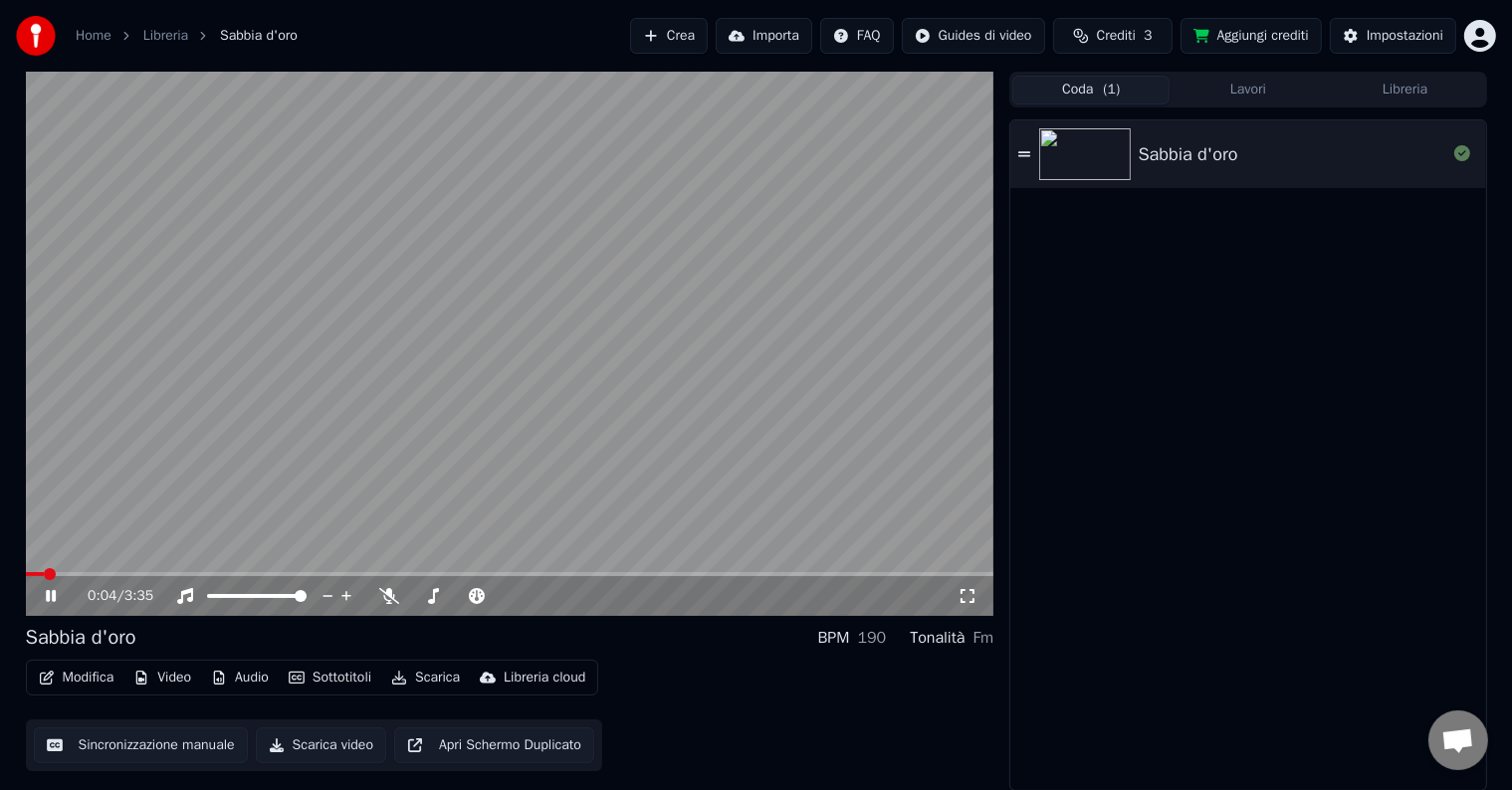 scroll, scrollTop: 0, scrollLeft: 0, axis: both 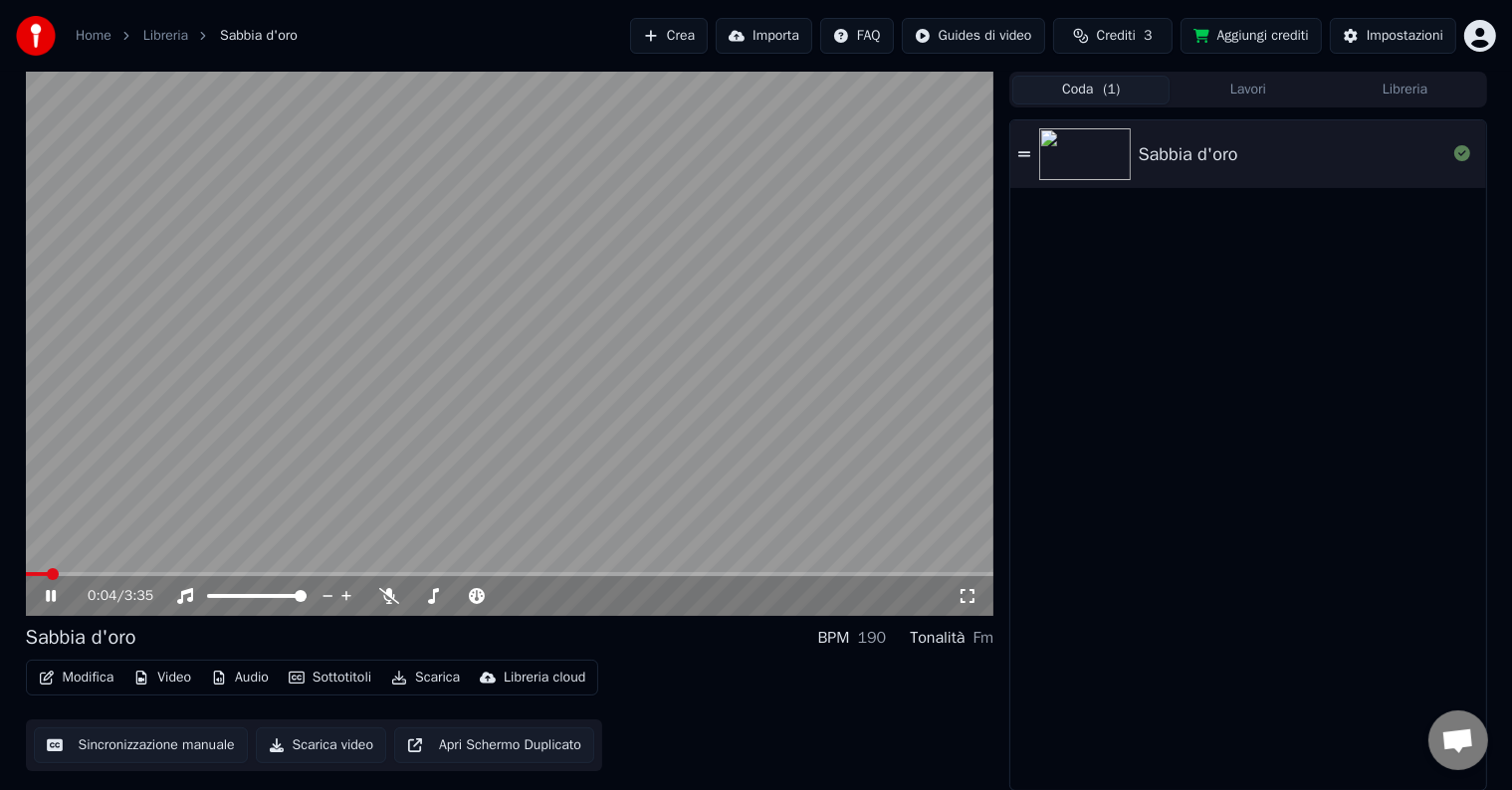 click on "Libreria" at bounding box center [165, 36] 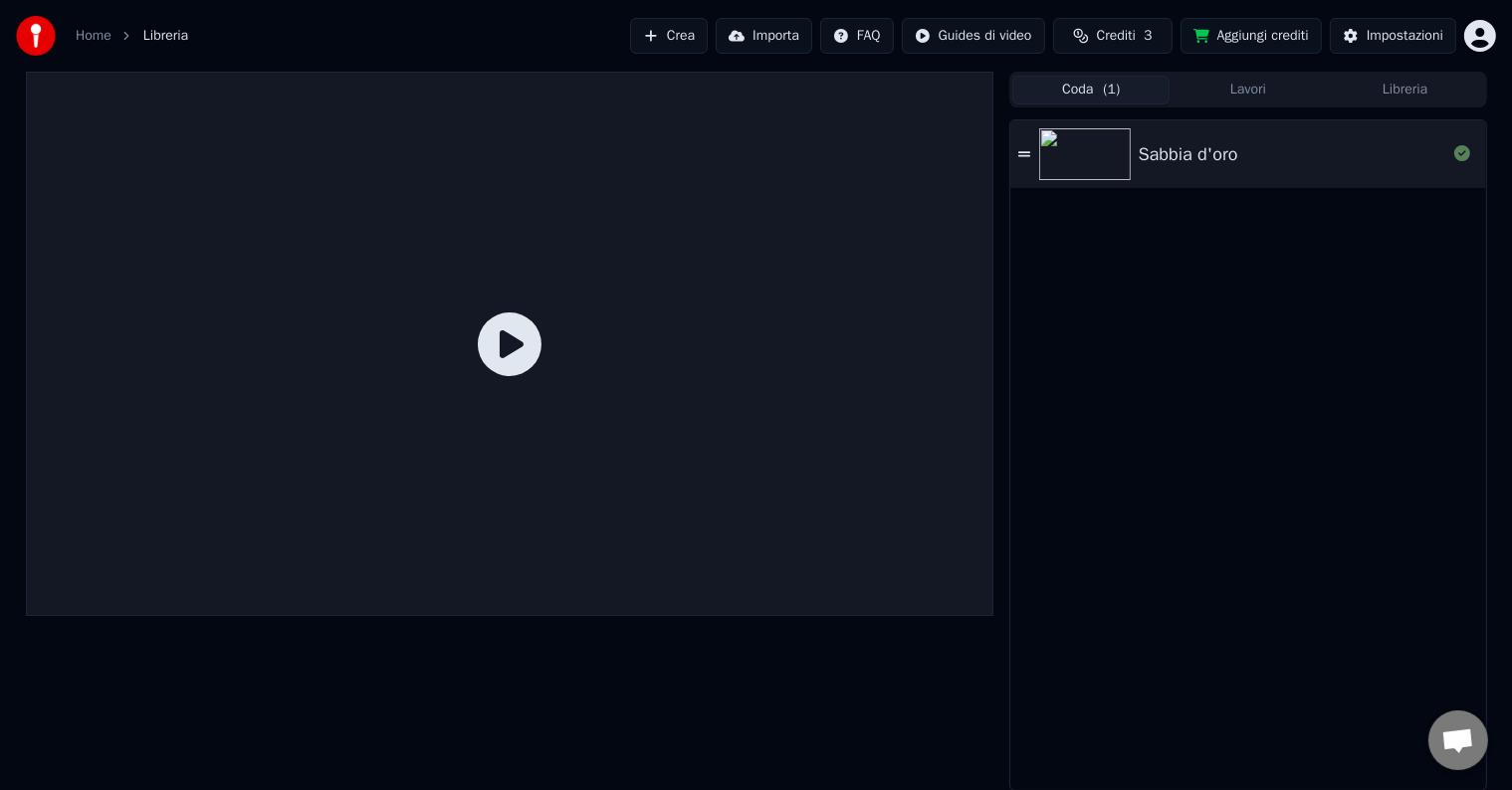 click at bounding box center (510, 343) 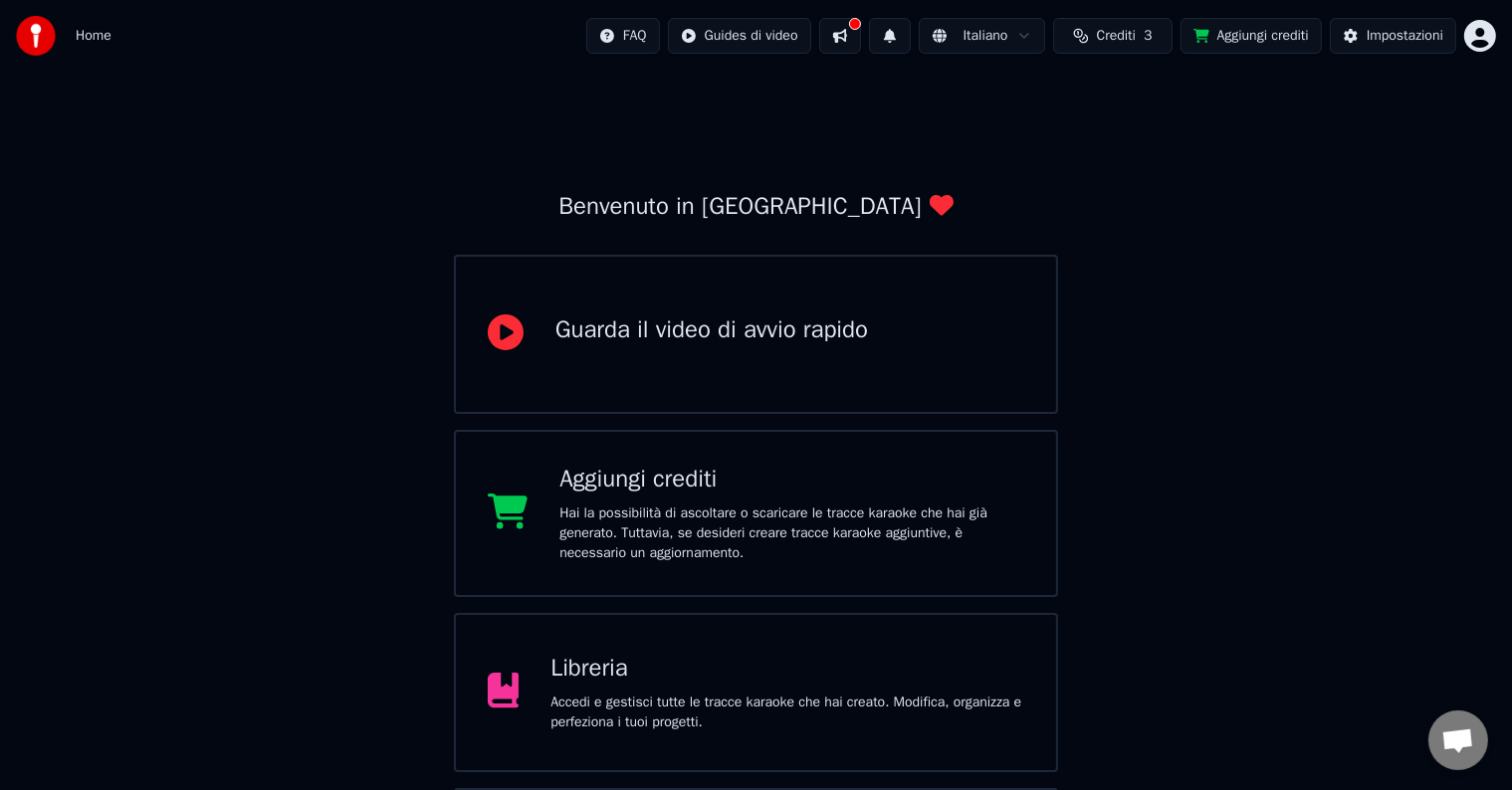 scroll, scrollTop: 156, scrollLeft: 0, axis: vertical 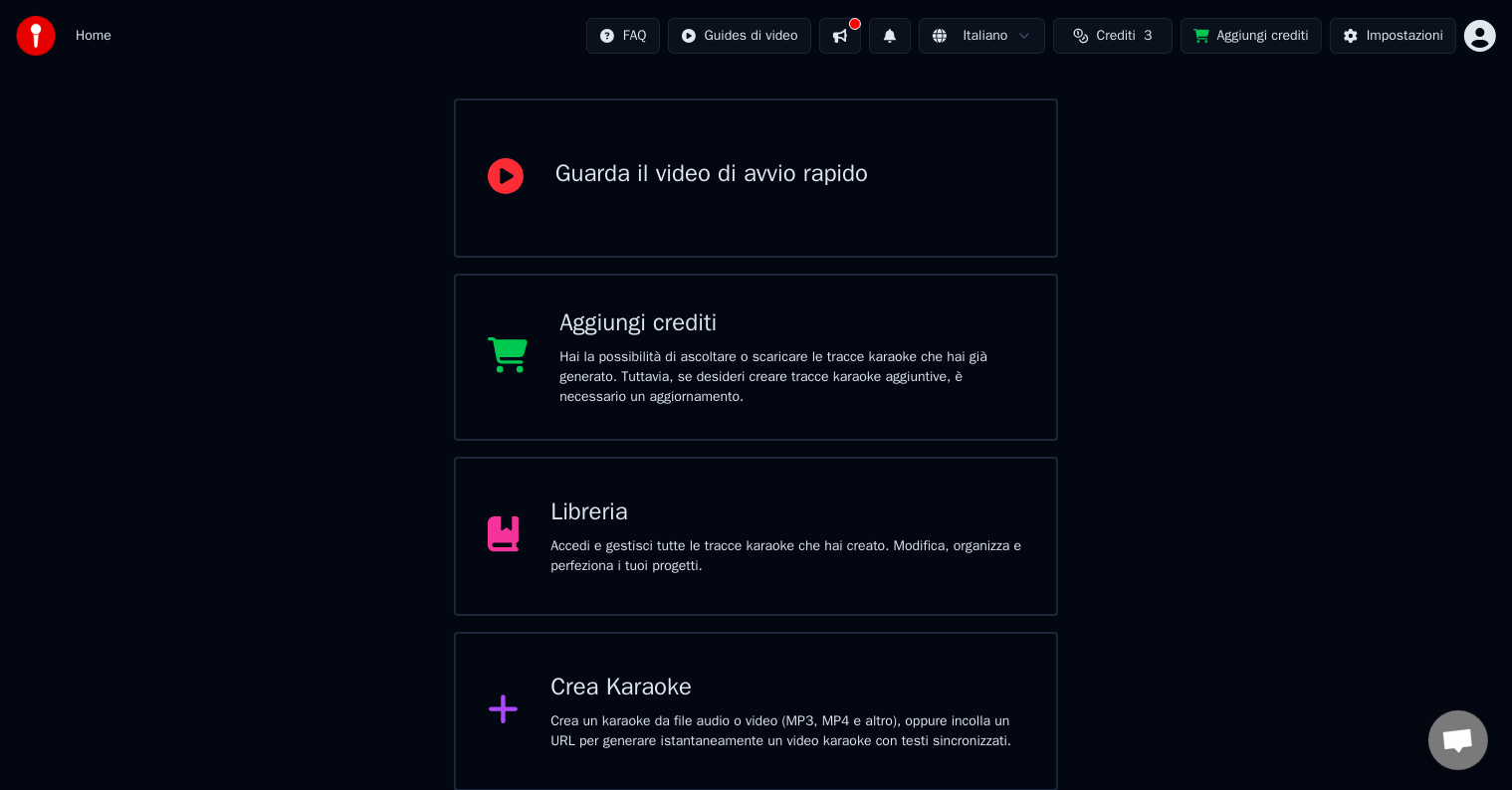 click on "Libreria" at bounding box center [787, 512] 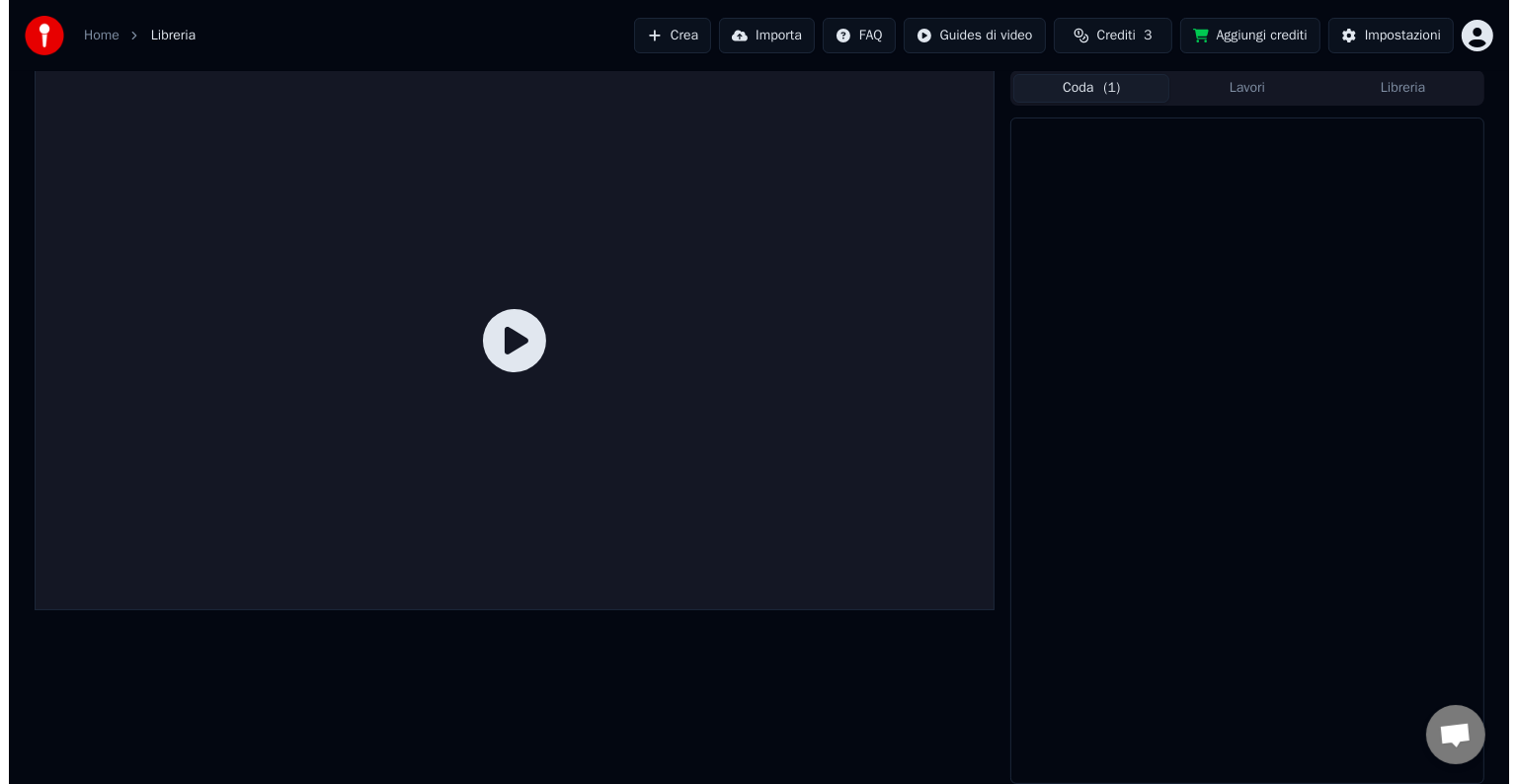 scroll, scrollTop: 0, scrollLeft: 0, axis: both 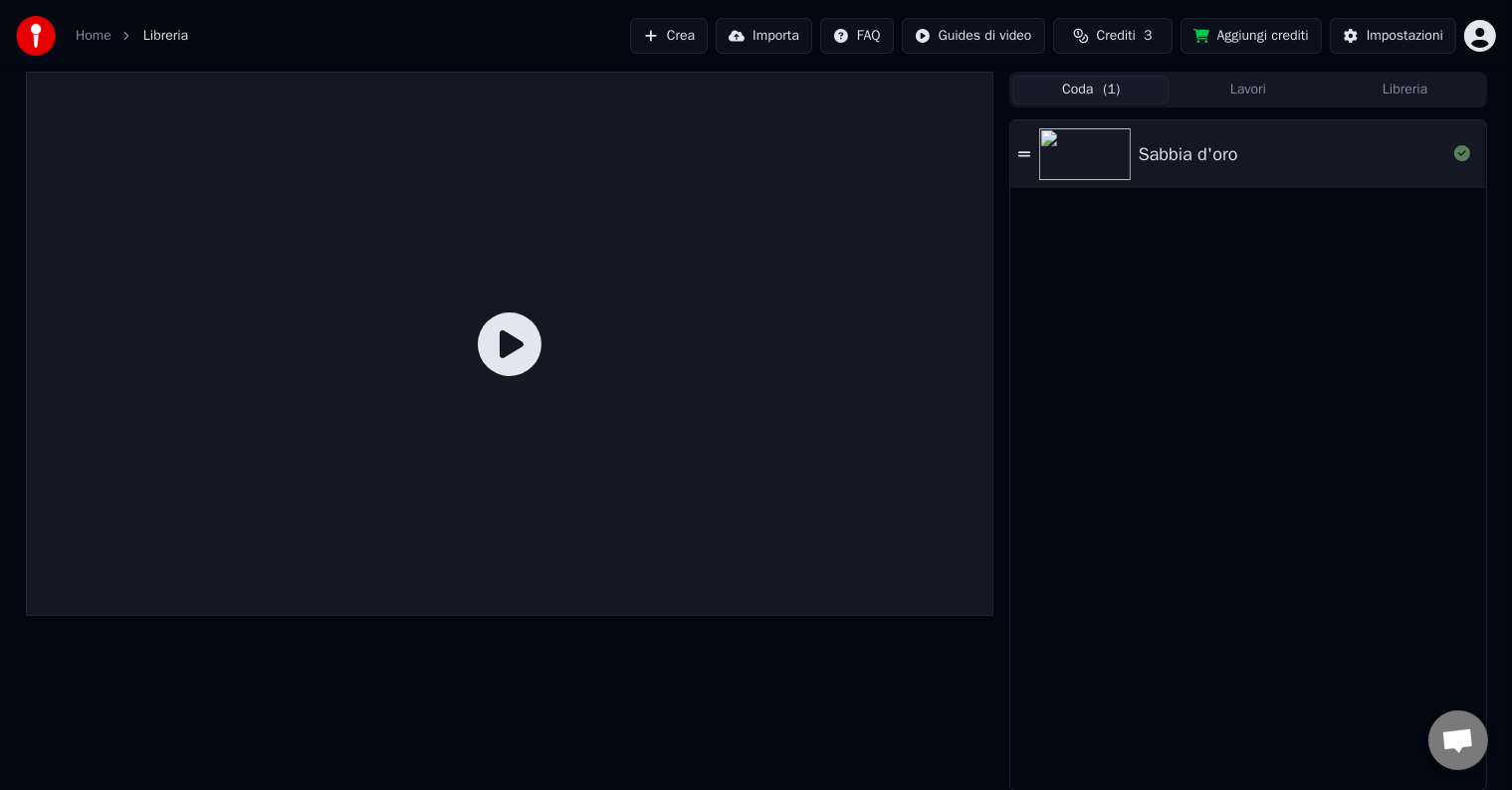 click on "Sabbia d'oro" at bounding box center [1188, 154] 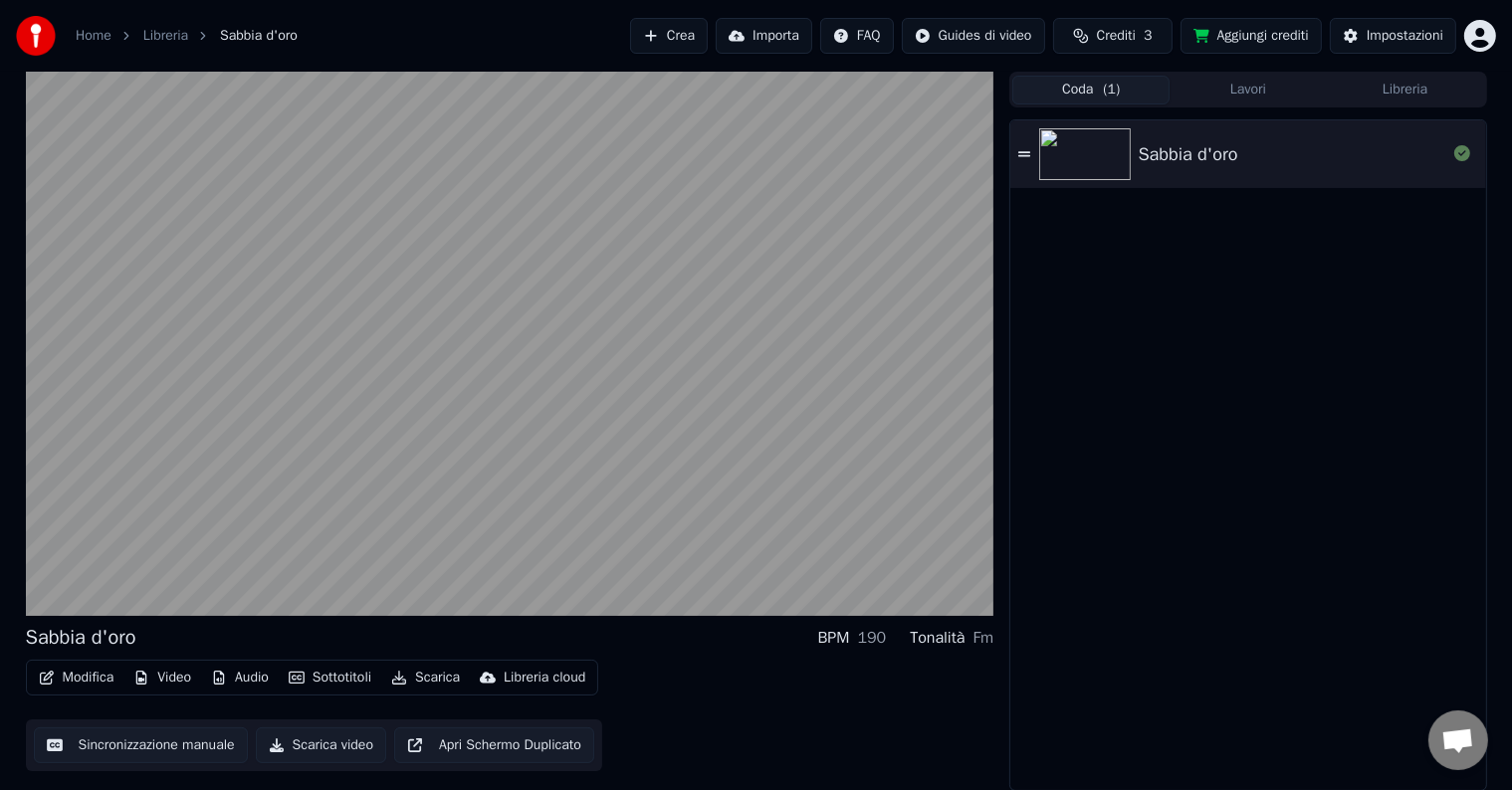 click on "Lavori" at bounding box center (1248, 90) 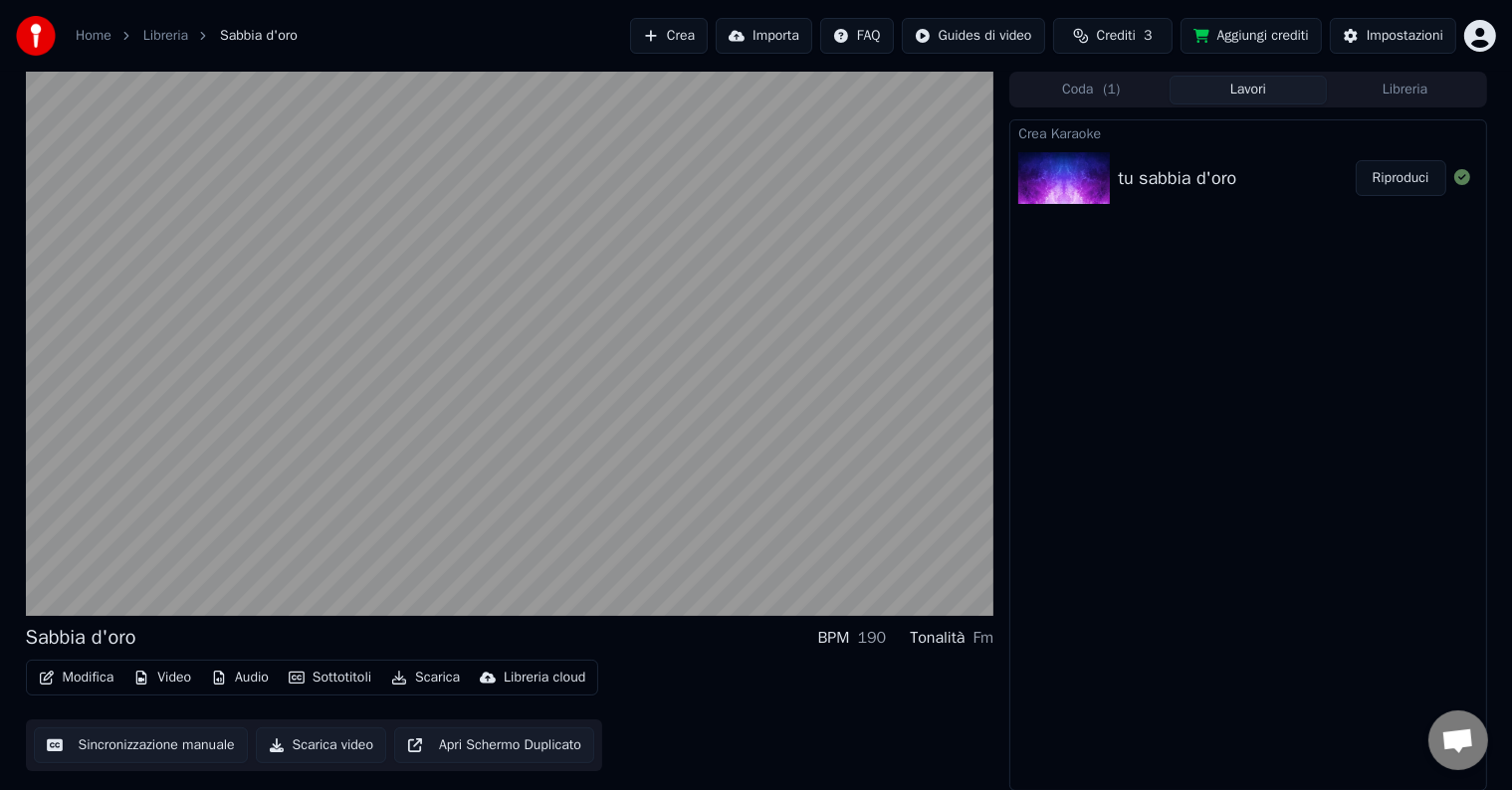 click on "Riproduci" at bounding box center [1401, 178] 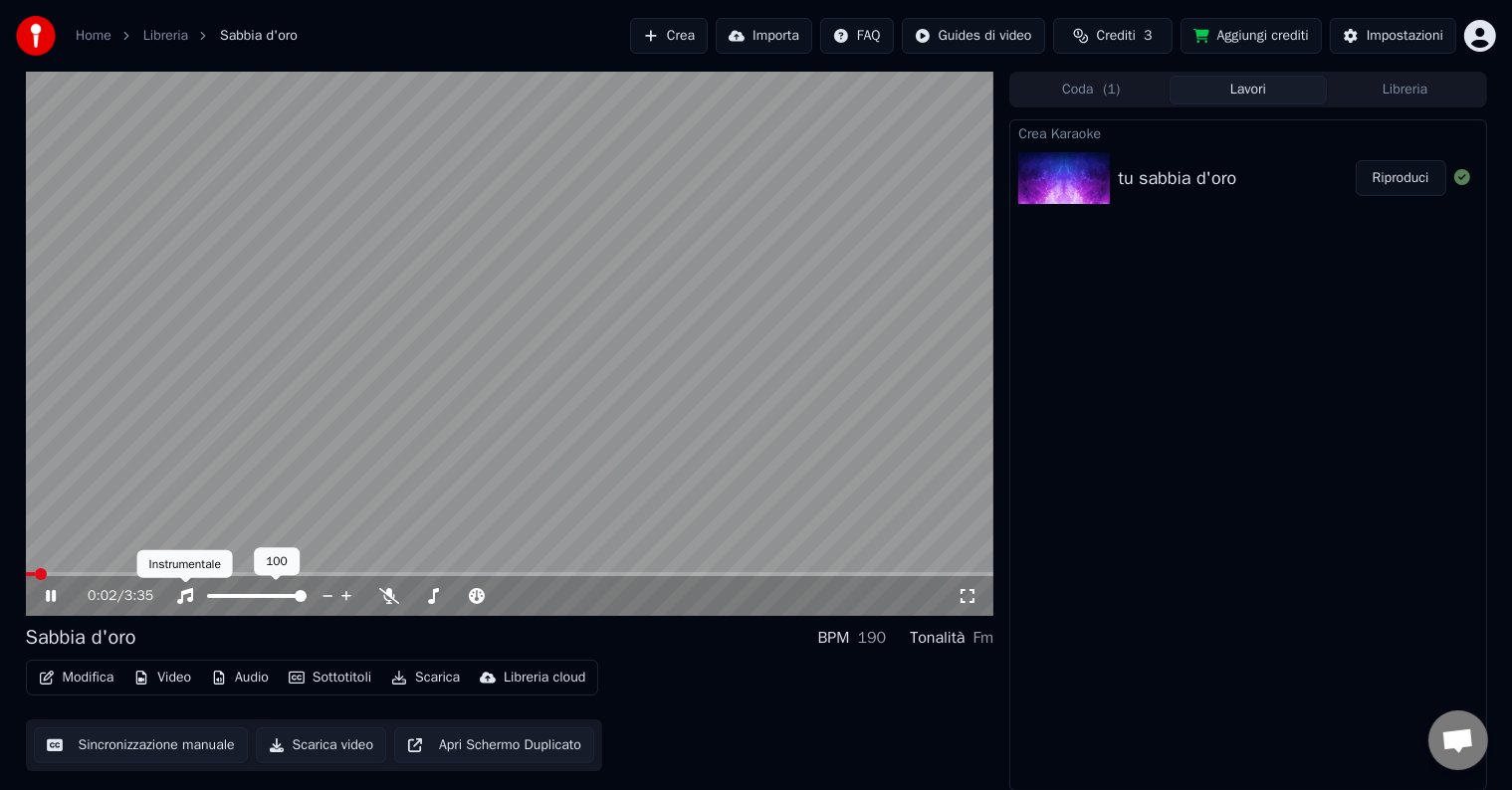 click on "Instrumentale Instrumentale" at bounding box center (185, 564) 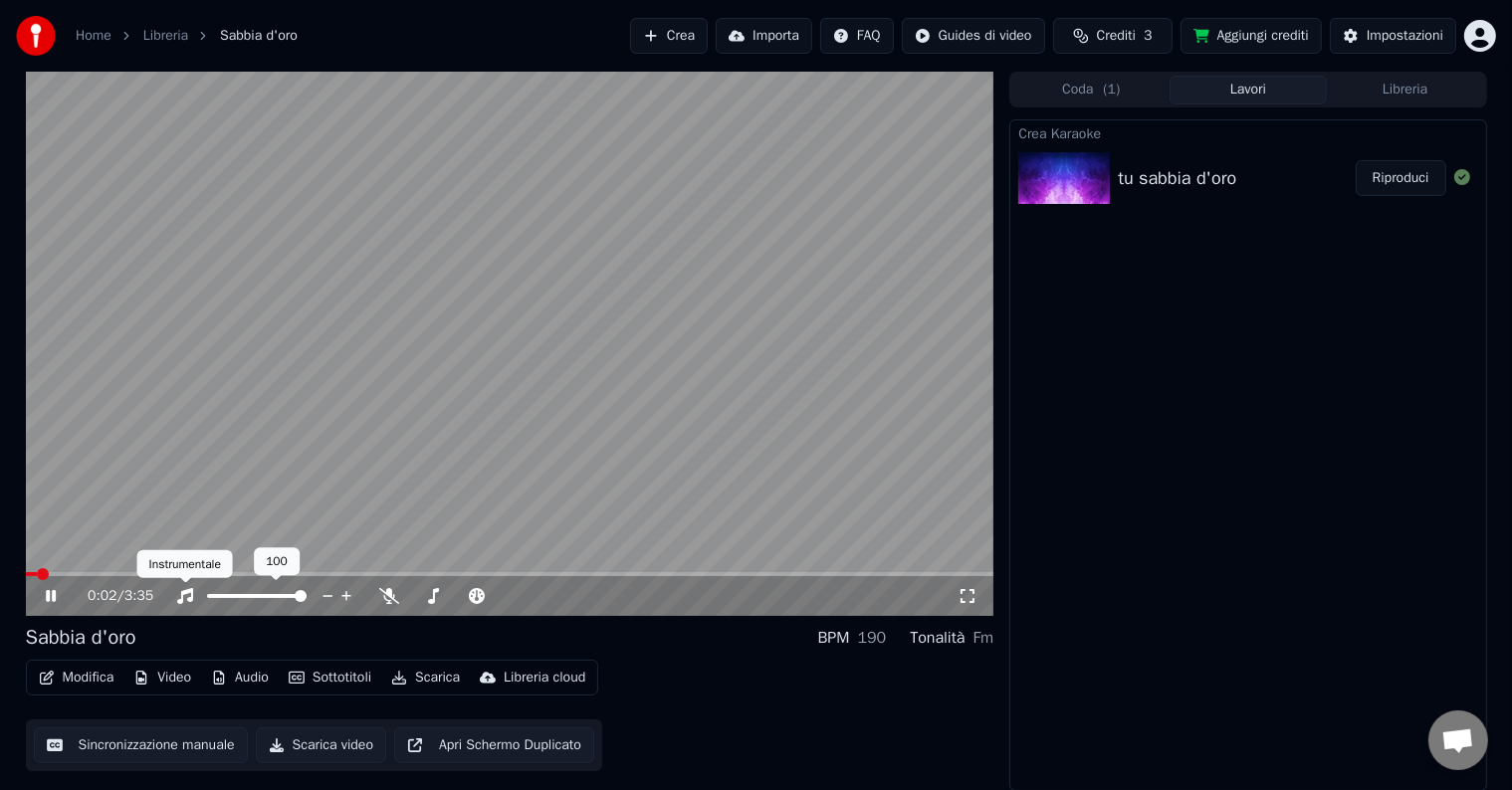 click on "Instrumentale Instrumentale" at bounding box center [185, 564] 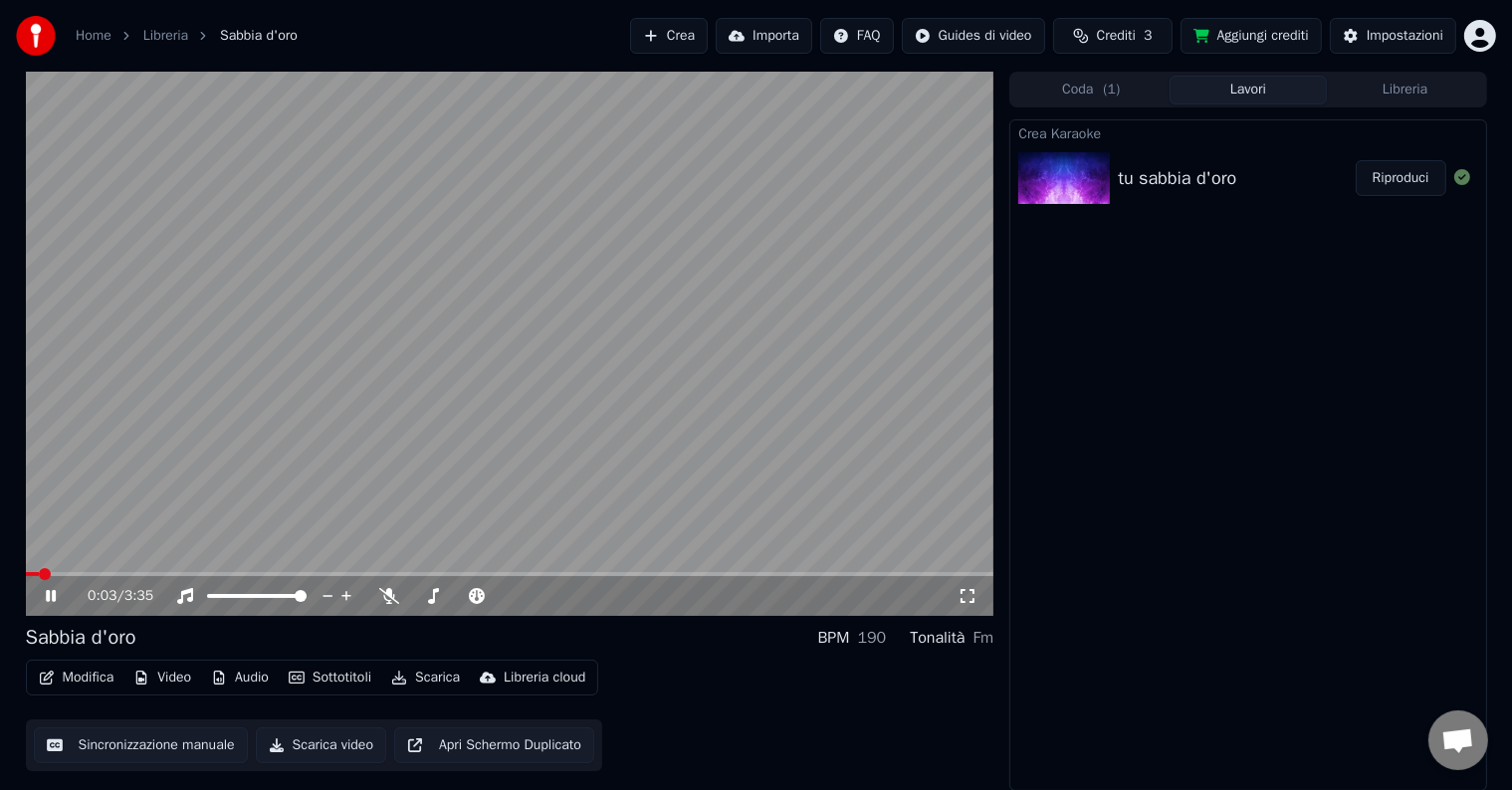 drag, startPoint x: 138, startPoint y: 582, endPoint x: 130, endPoint y: 573, distance: 12.0415946 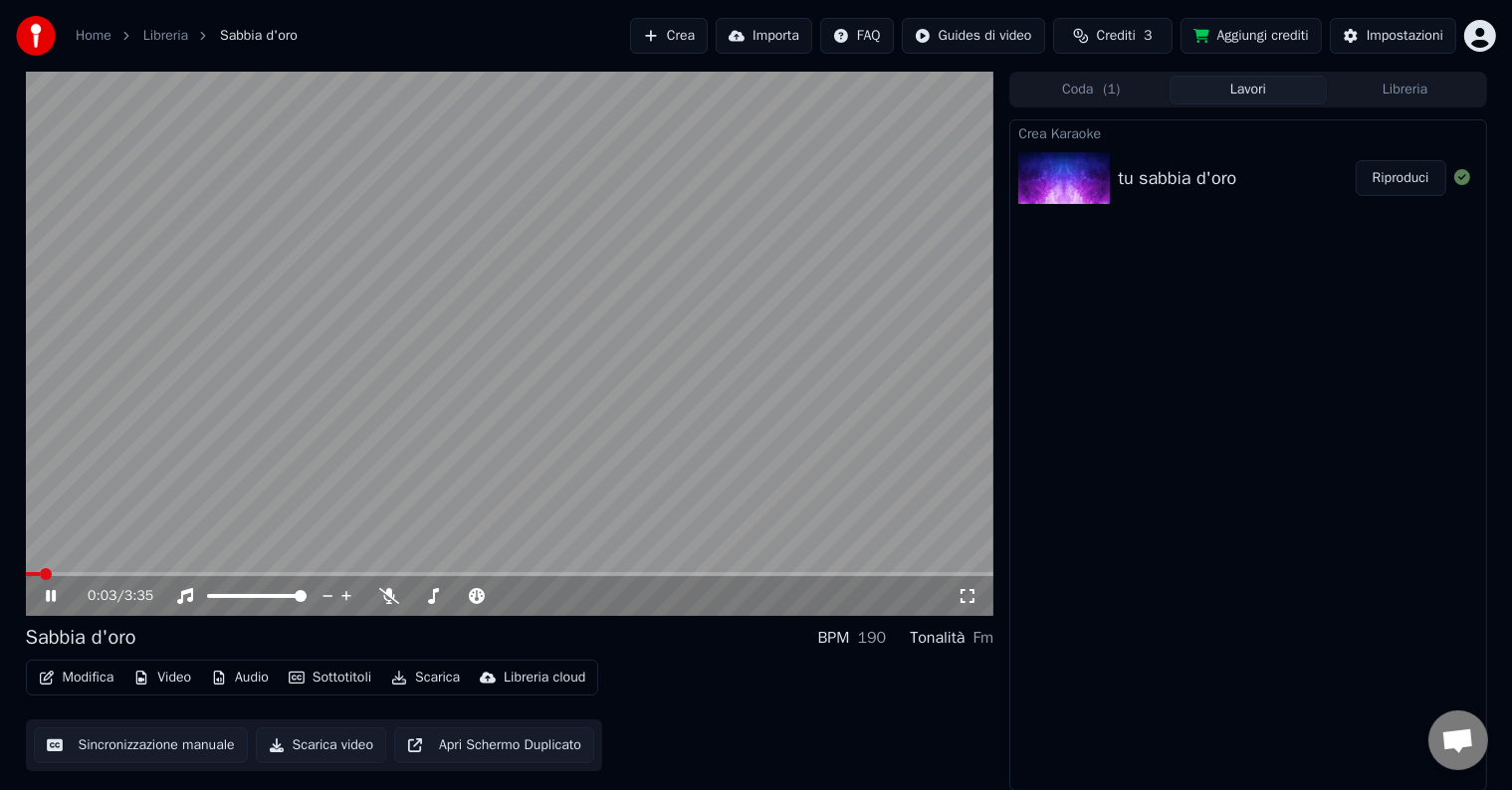 click at bounding box center [510, 574] 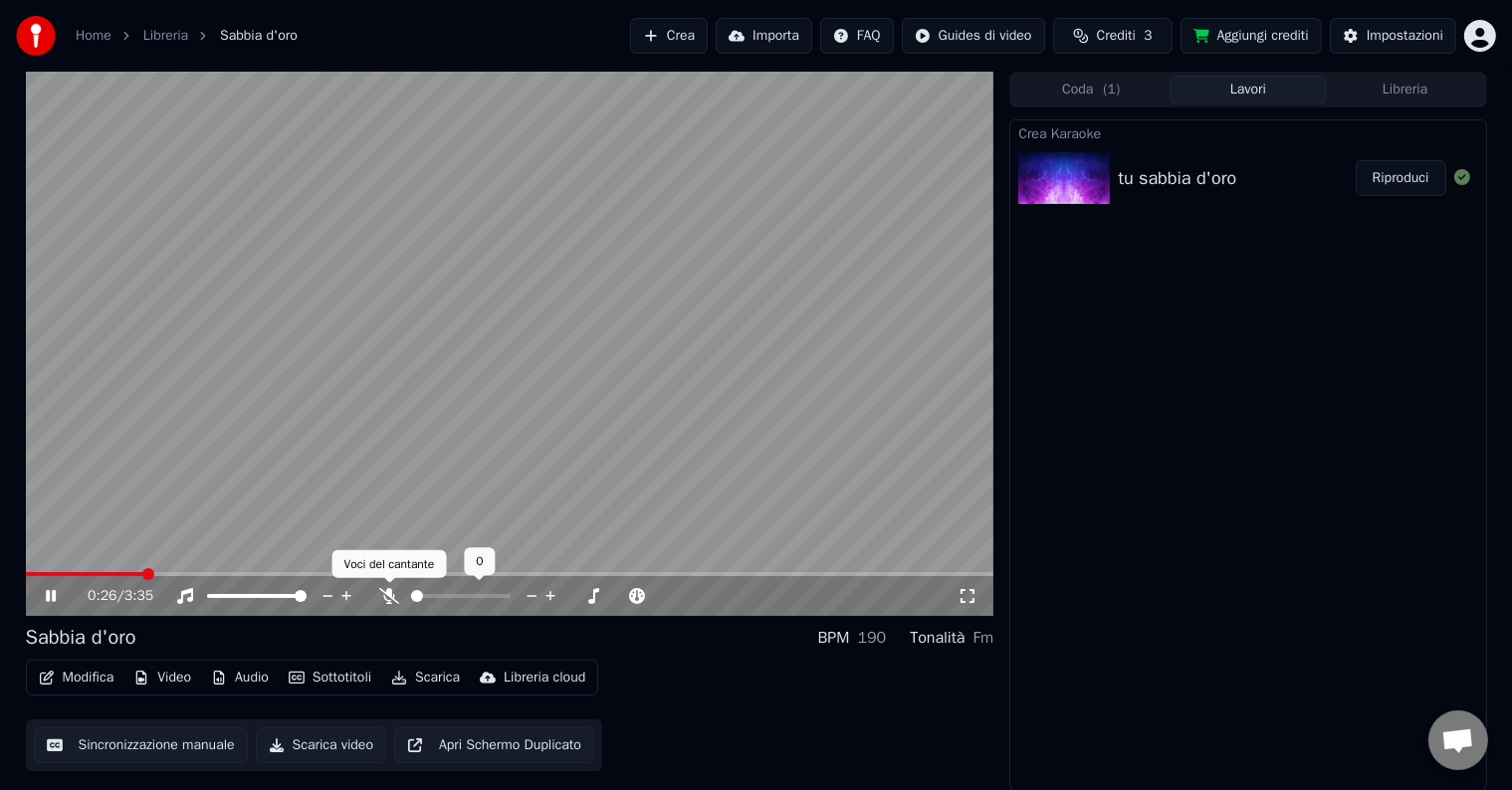 click at bounding box center [479, 596] 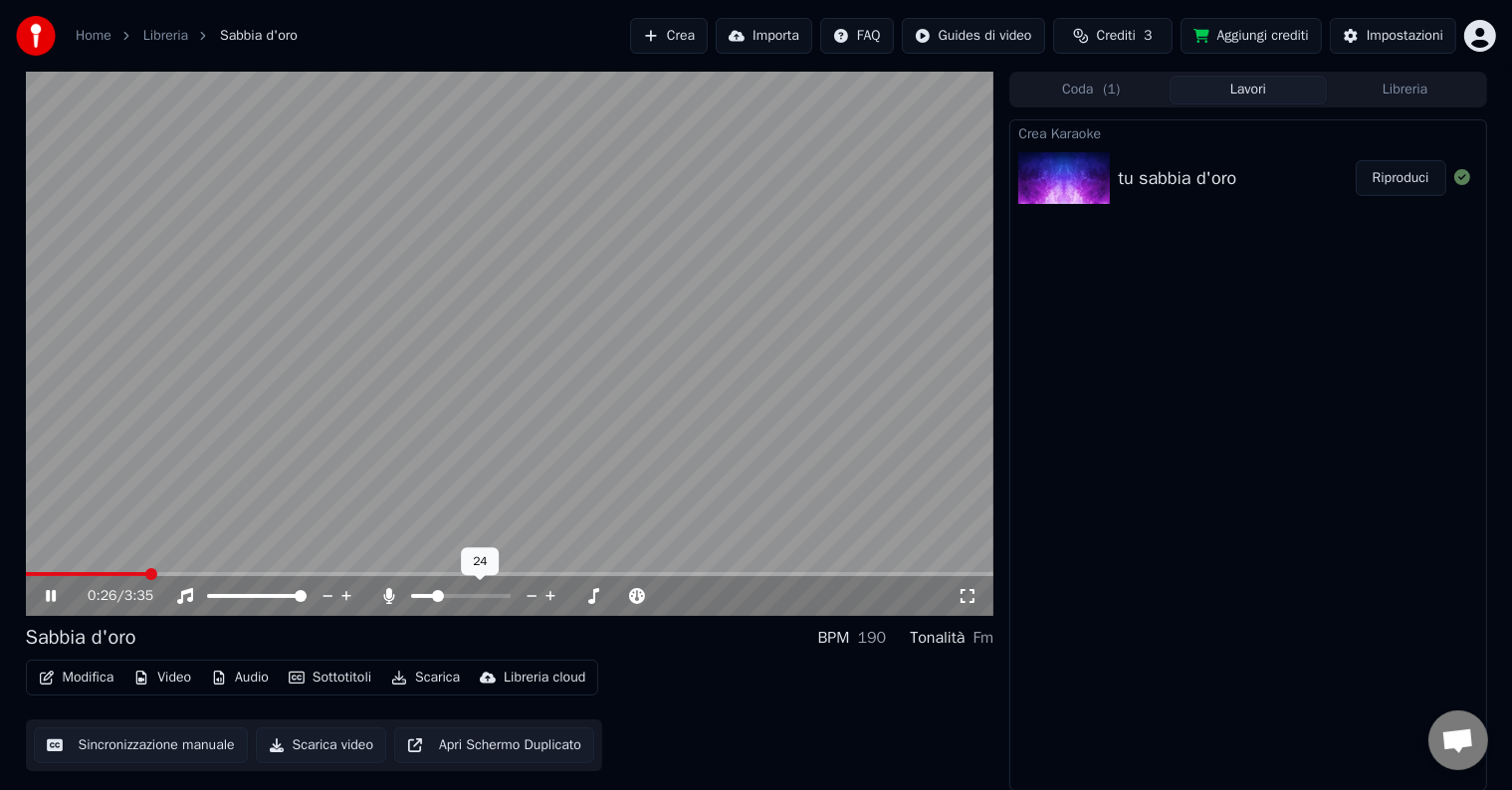 click at bounding box center [461, 596] 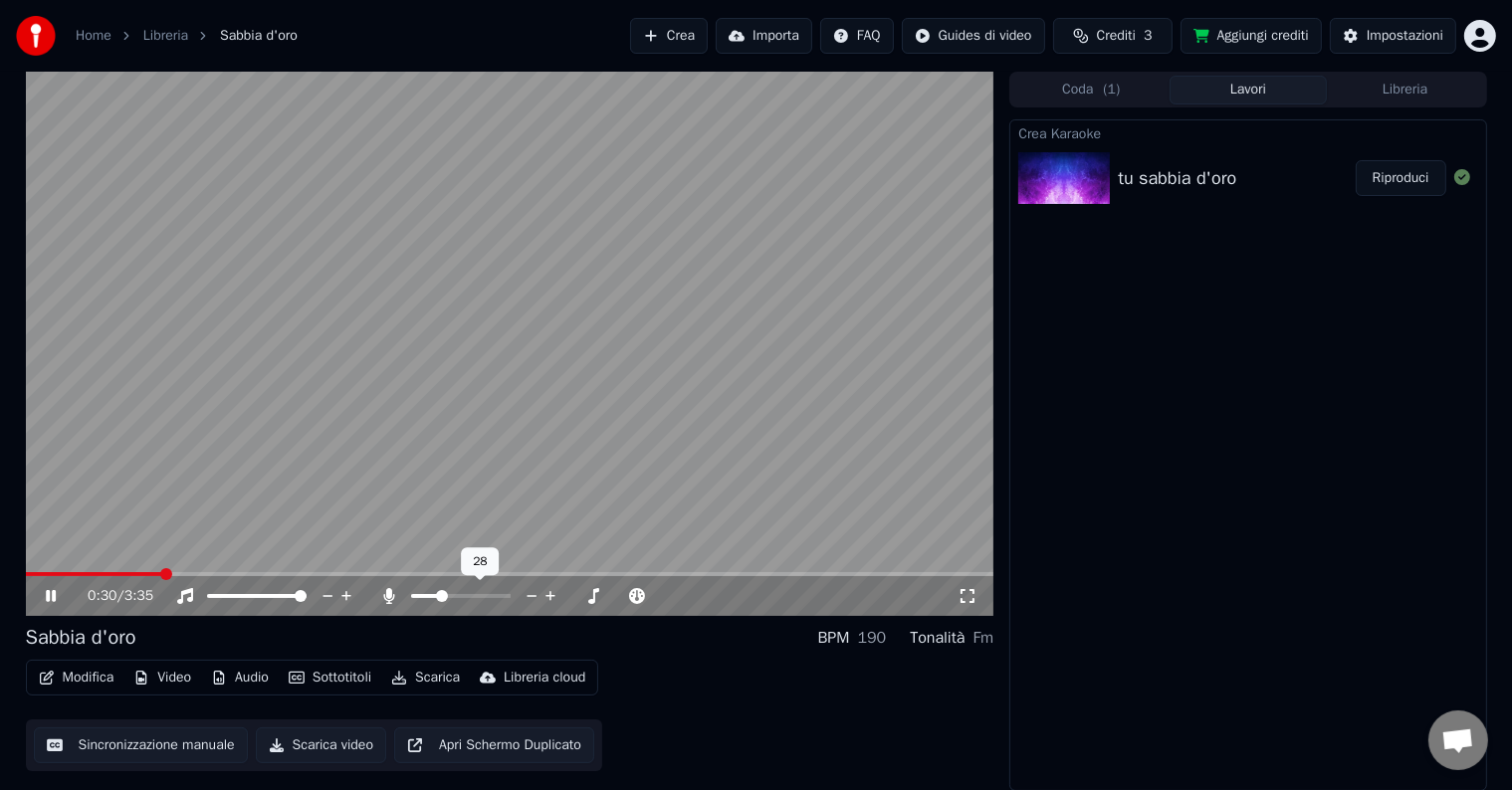 click at bounding box center [442, 596] 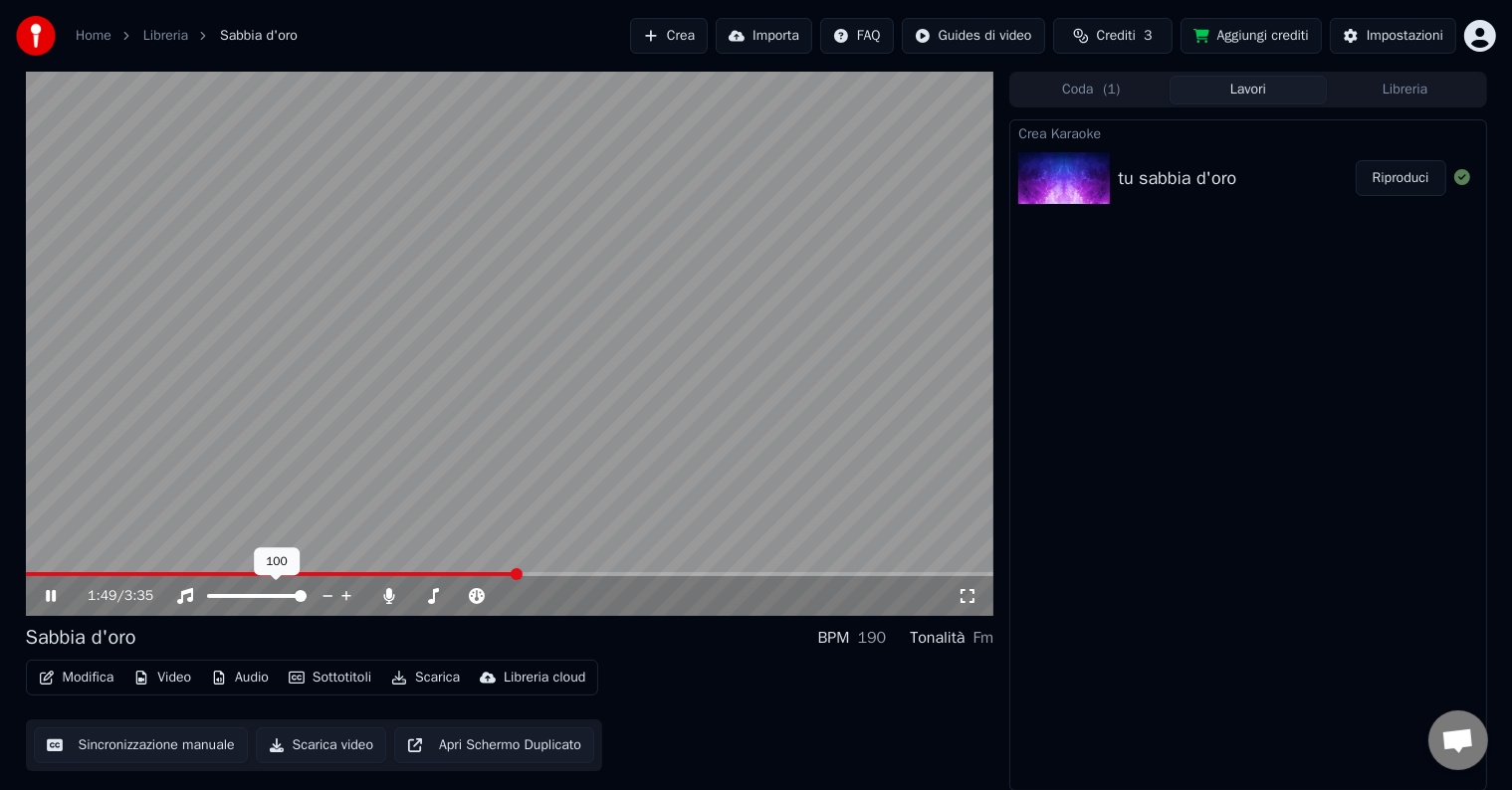 click 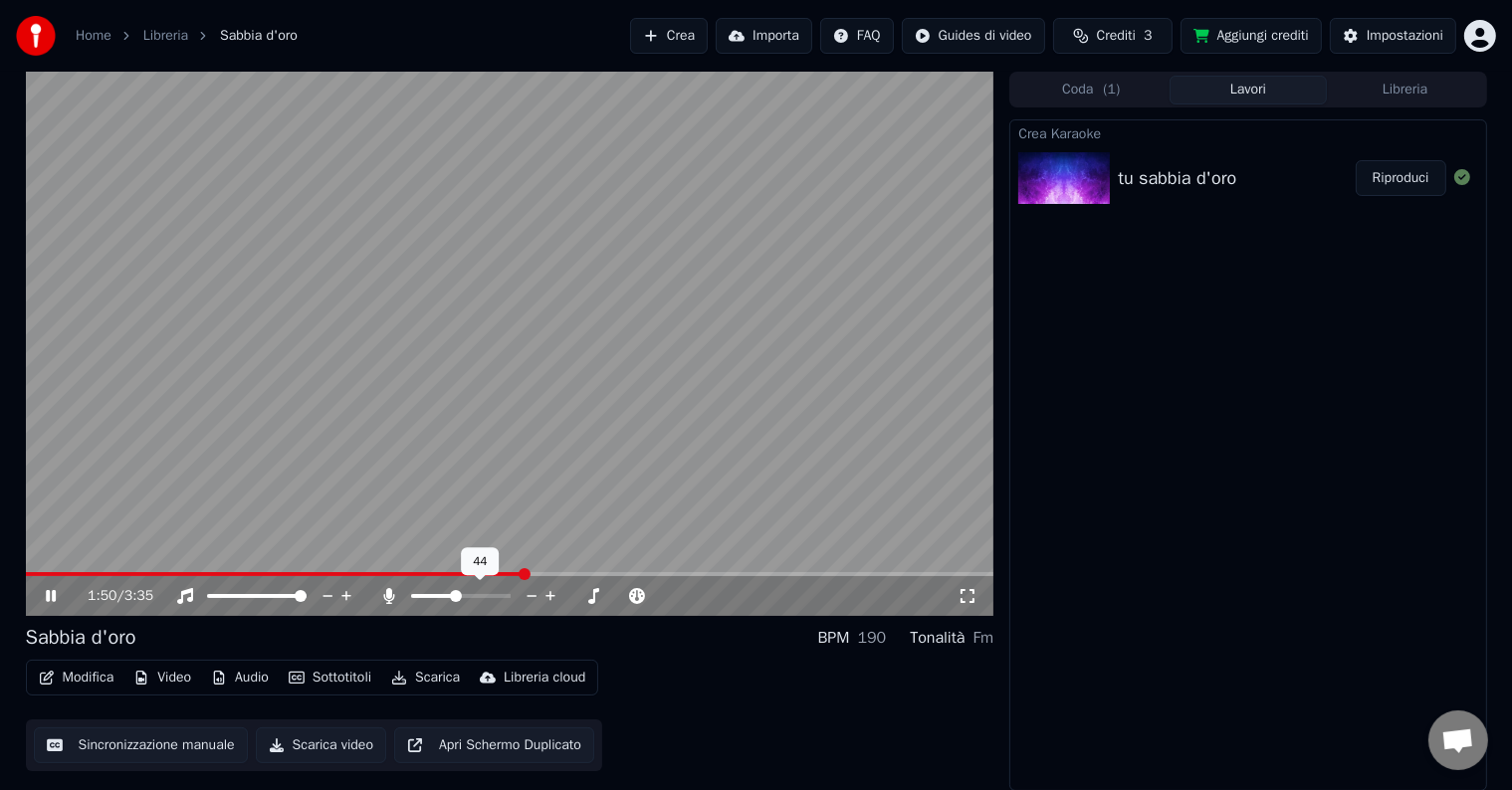 click at bounding box center (461, 596) 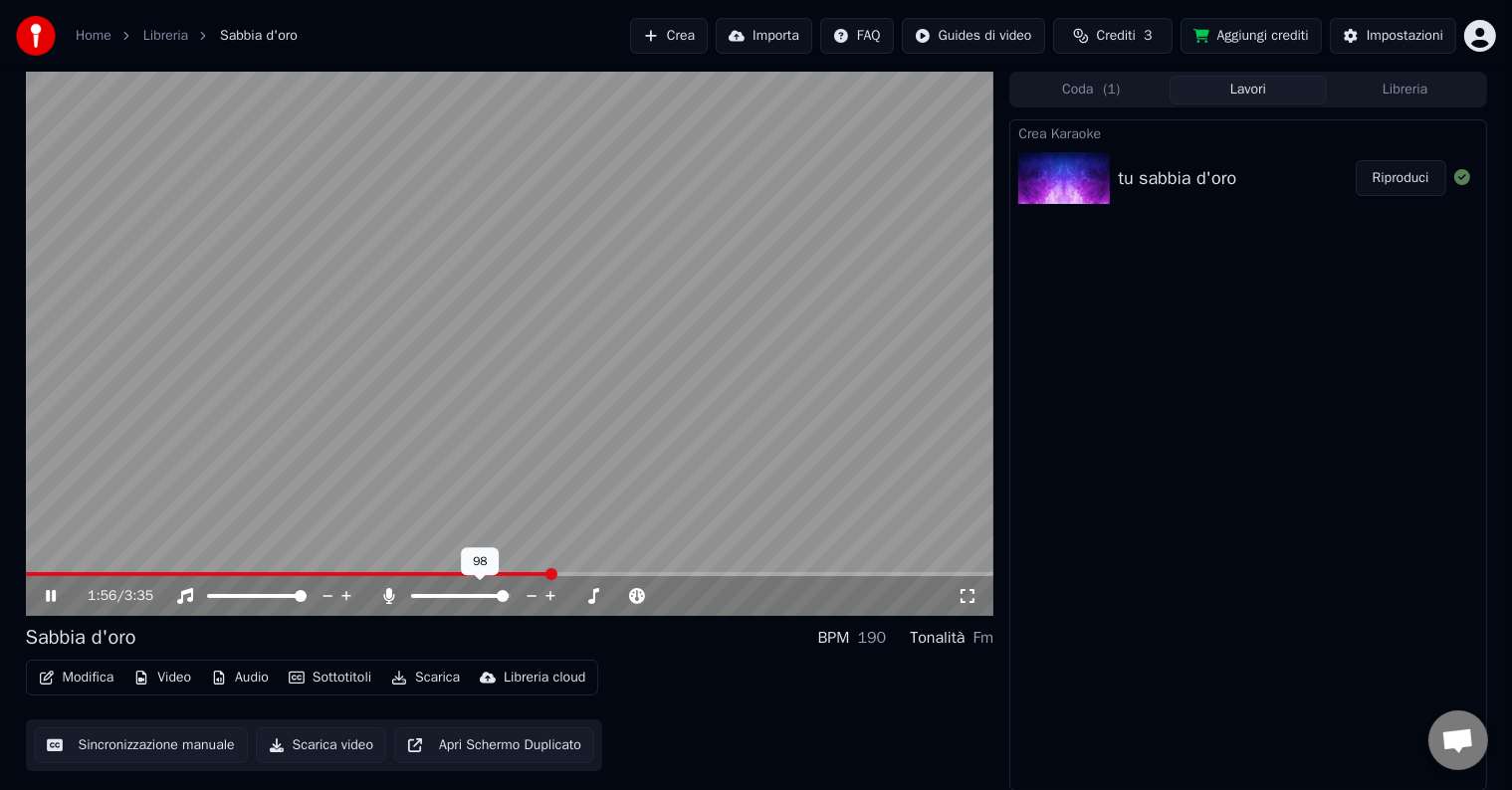 click at bounding box center [461, 596] 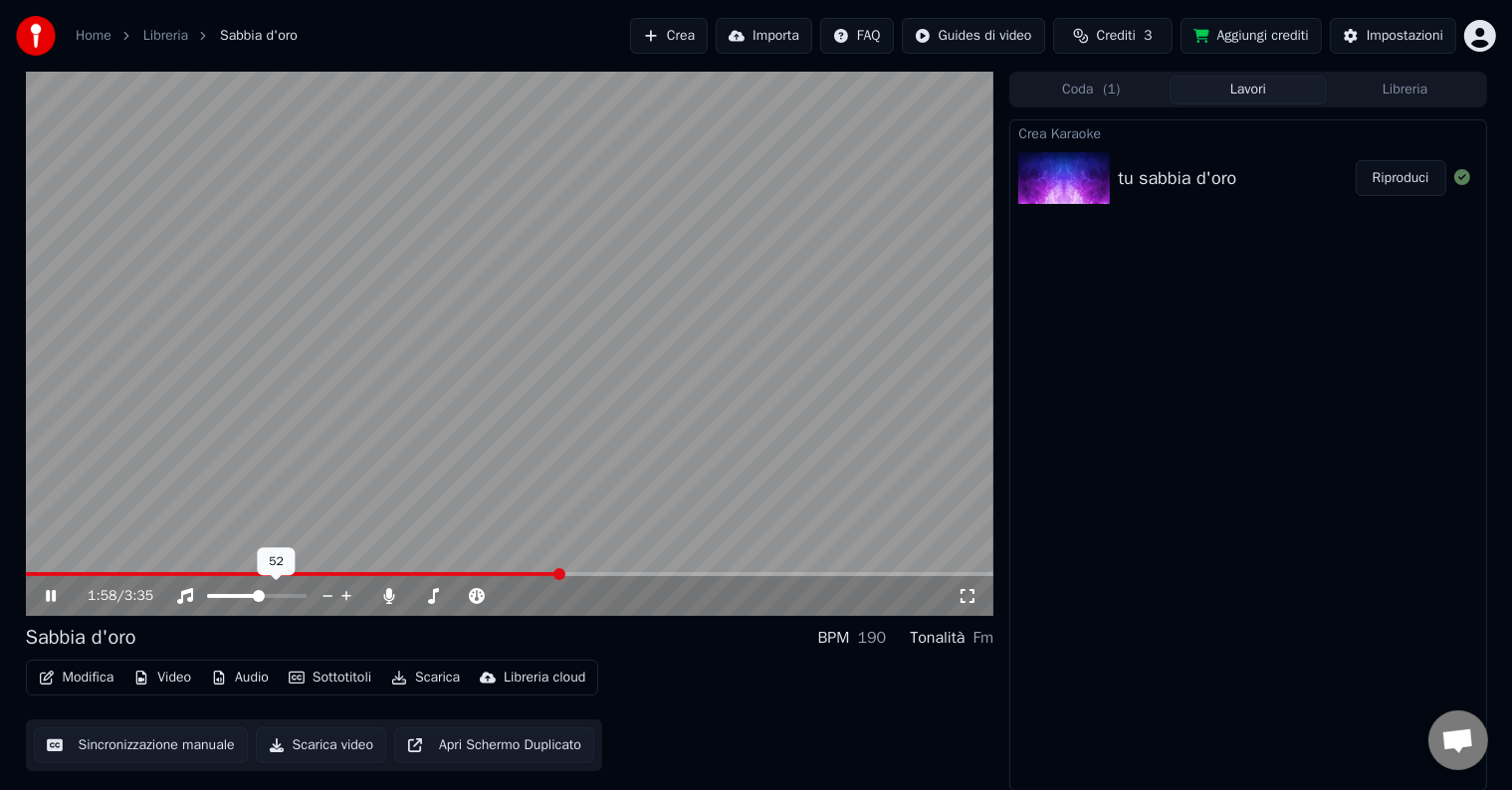 click at bounding box center [259, 596] 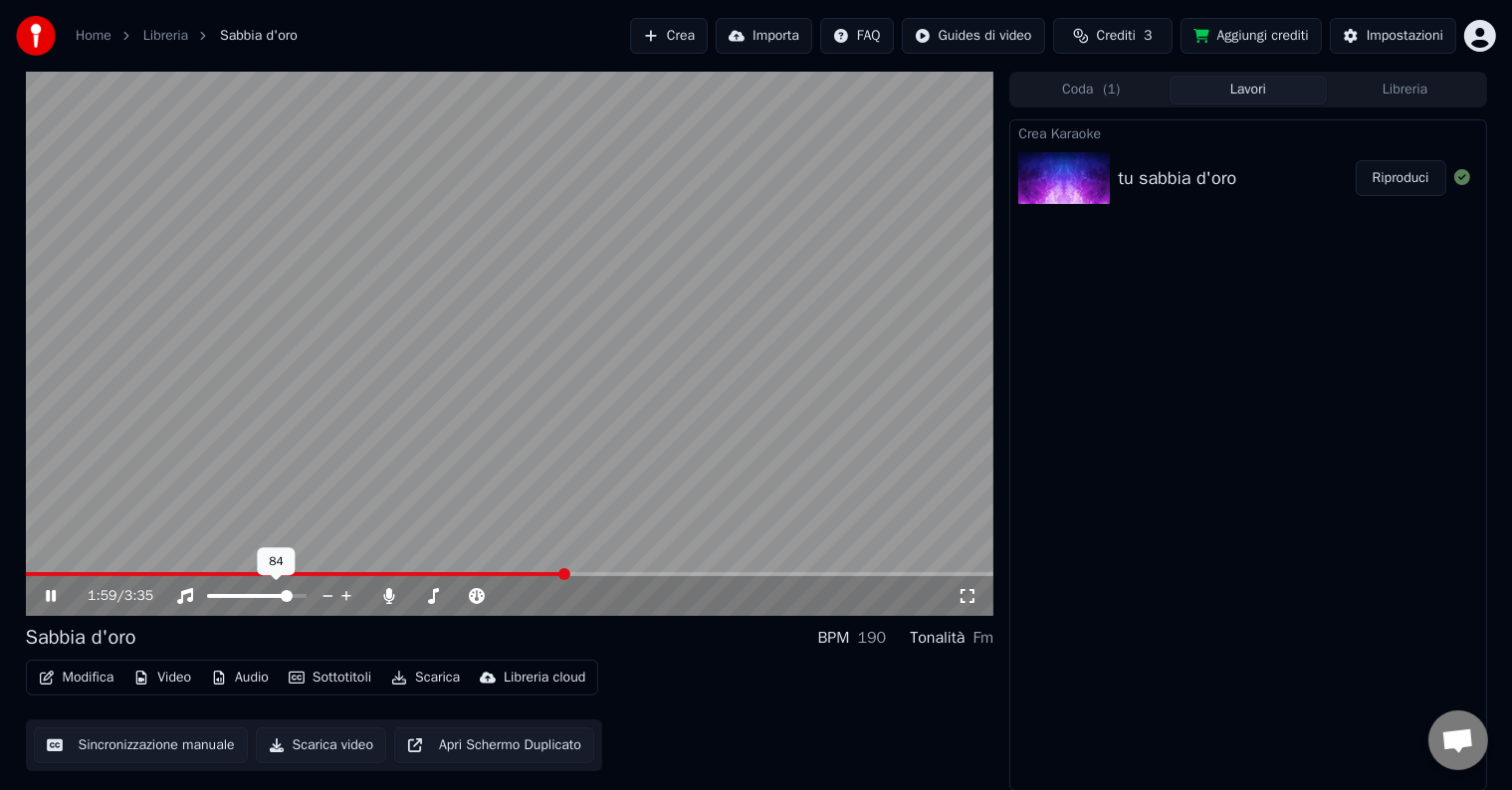 click at bounding box center (287, 596) 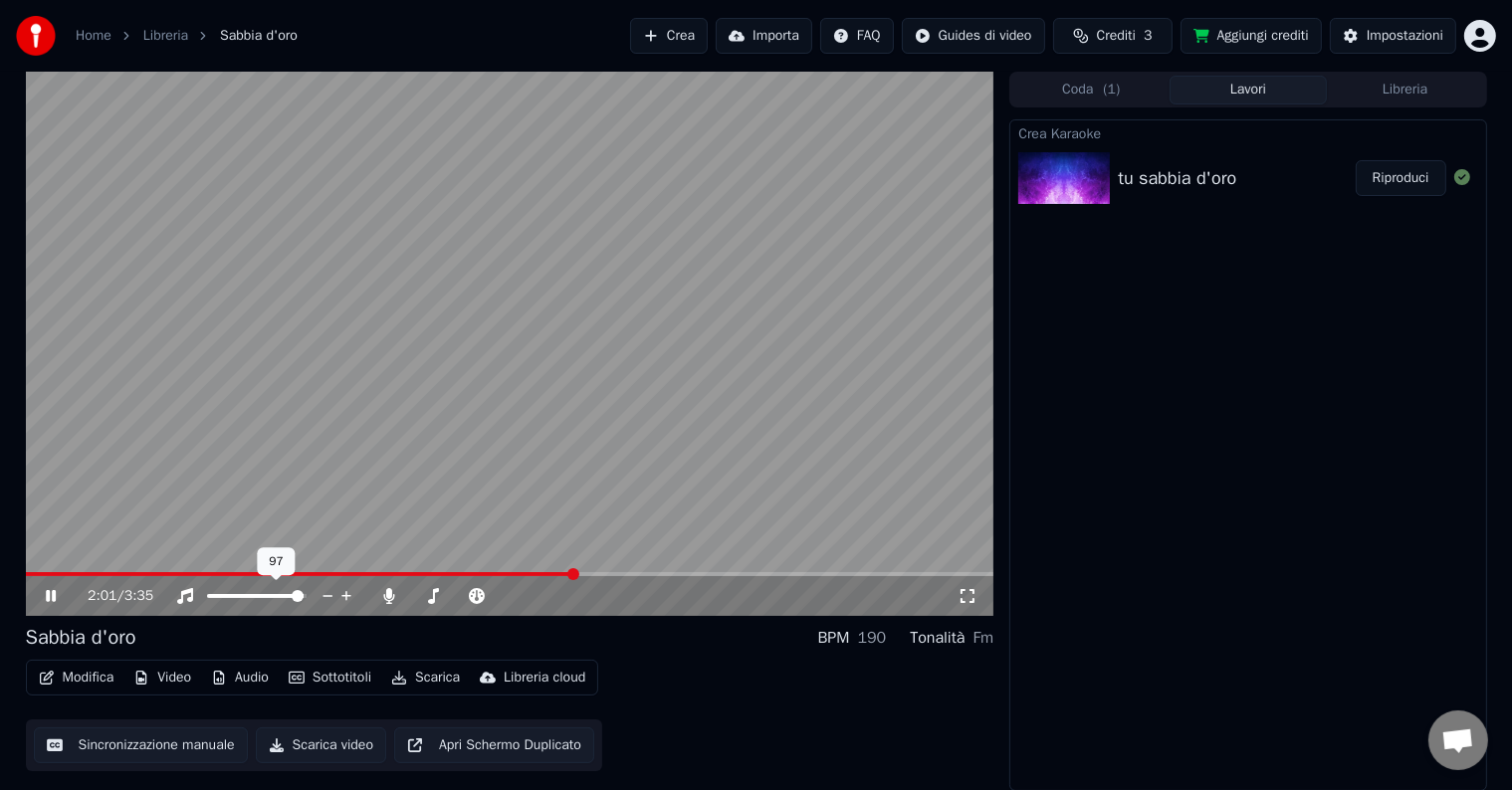 click at bounding box center (298, 596) 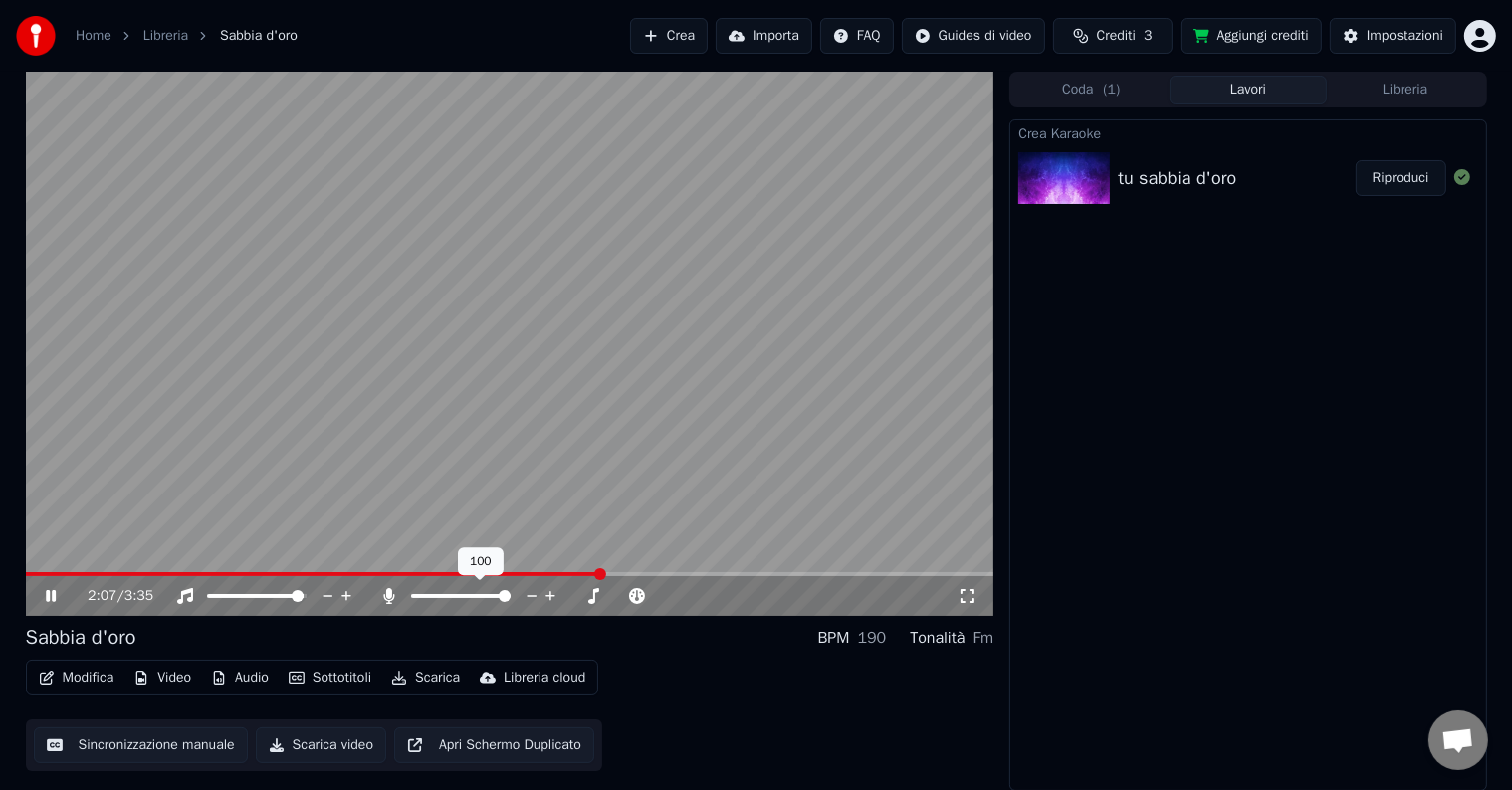 click at bounding box center [505, 596] 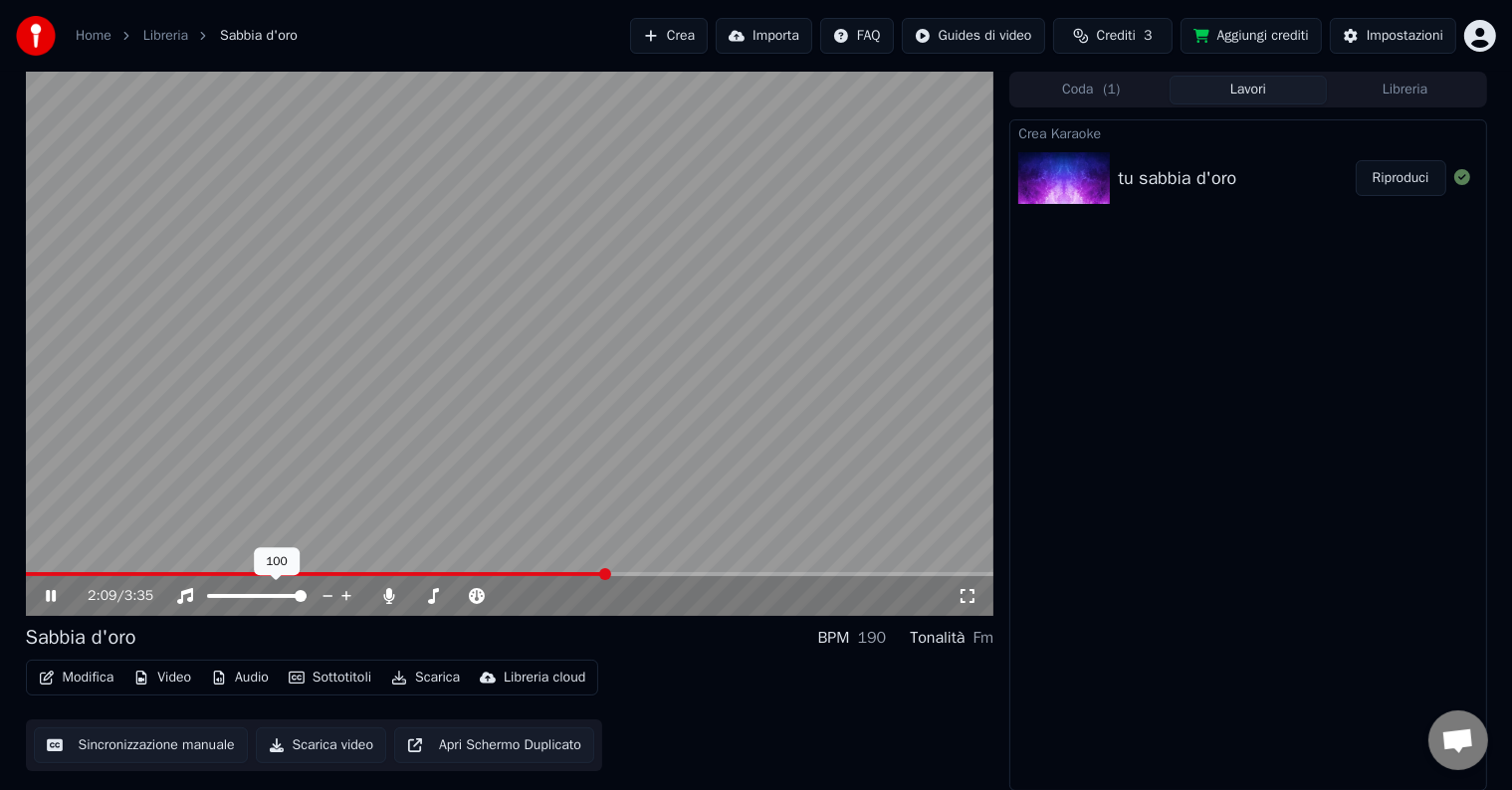 click at bounding box center [301, 596] 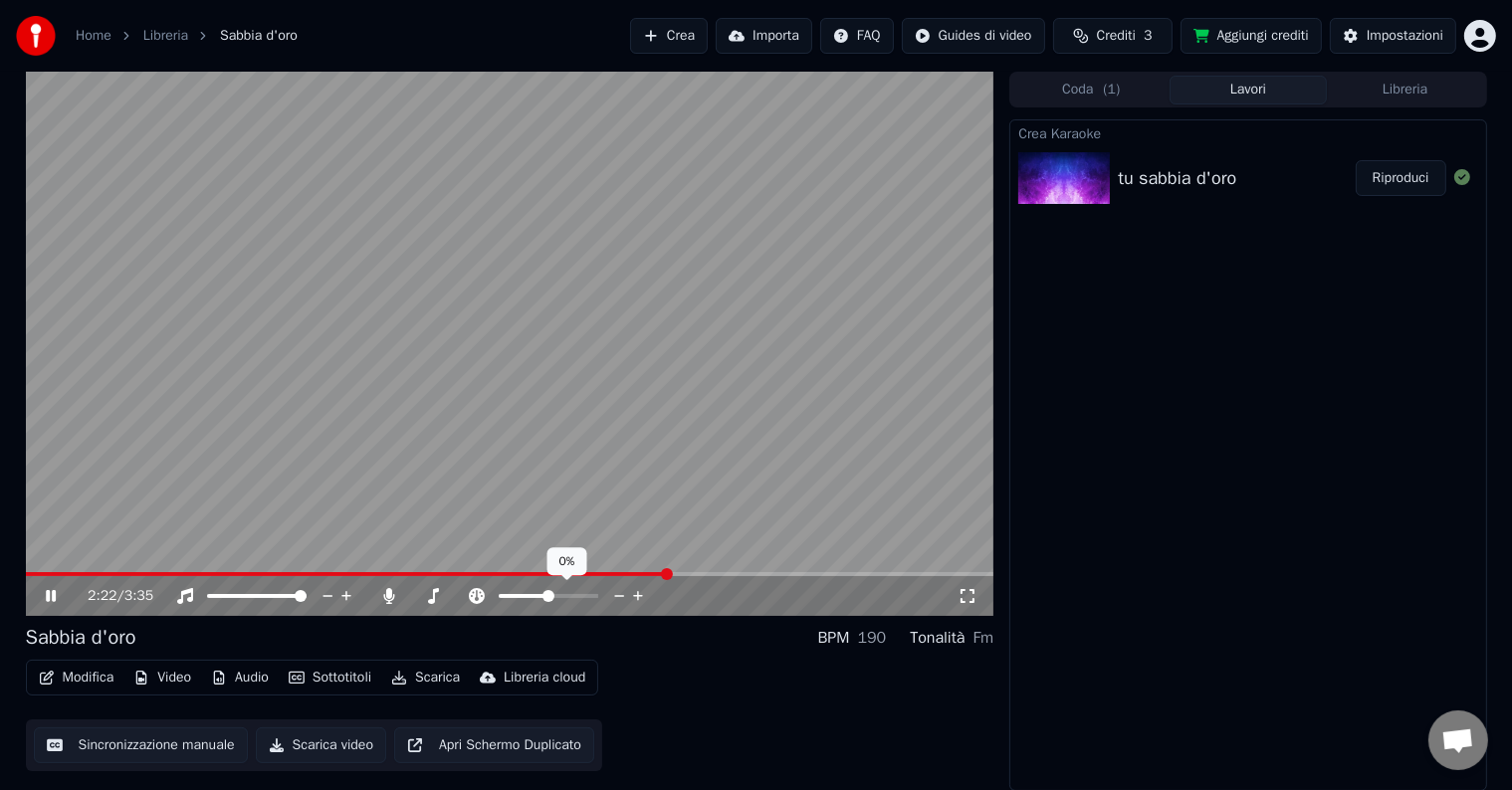 click at bounding box center (566, 596) 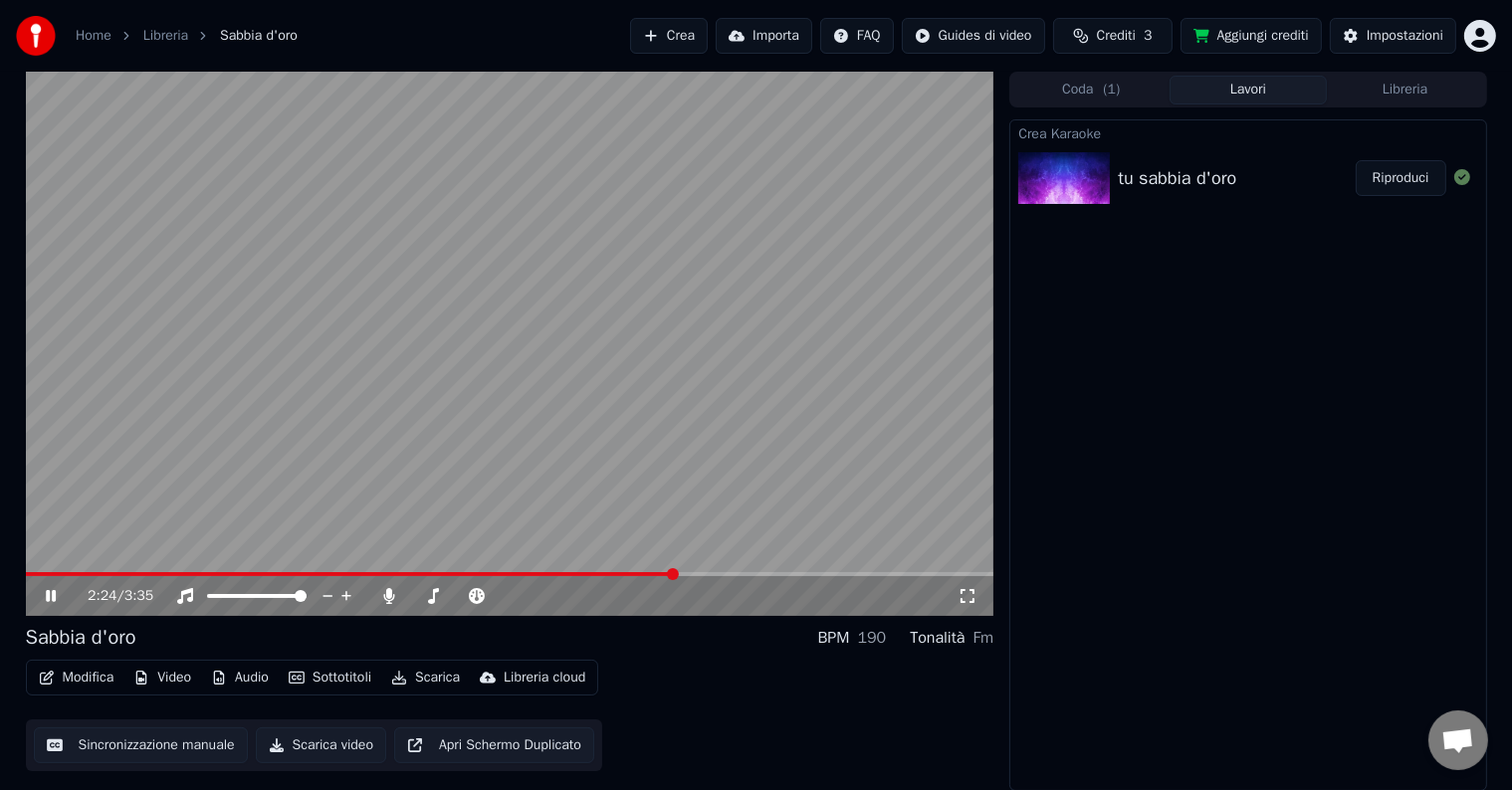 drag, startPoint x: 422, startPoint y: 613, endPoint x: 443, endPoint y: 607, distance: 21.84033 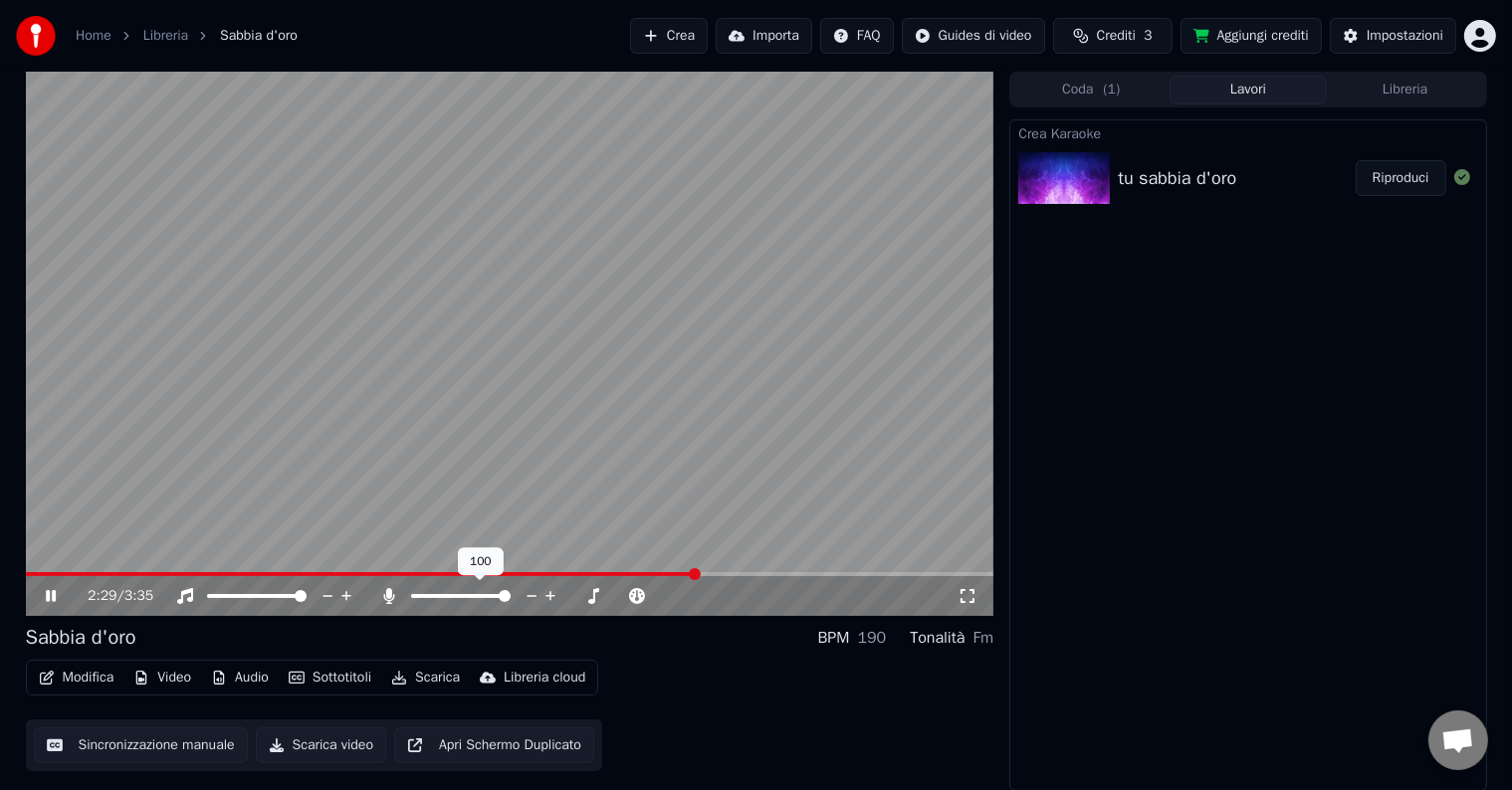 click 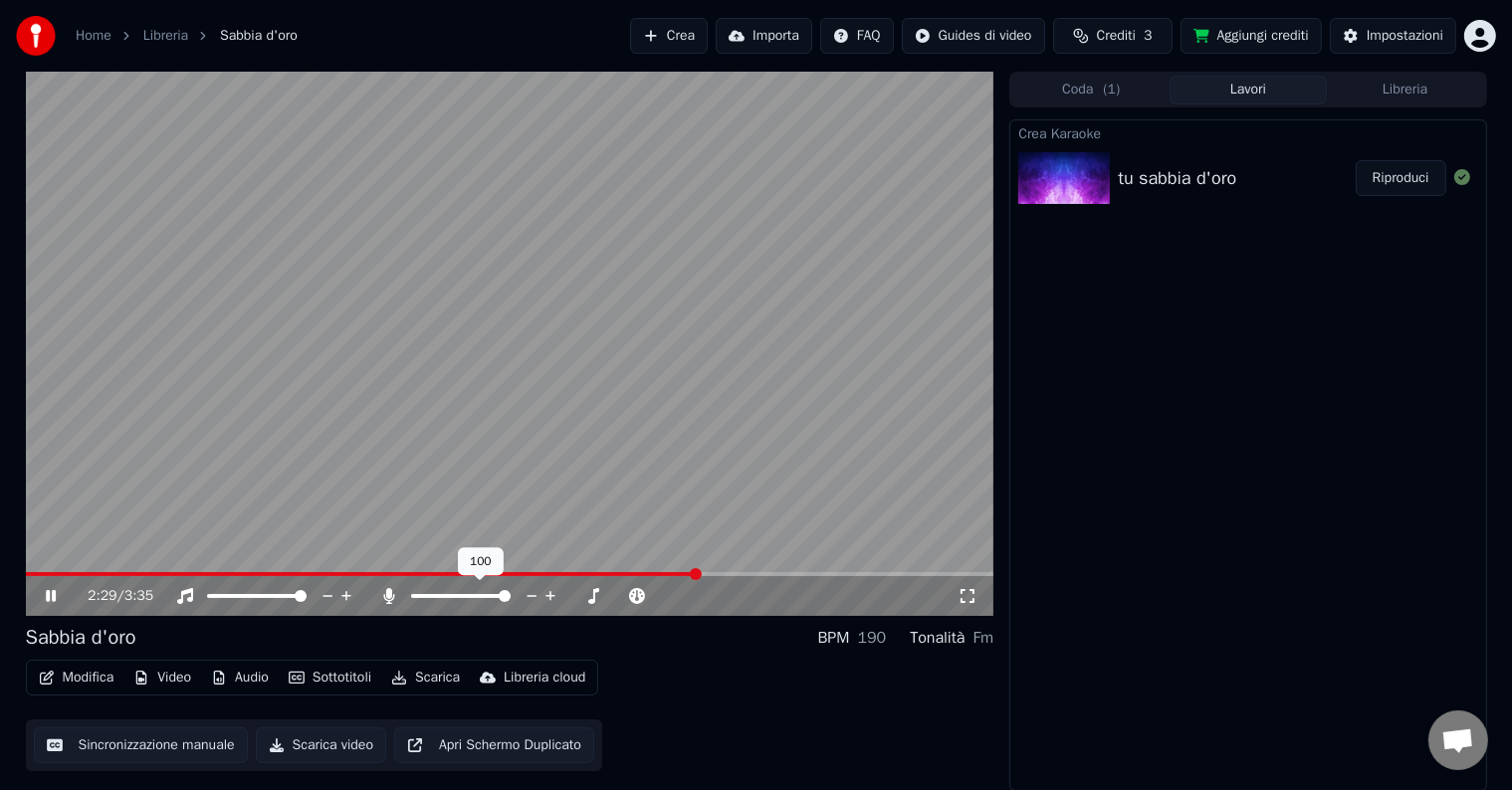 click 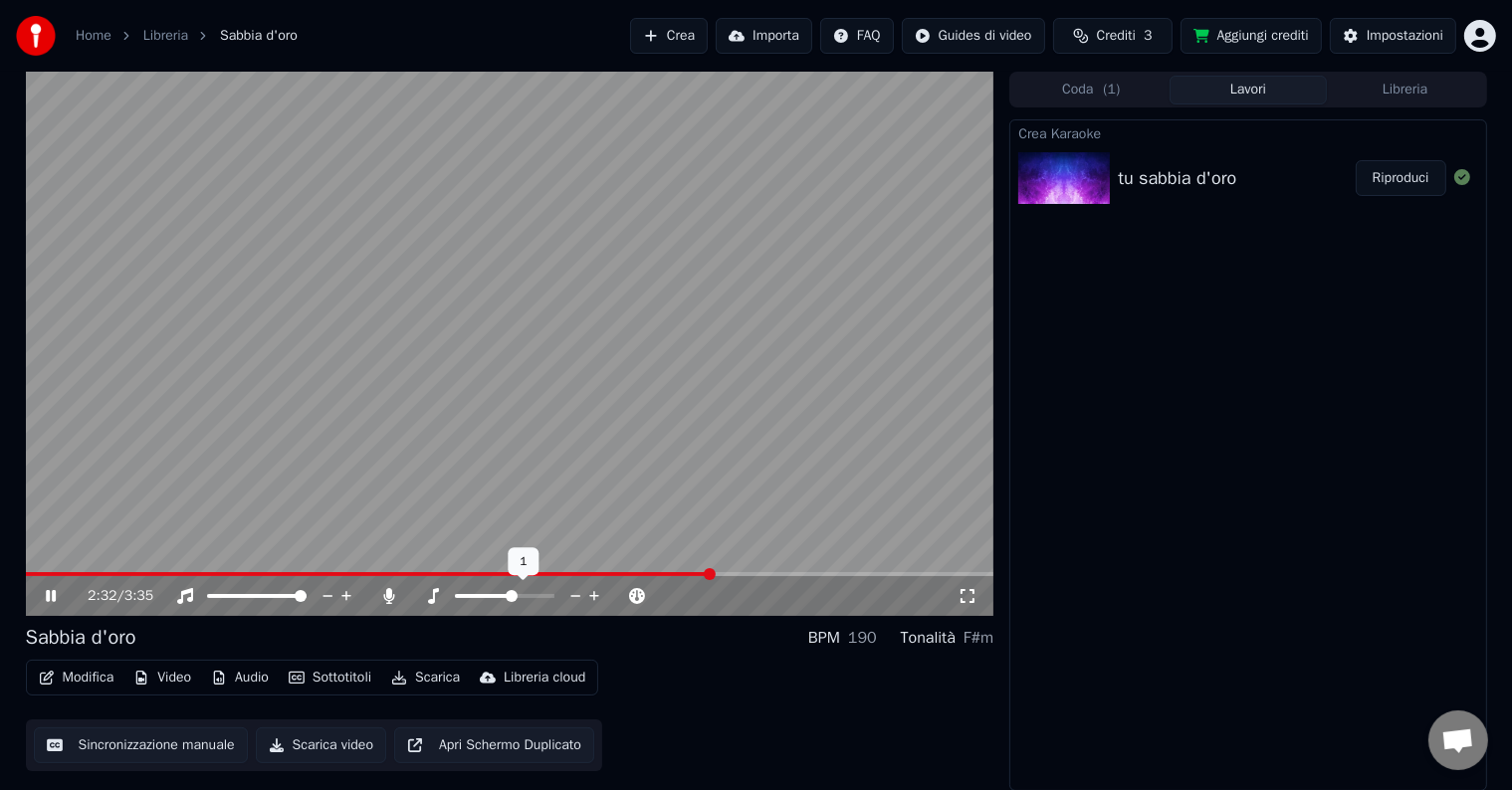 click at bounding box center [505, 596] 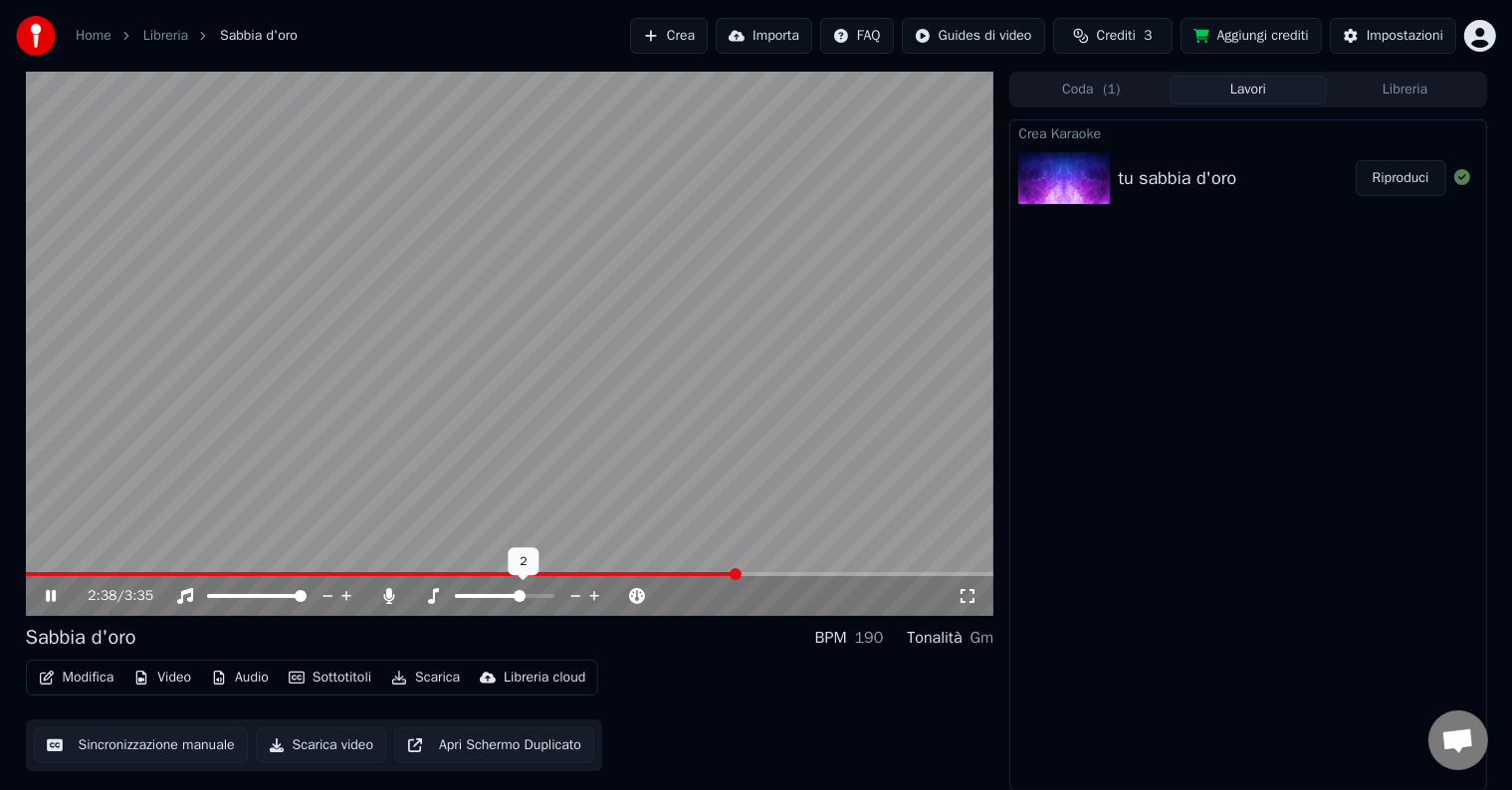 click at bounding box center [505, 596] 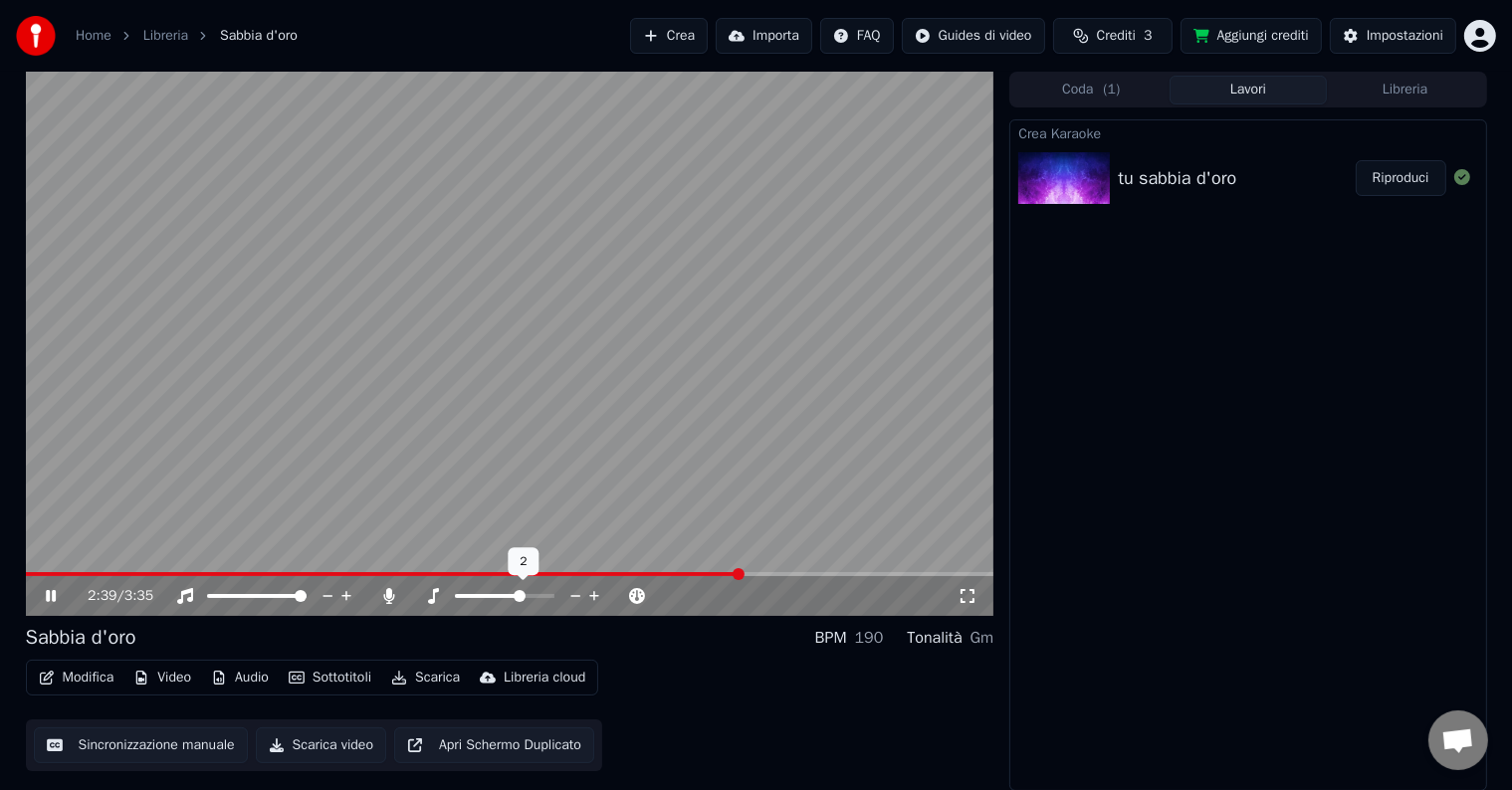 click at bounding box center [505, 596] 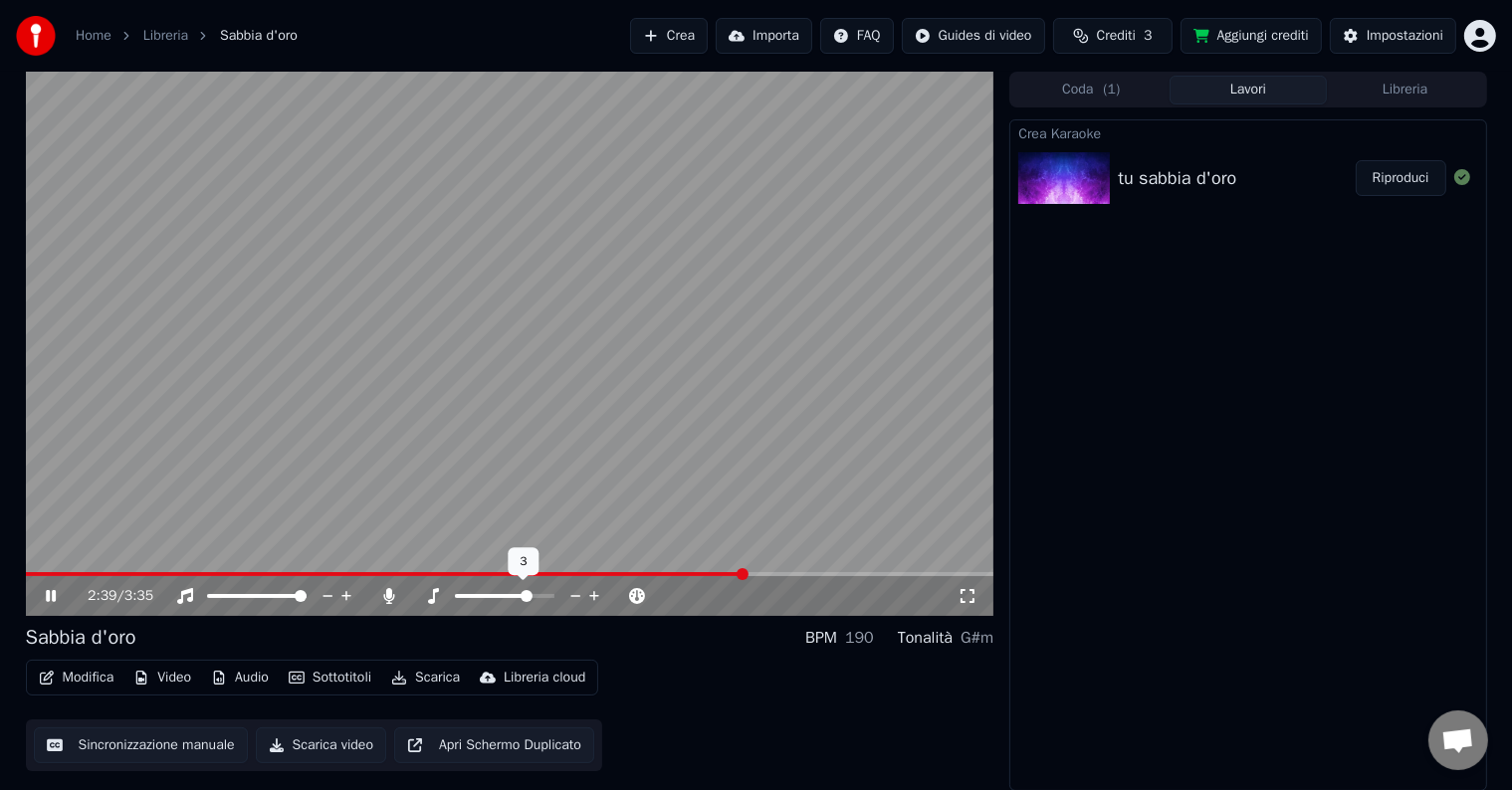 click at bounding box center [505, 596] 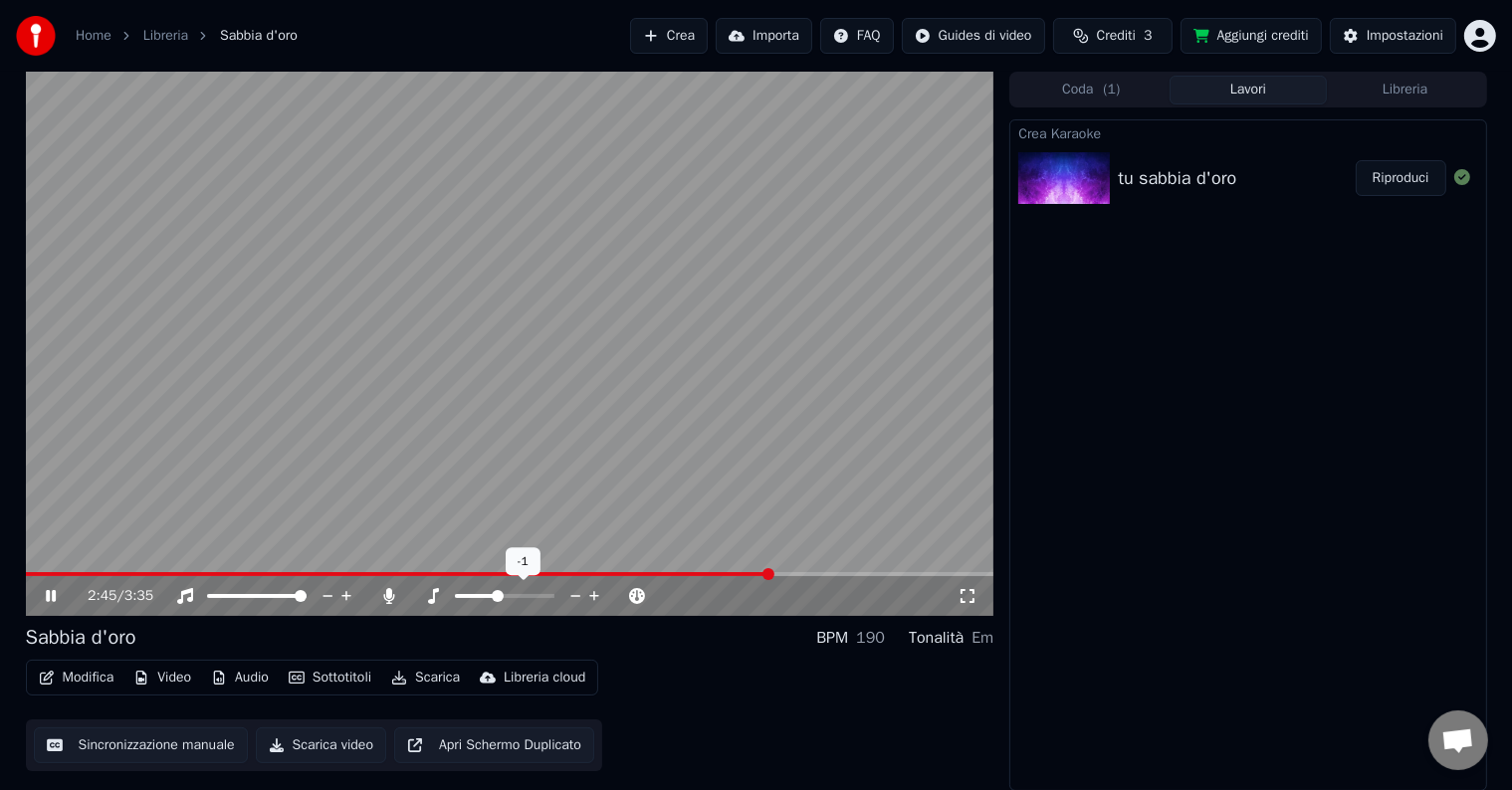 click at bounding box center (523, 596) 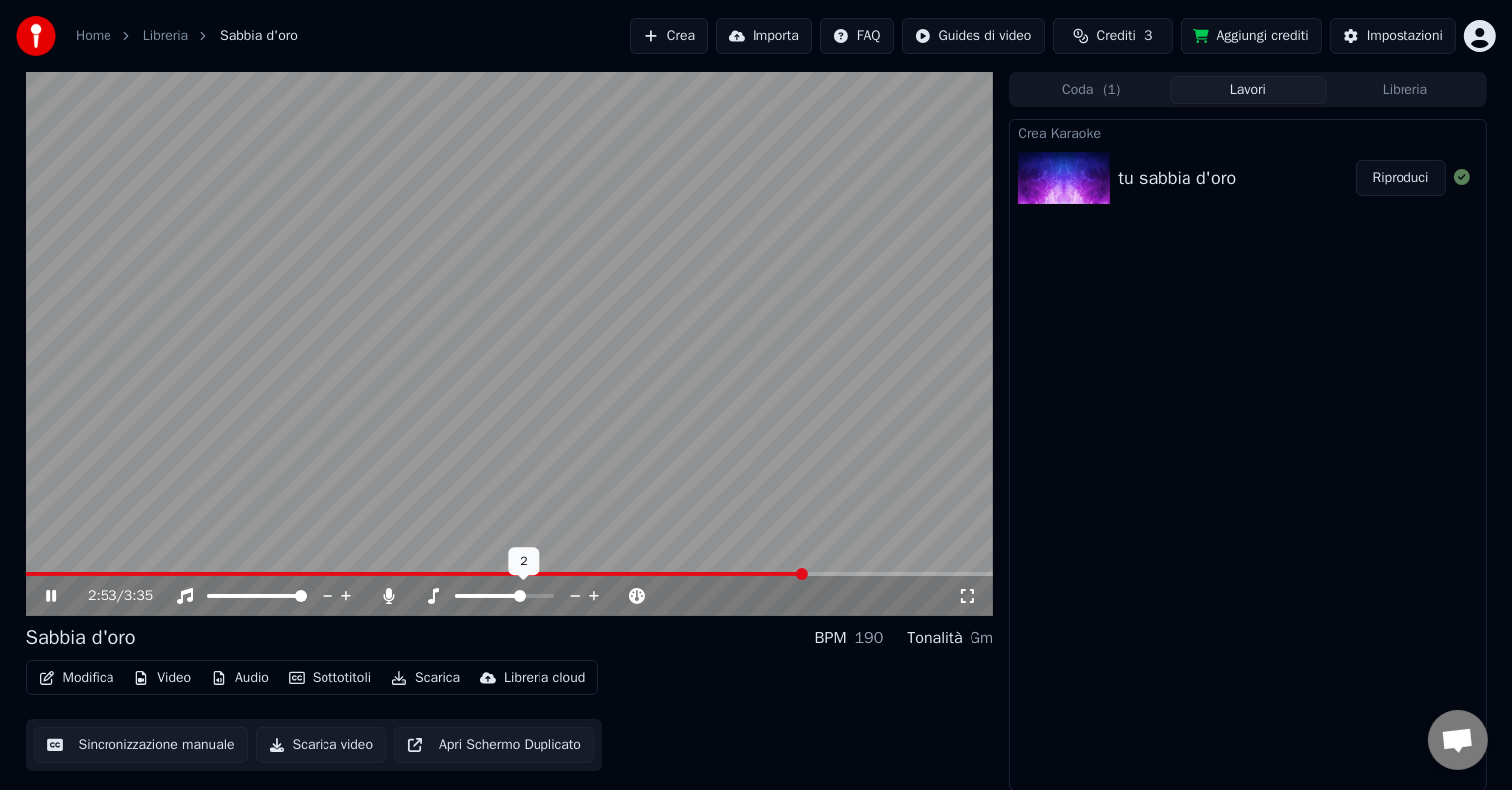 click at bounding box center [520, 596] 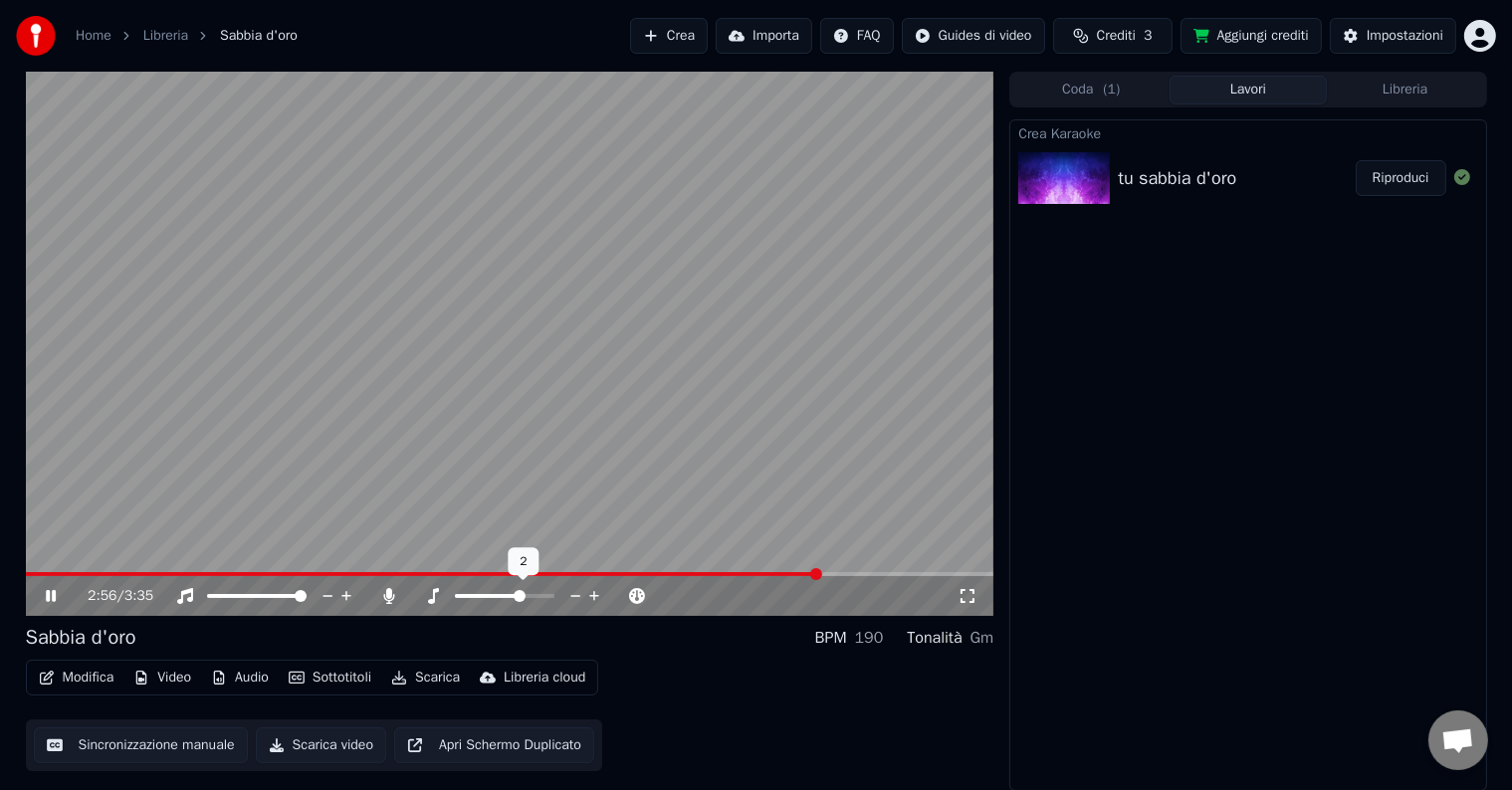 click at bounding box center [488, 596] 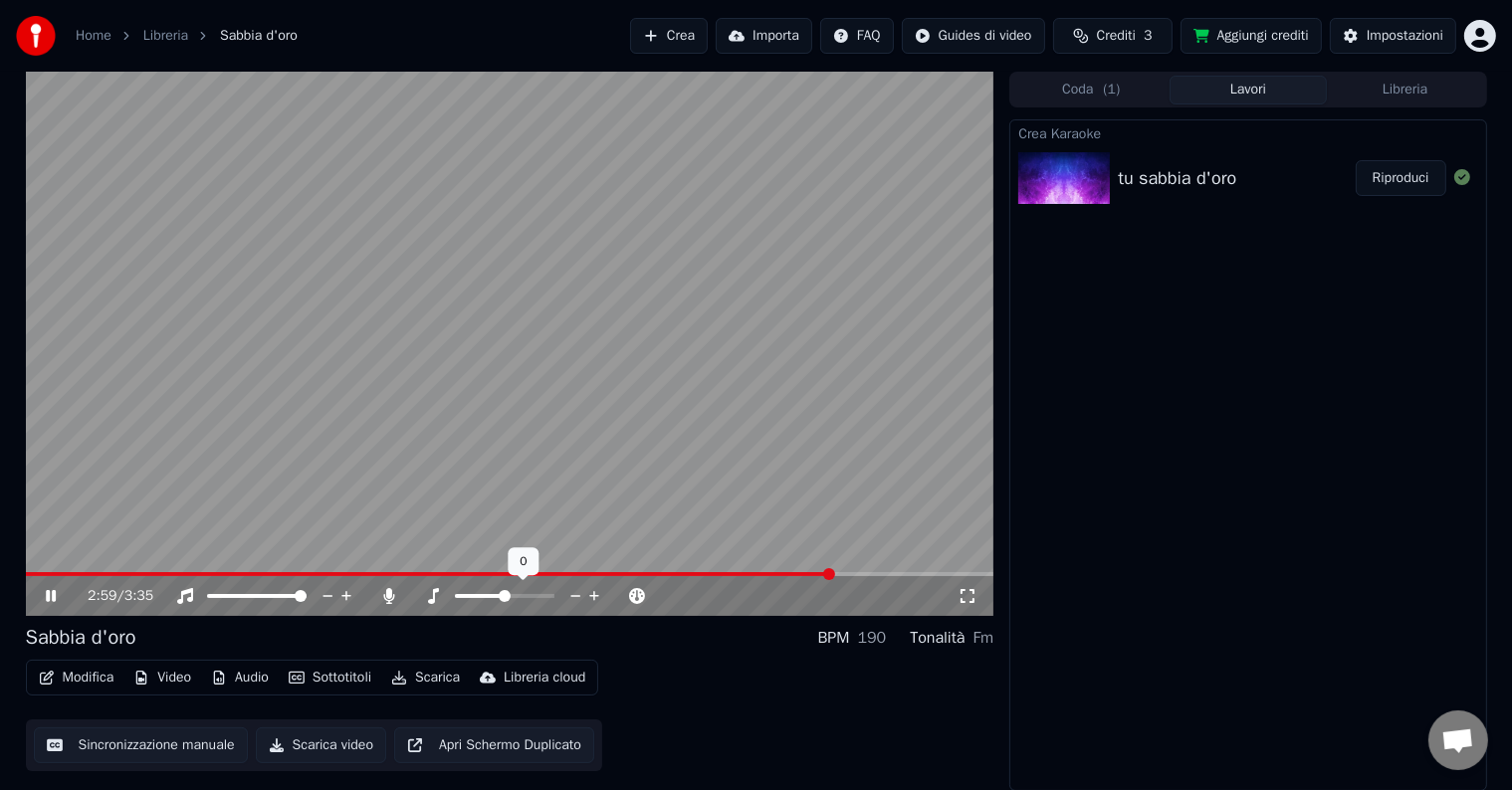 click at bounding box center (505, 596) 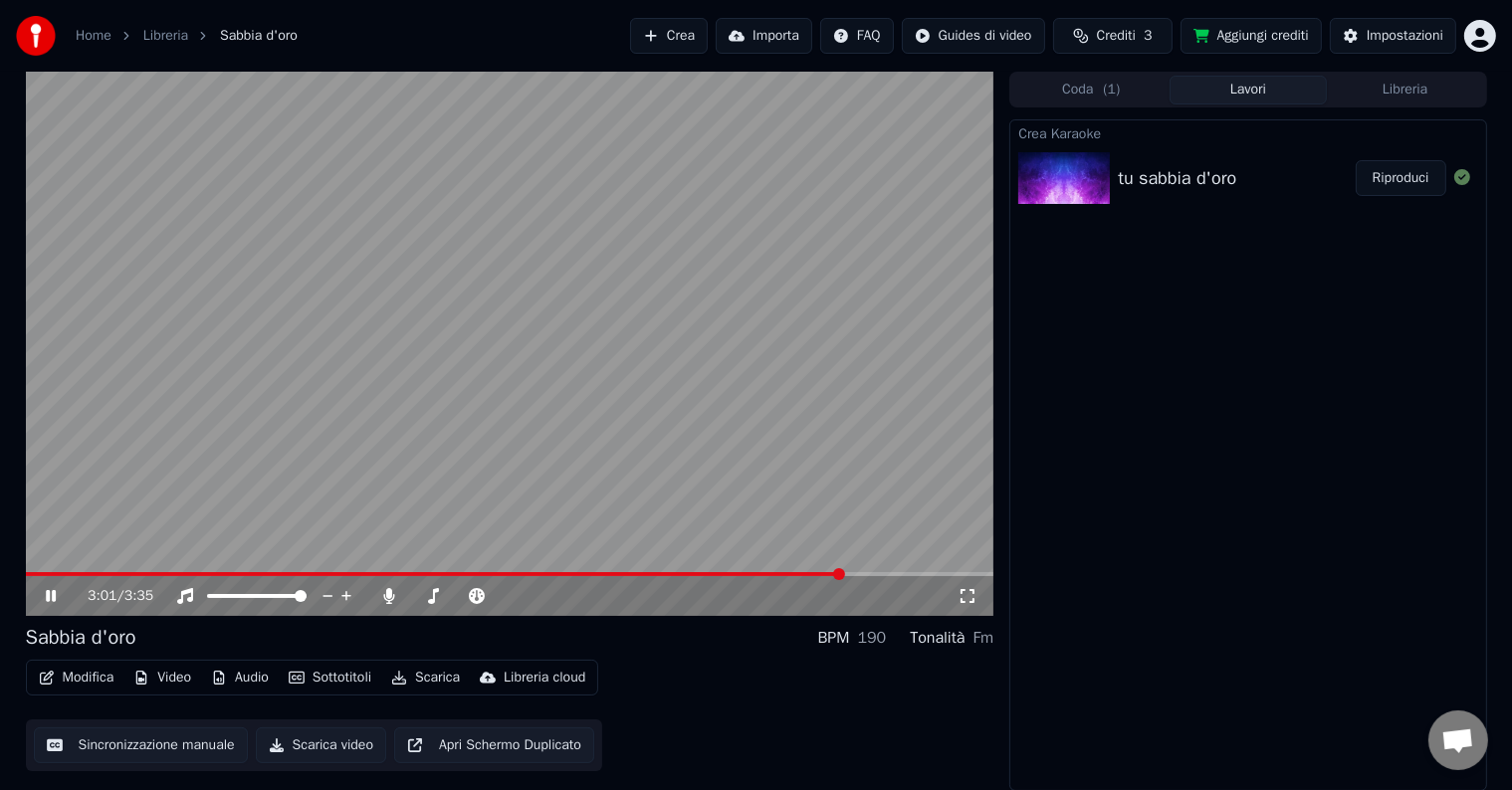 click on "Video" at bounding box center (162, 678) 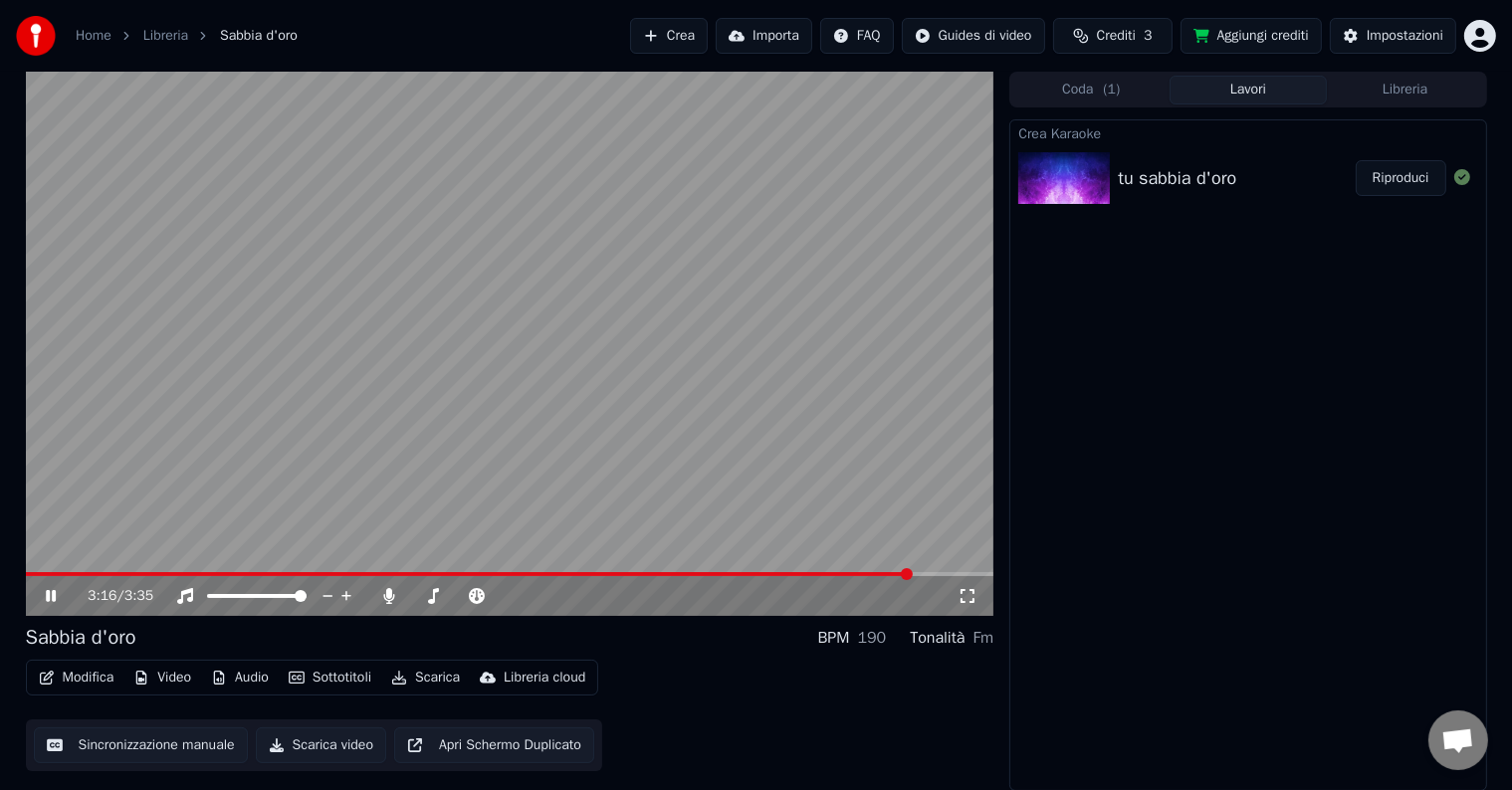 click on "Crea" at bounding box center [669, 36] 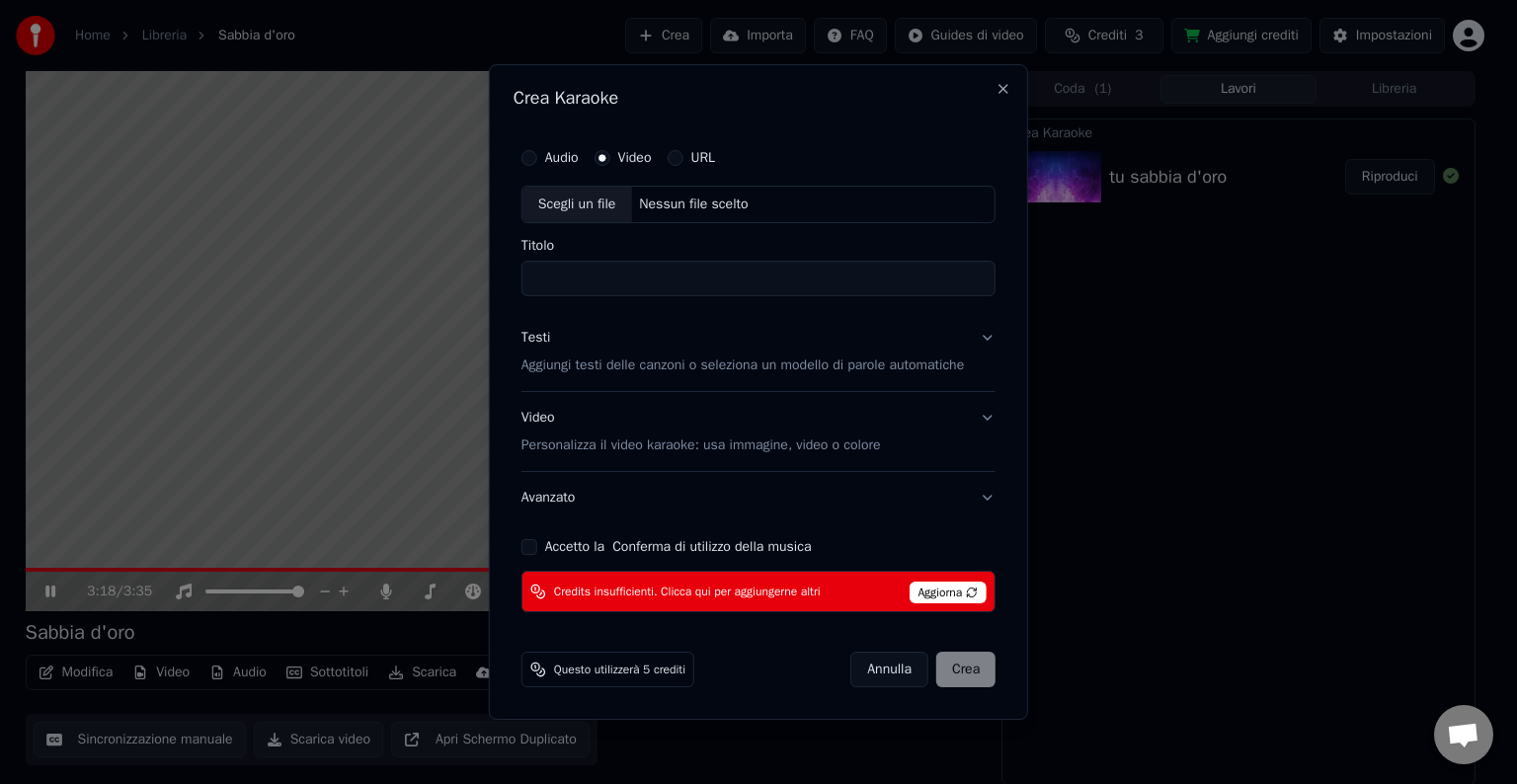 click on "Titolo" at bounding box center (758, 278) 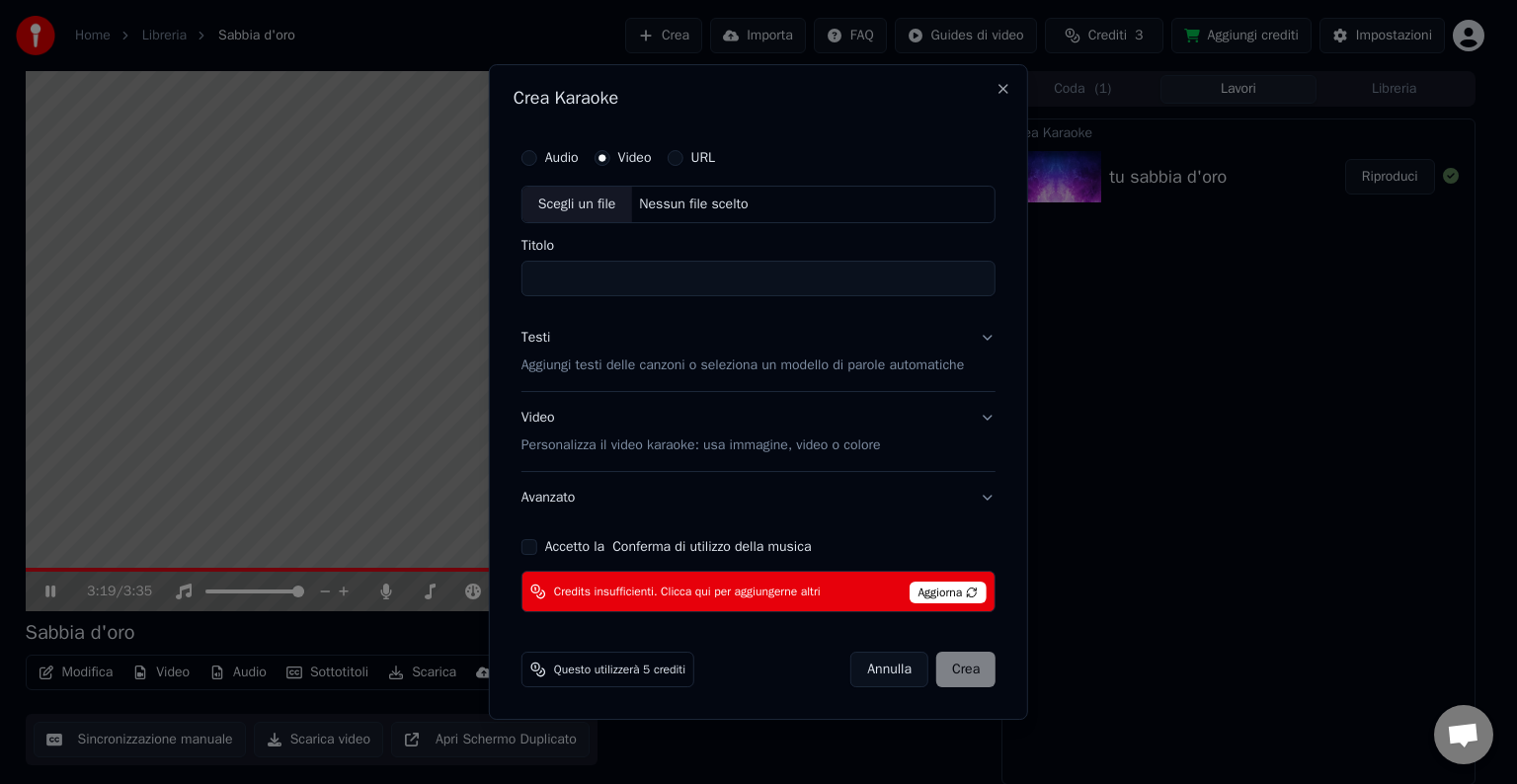 click on "Titolo" at bounding box center (758, 278) 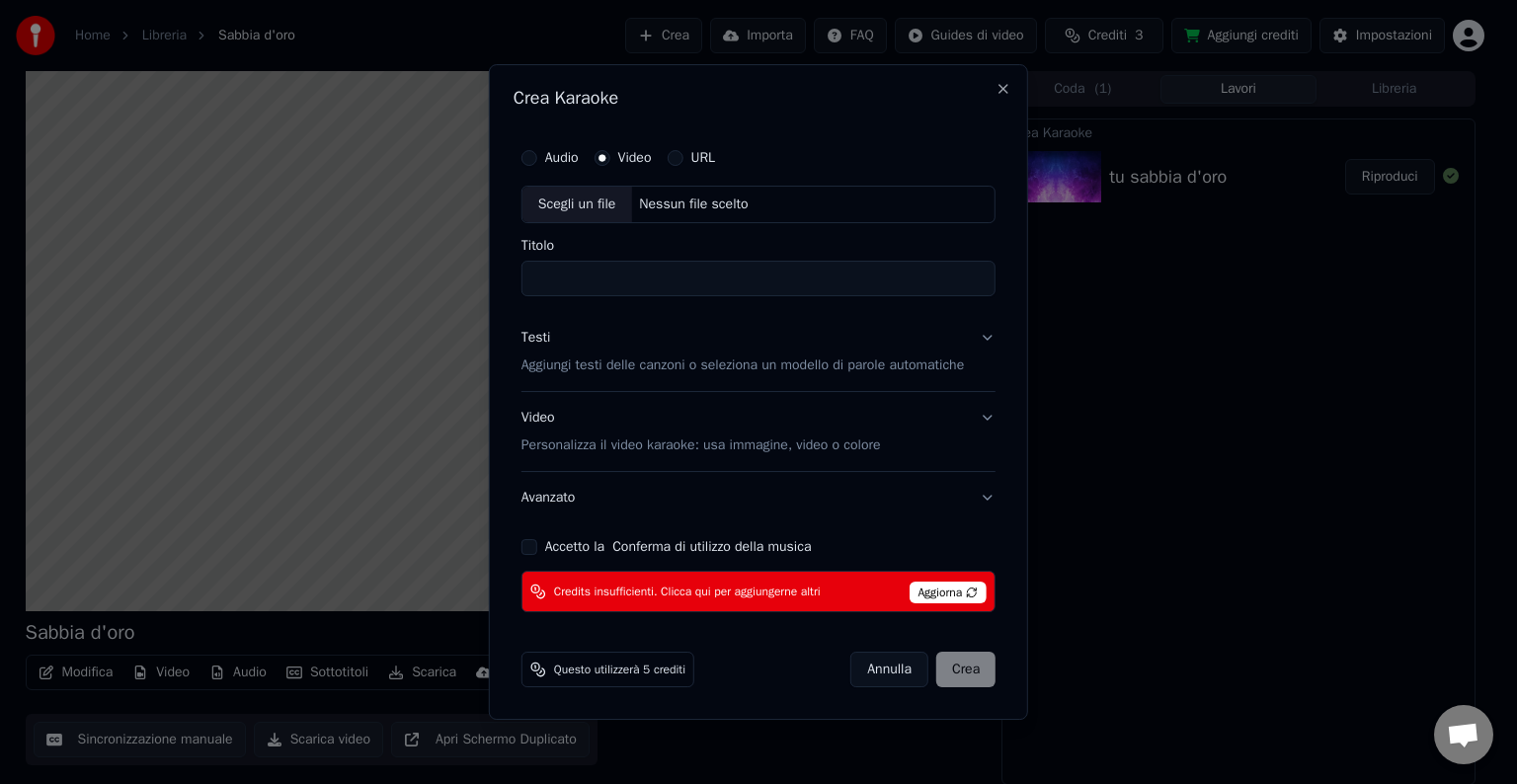 click on "Audio Video URL" at bounding box center (758, 158) 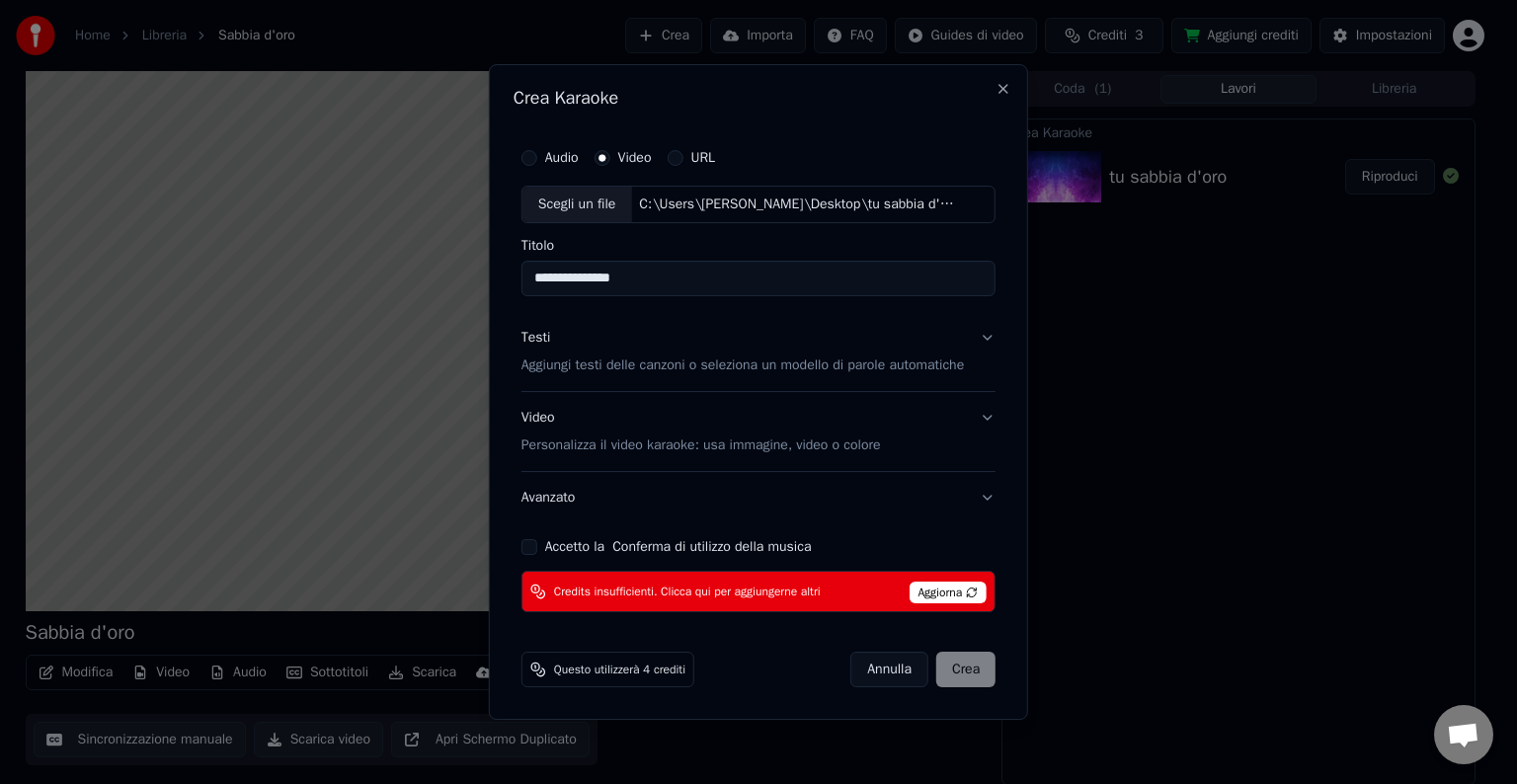 type on "**********" 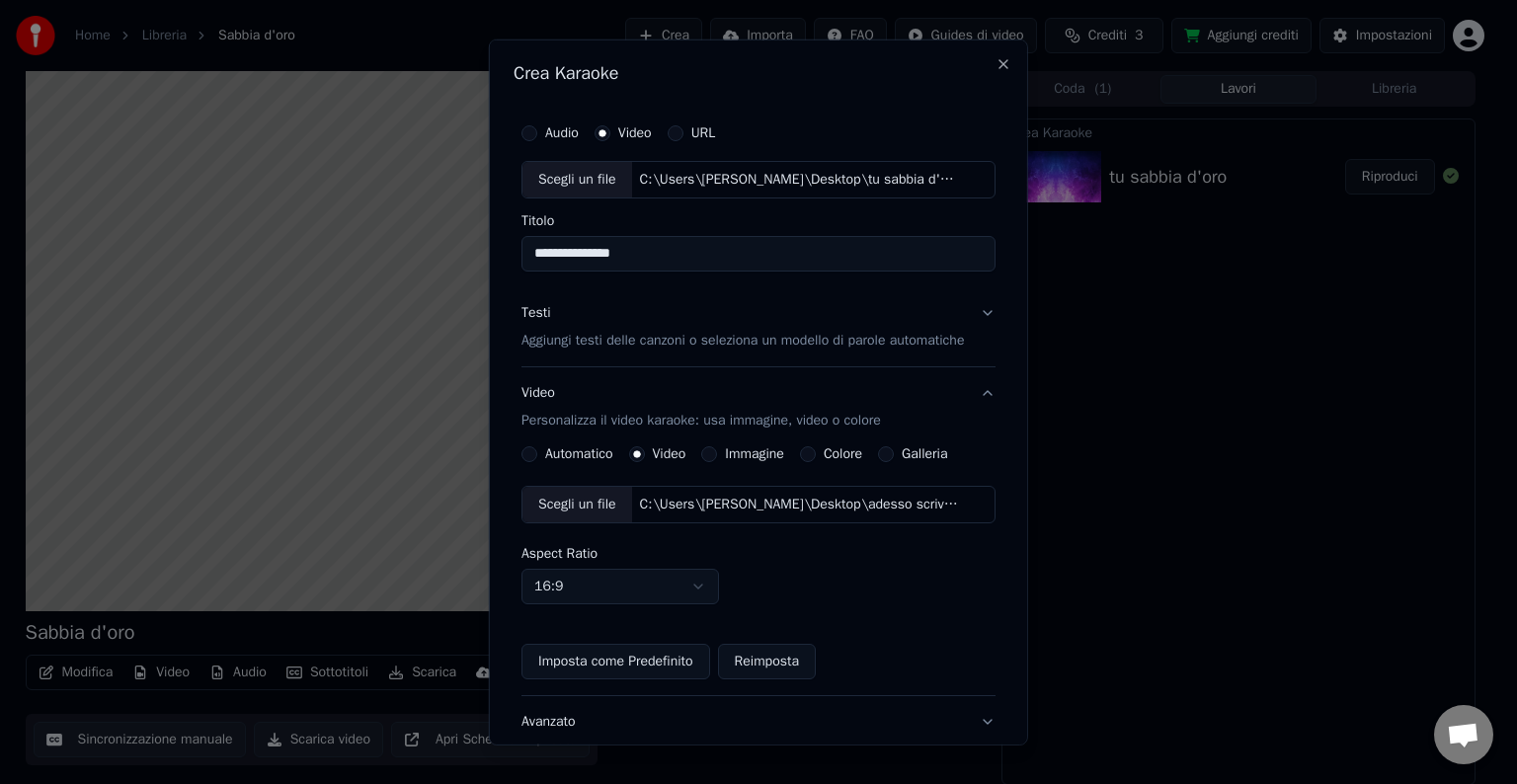 click on "Scegli un file" at bounding box center [577, 505] 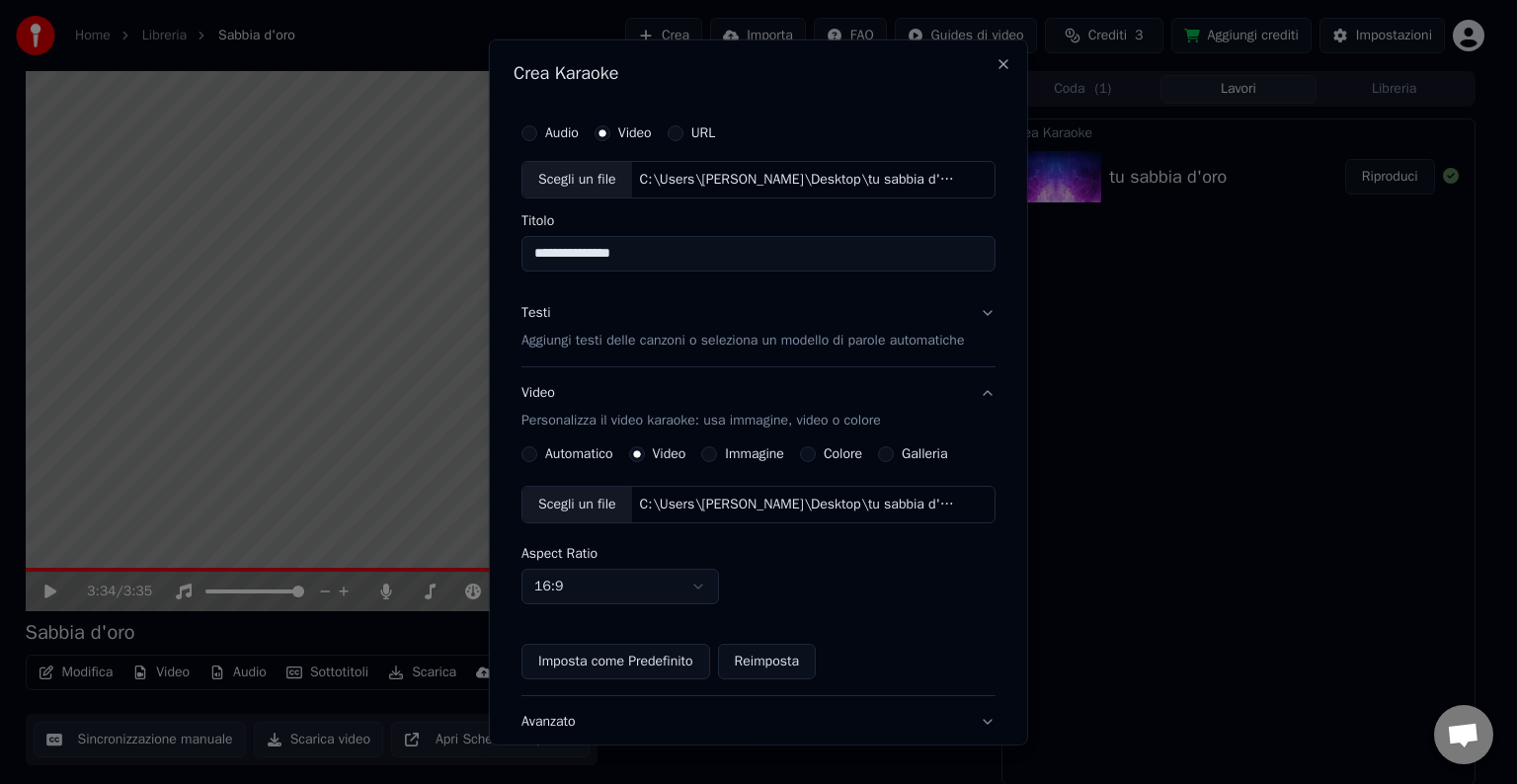 click on "Aggiungi testi delle canzoni o seleziona un modello di parole automatiche" at bounding box center [743, 341] 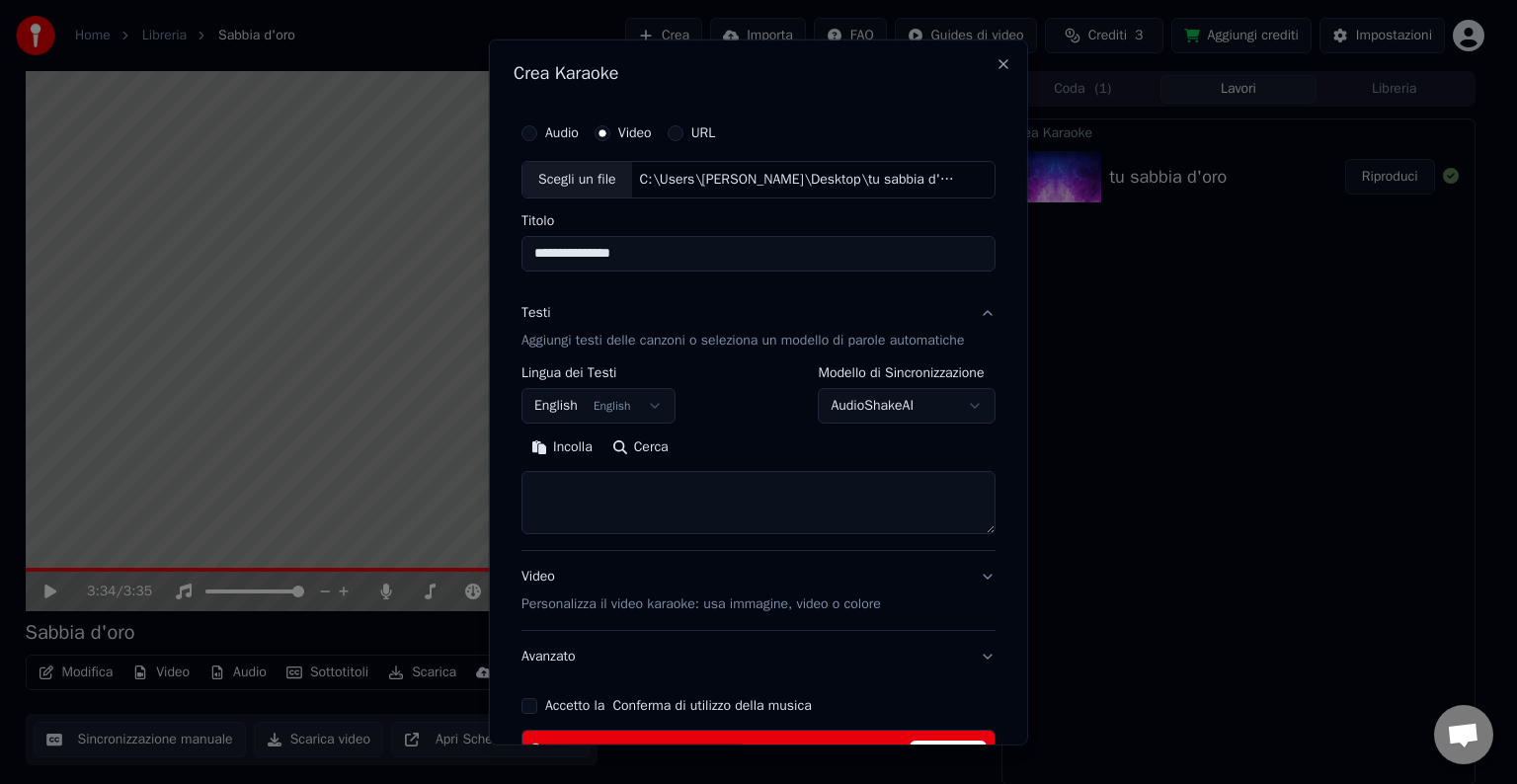 click on "Incolla Cerca" at bounding box center [758, 483] 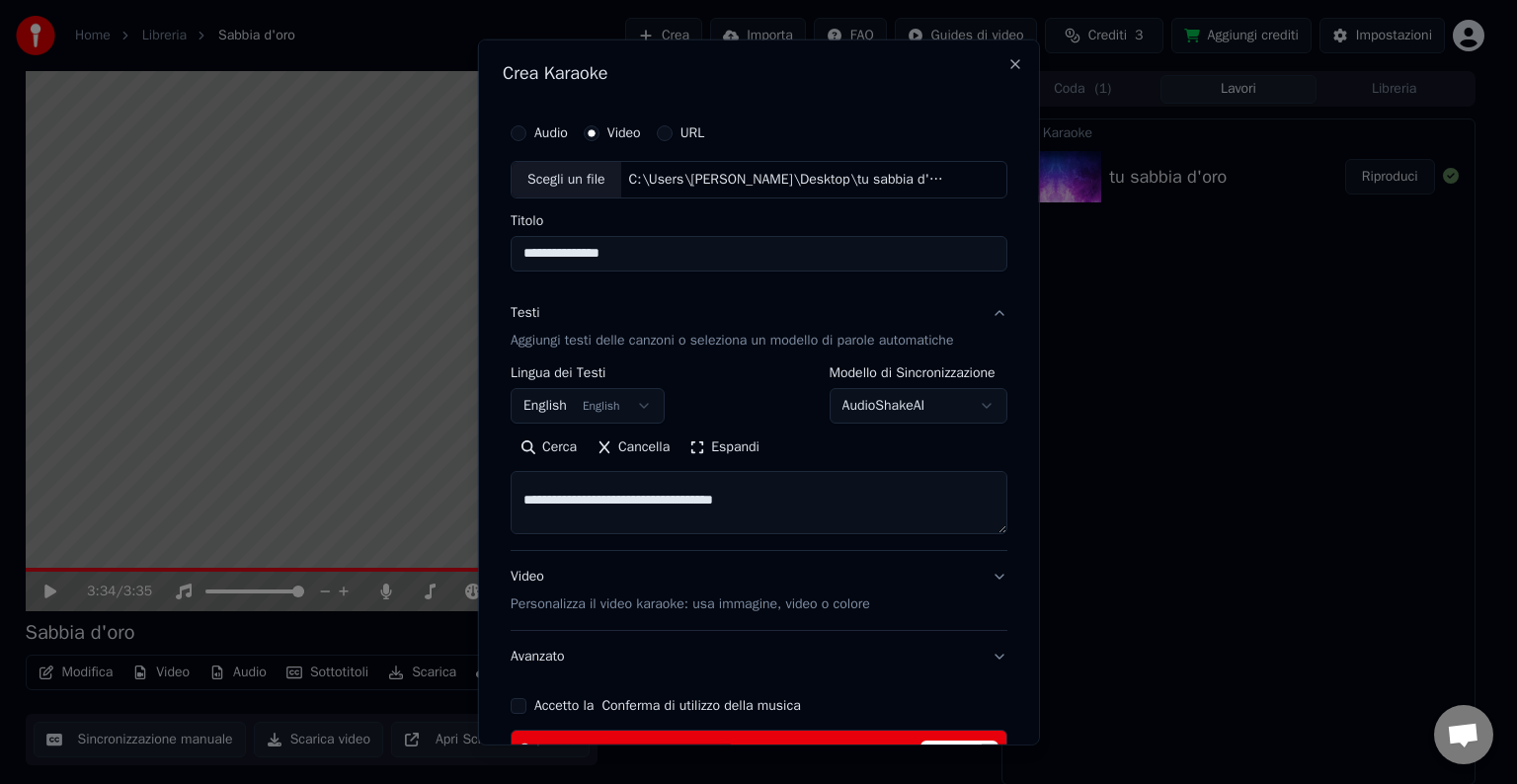 scroll, scrollTop: 1414, scrollLeft: 0, axis: vertical 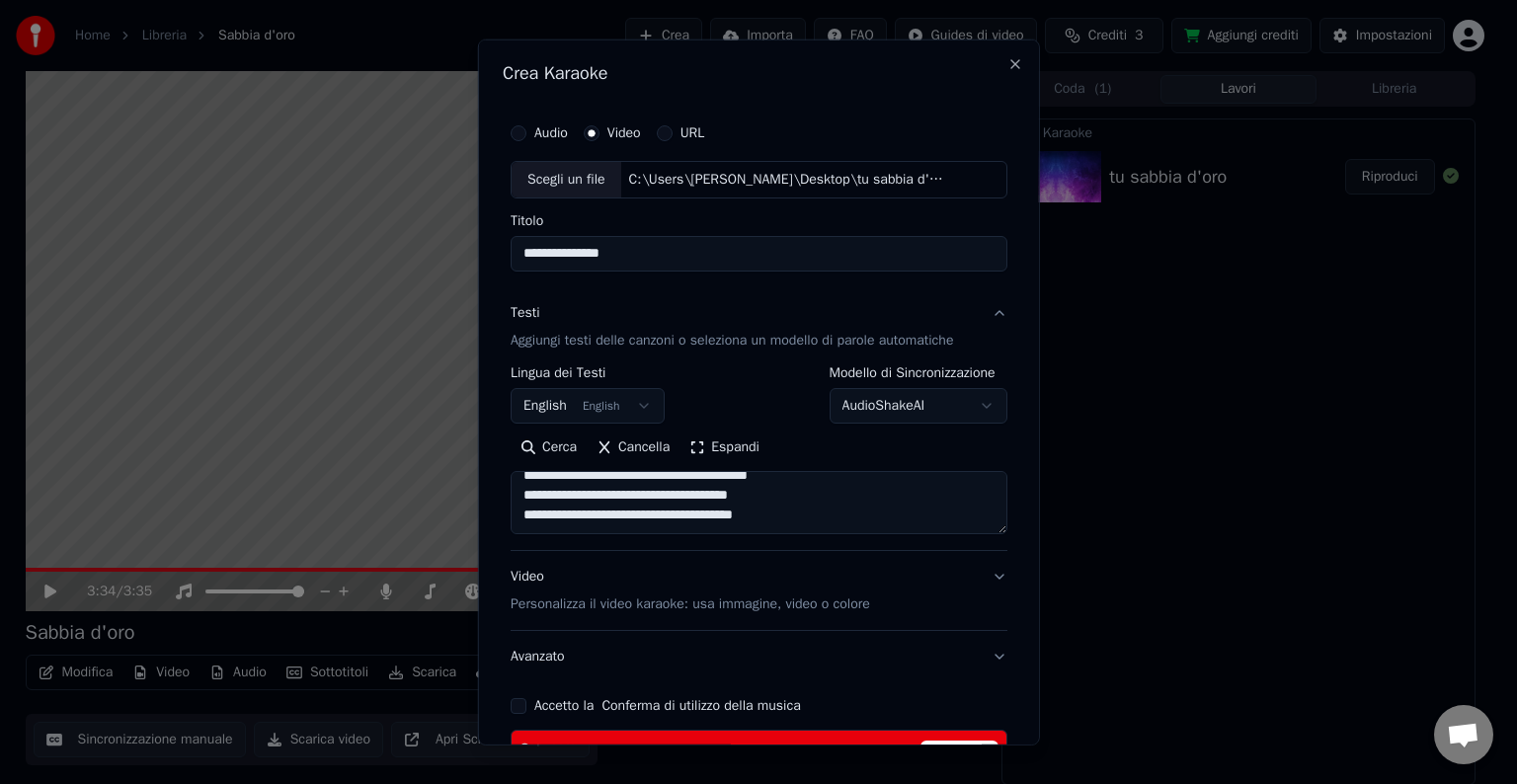 click on "**********" at bounding box center [750, 392] 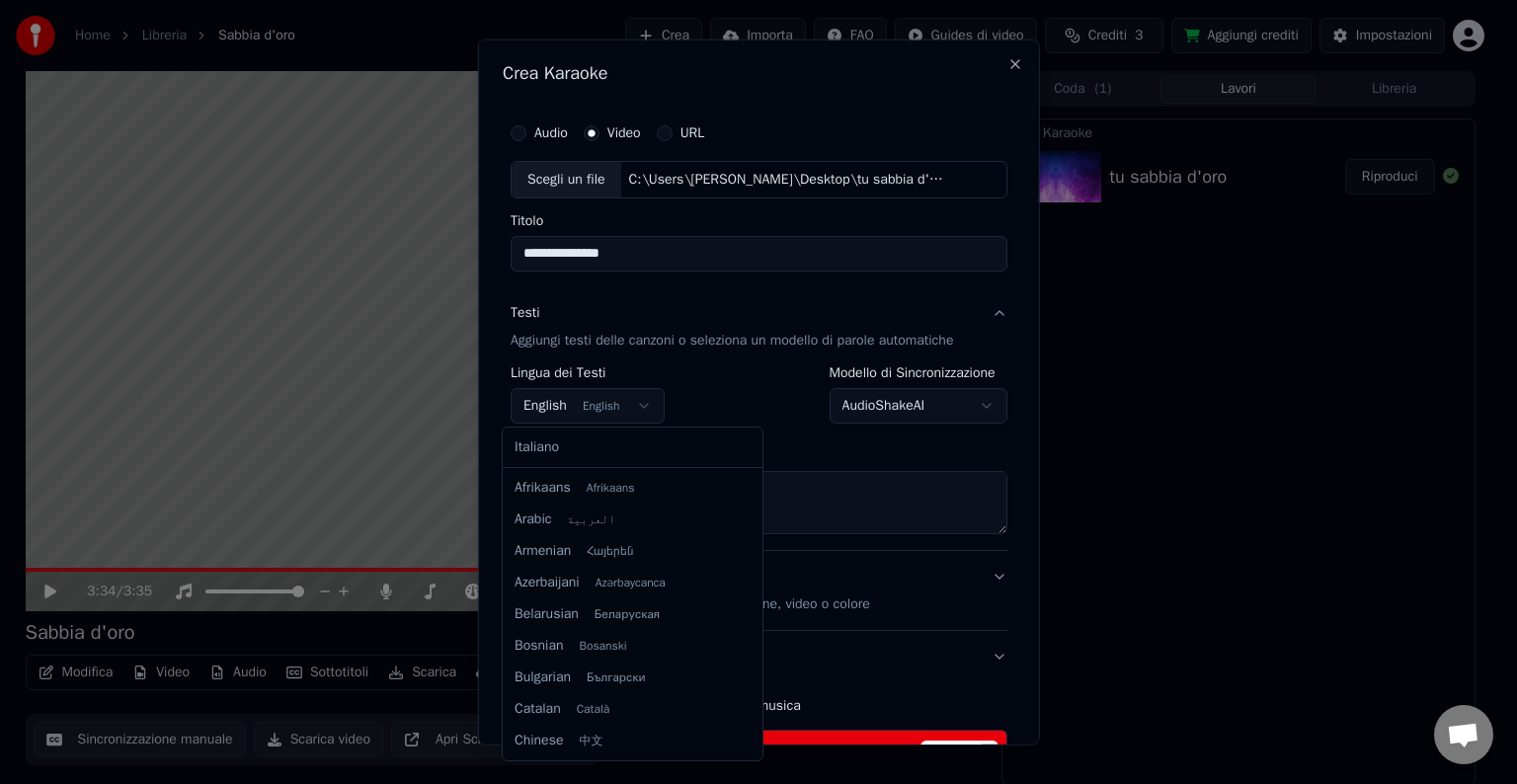 scroll, scrollTop: 158, scrollLeft: 0, axis: vertical 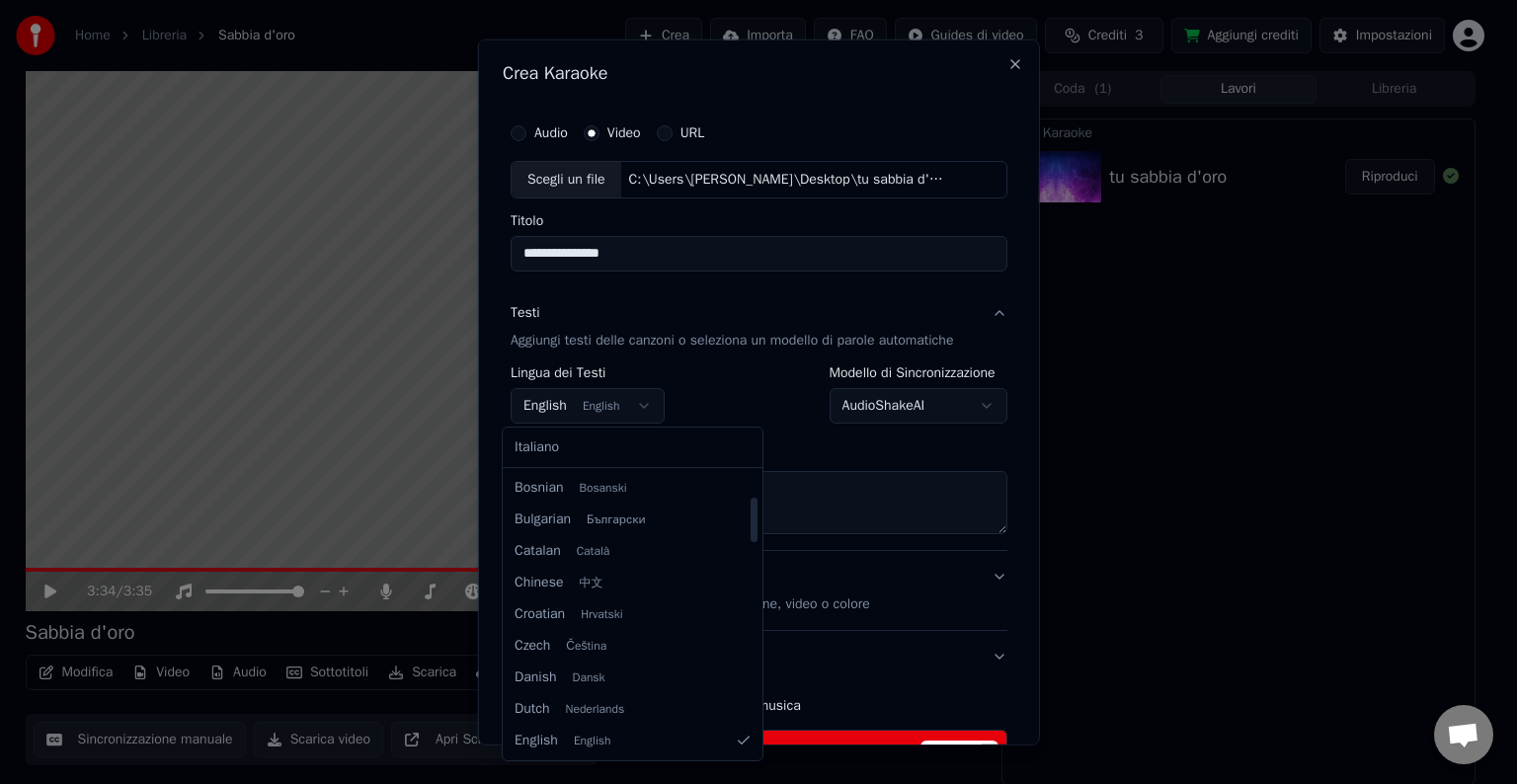 select on "**" 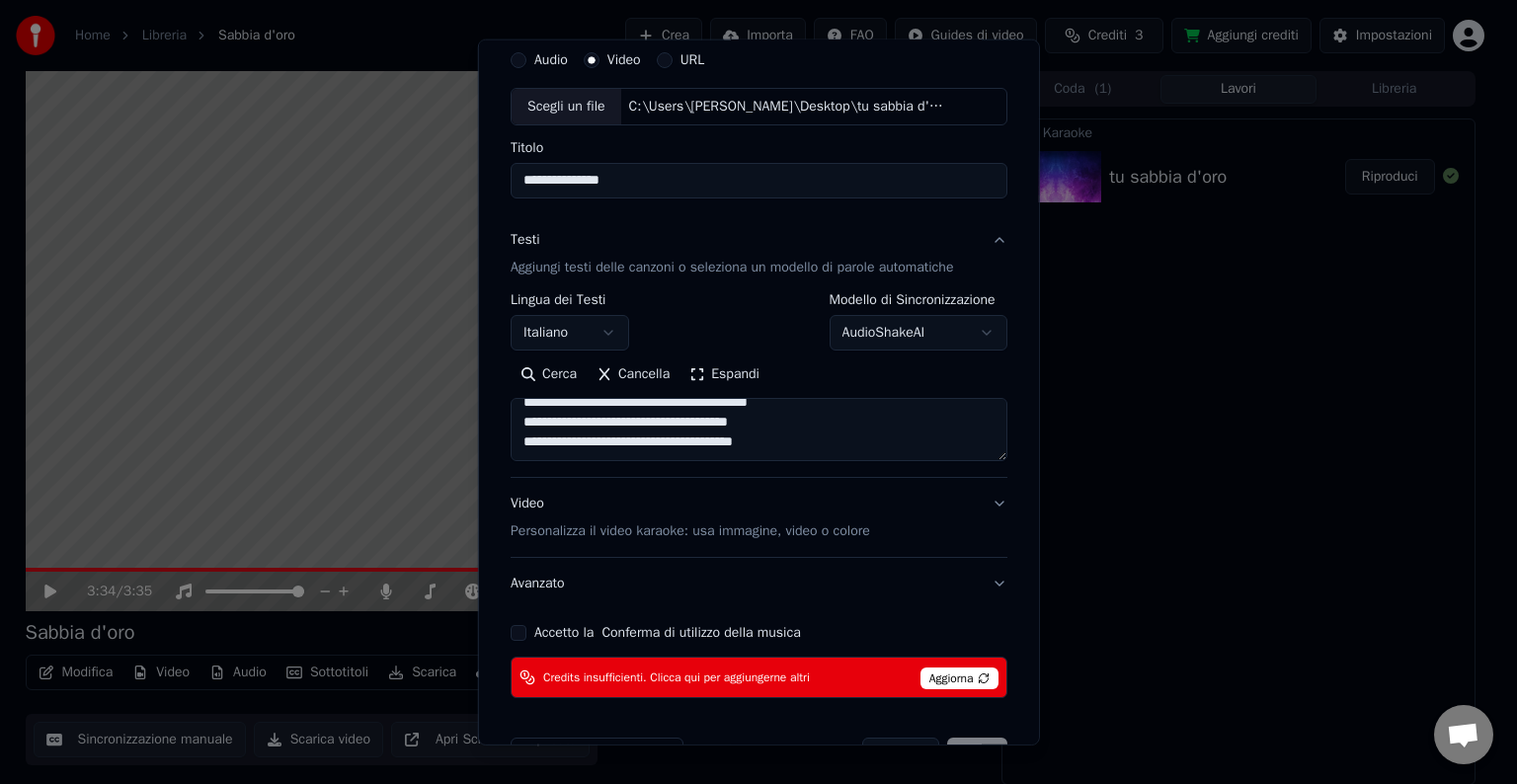 scroll, scrollTop: 132, scrollLeft: 0, axis: vertical 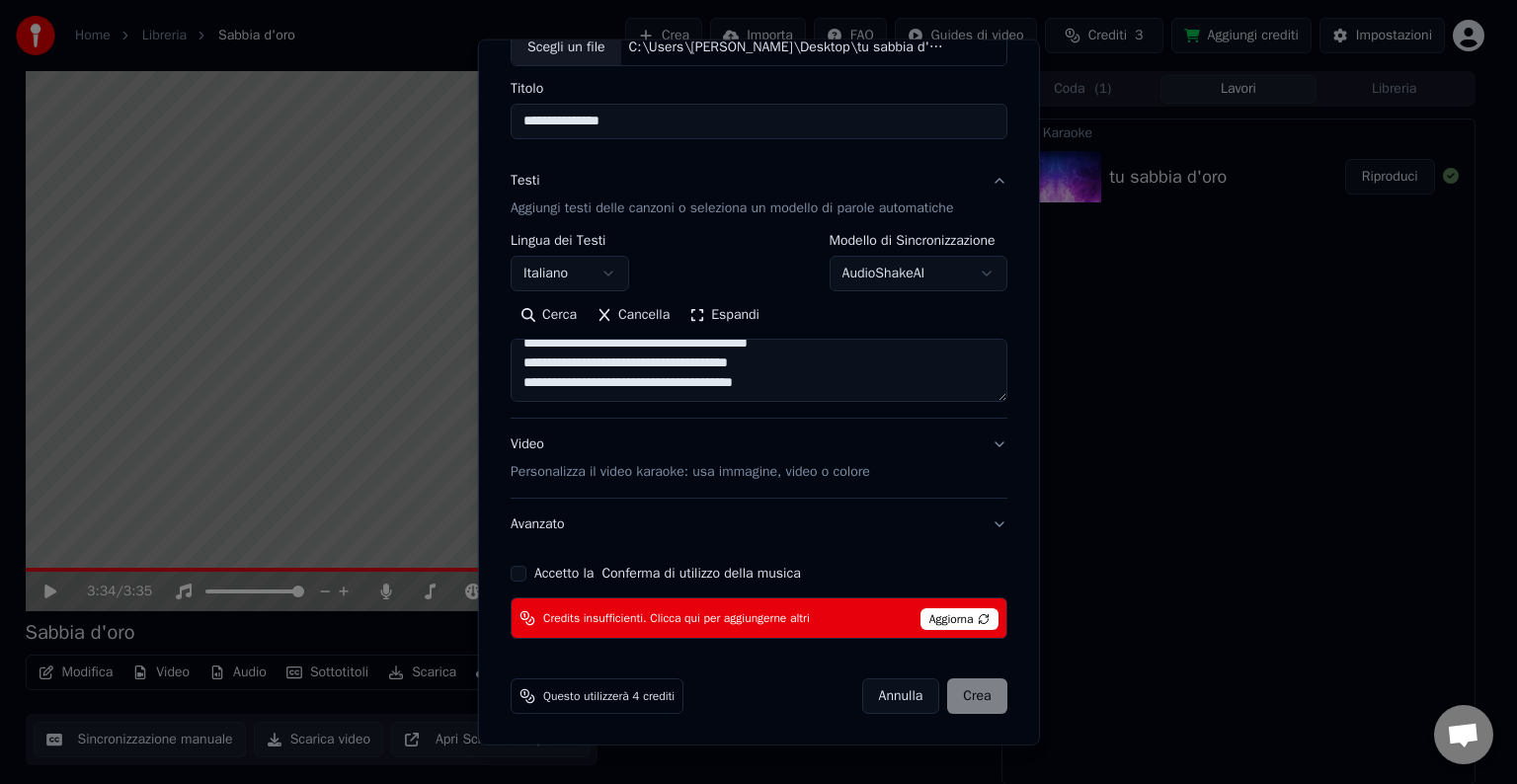 click on "Accetto la   Conferma di utilizzo della musica" at bounding box center [668, 574] 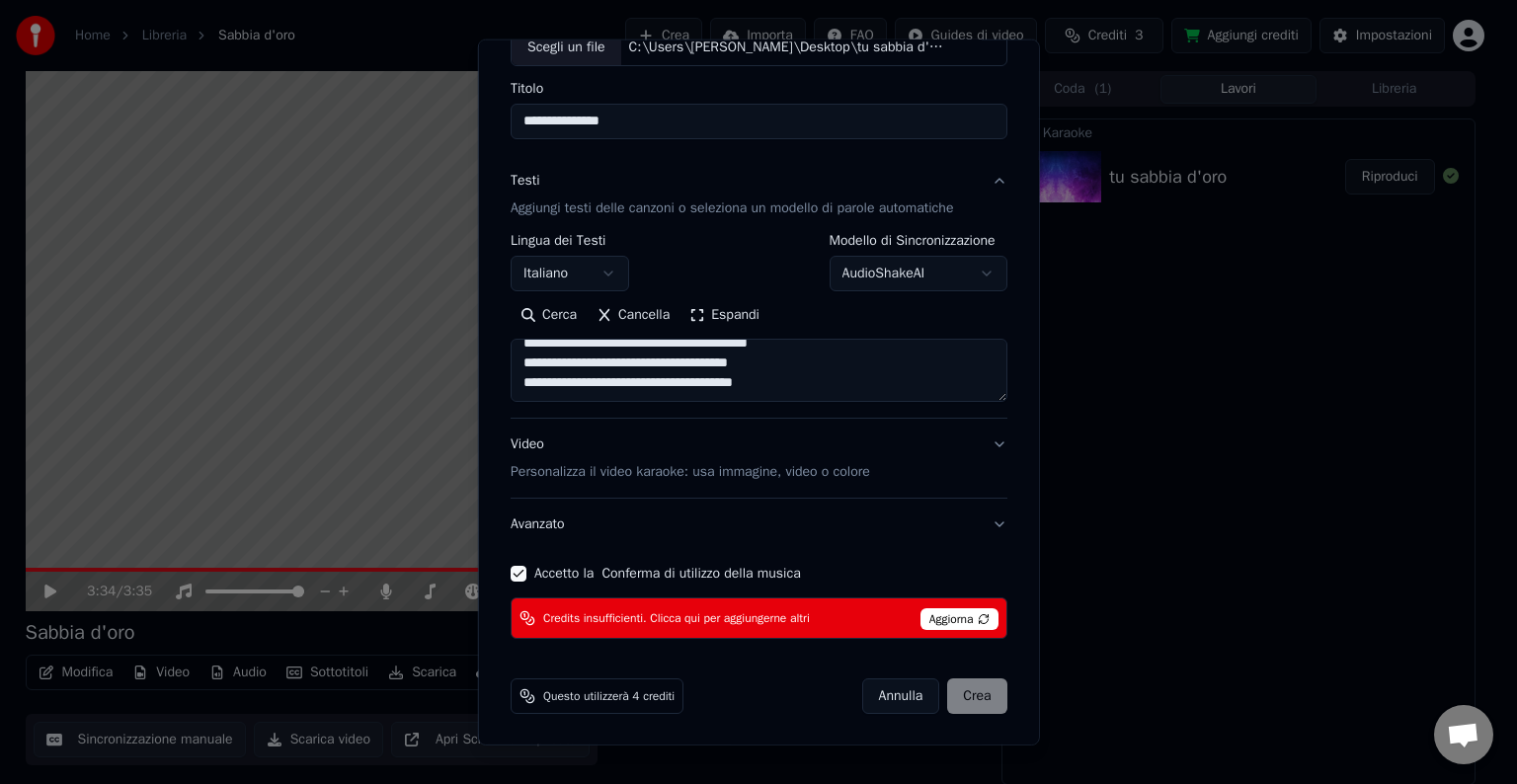 click on "Aggiorna" at bounding box center [958, 618] 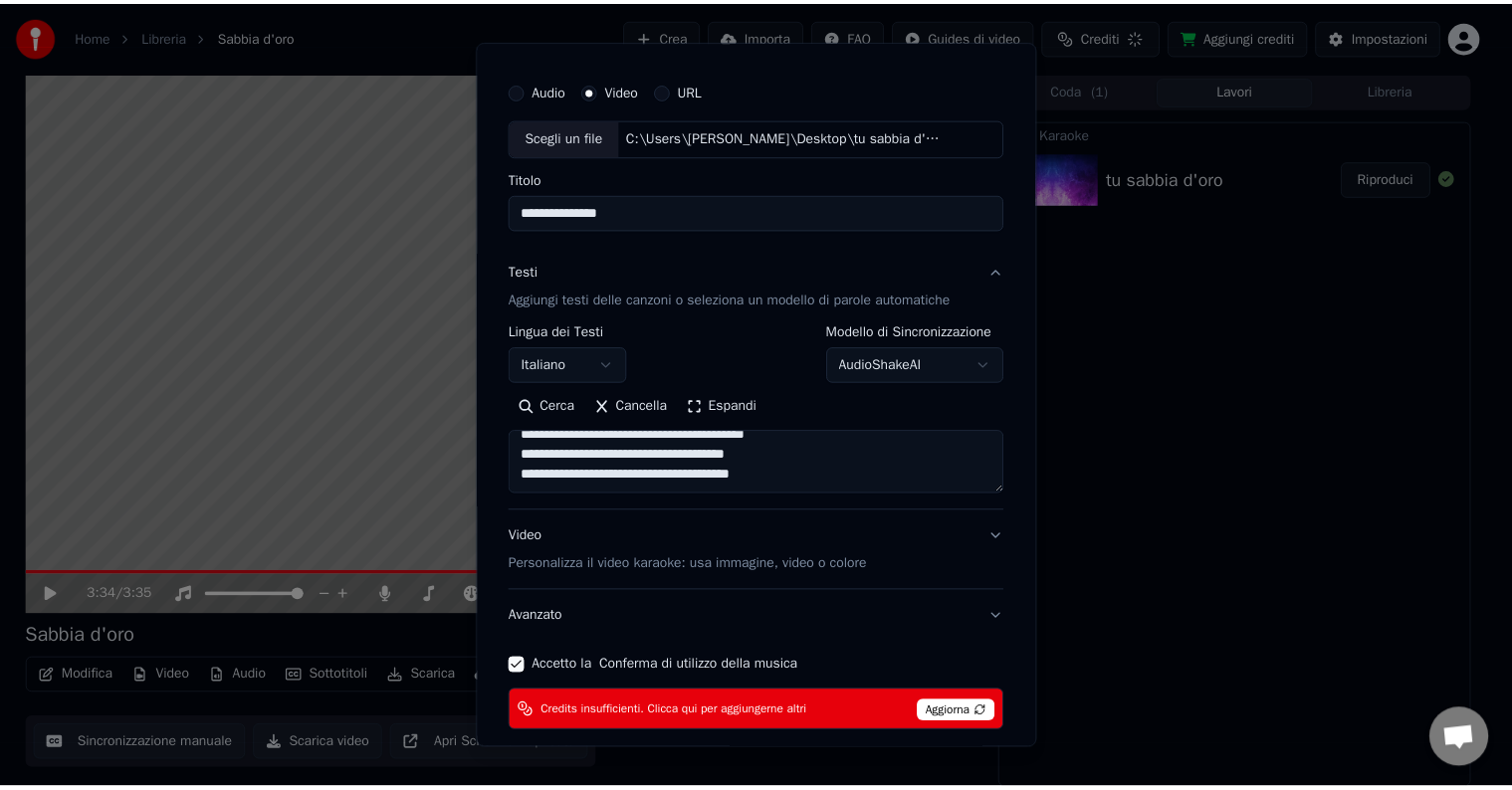 scroll, scrollTop: 0, scrollLeft: 0, axis: both 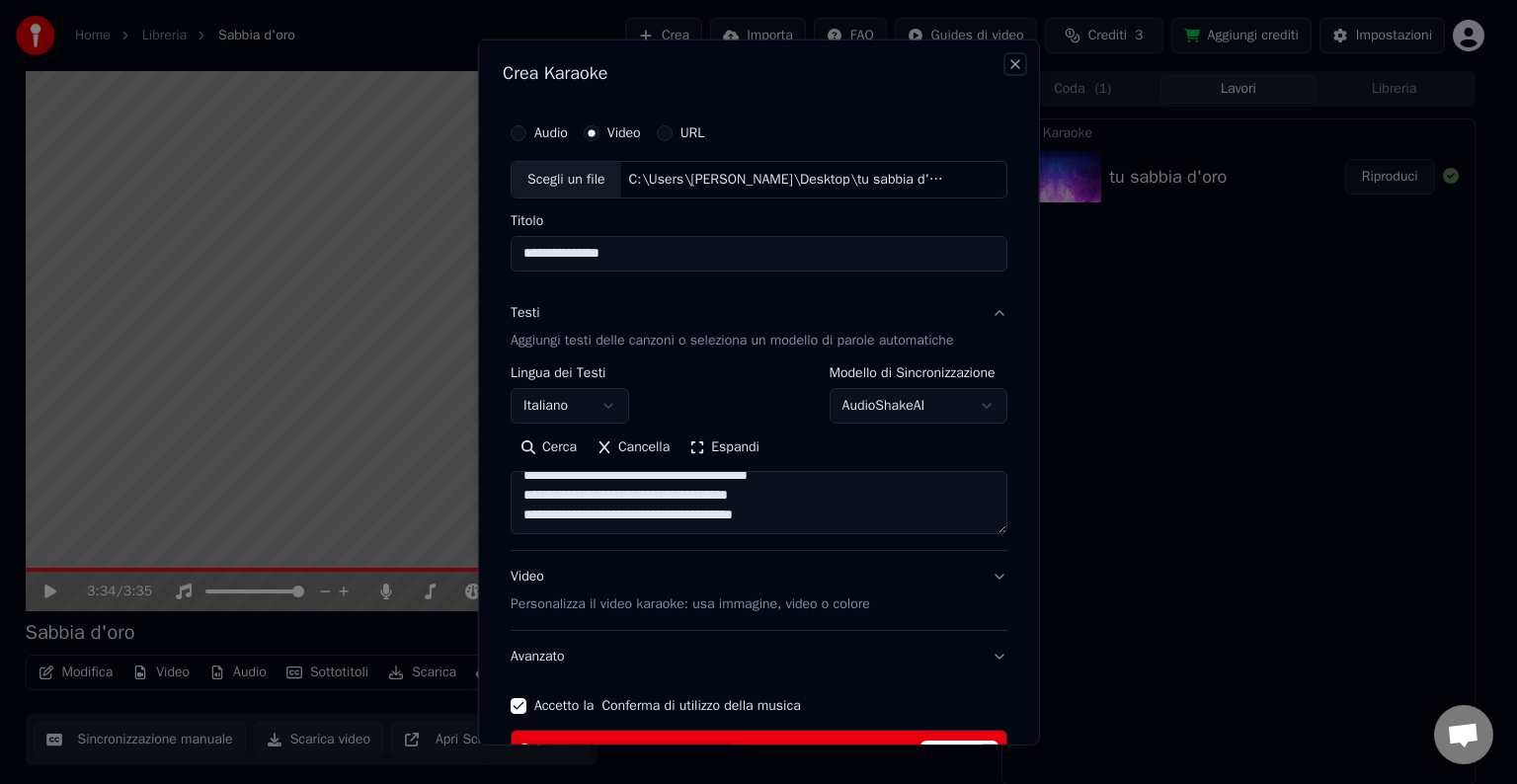 click on "Close" at bounding box center (1014, 64) 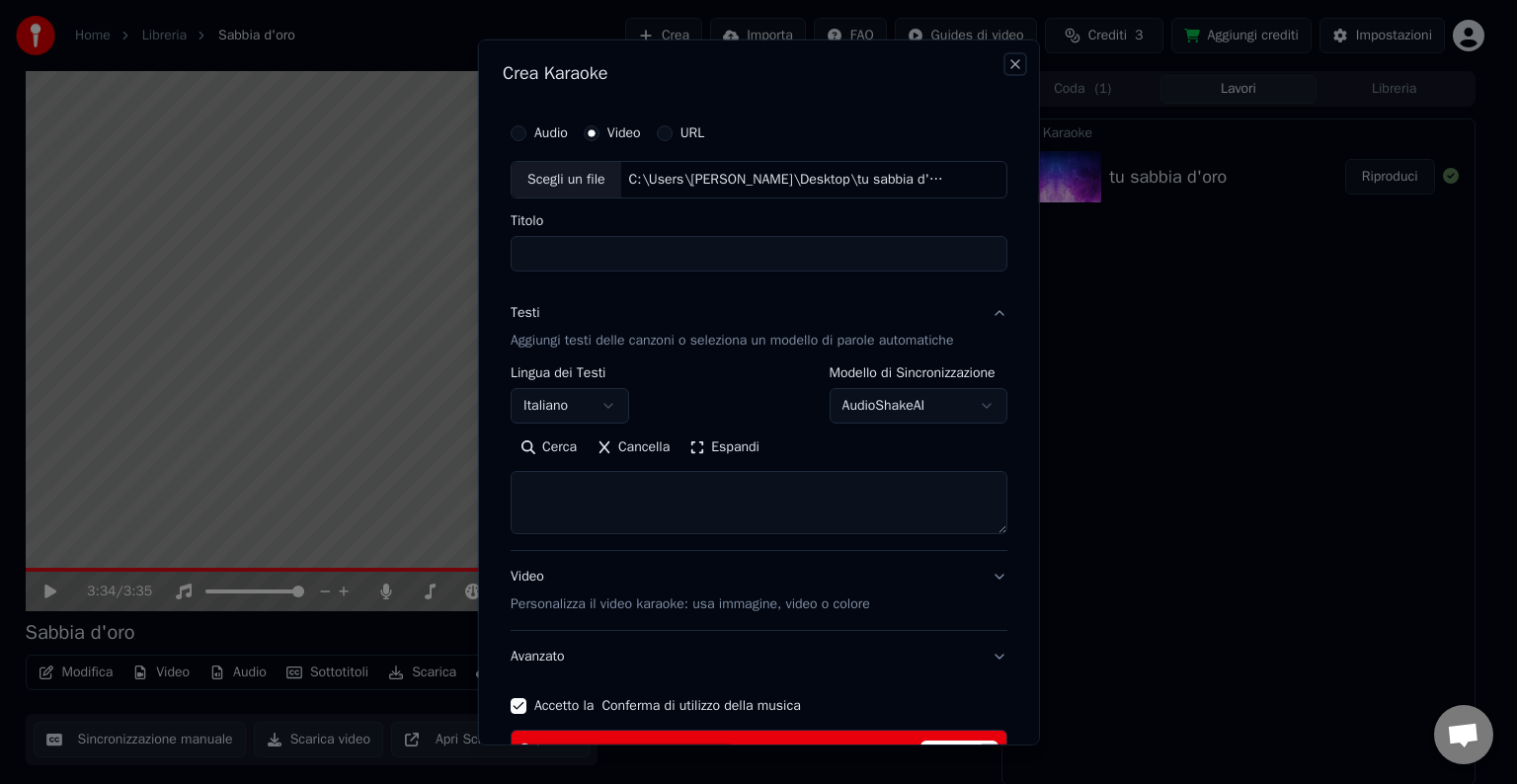 select 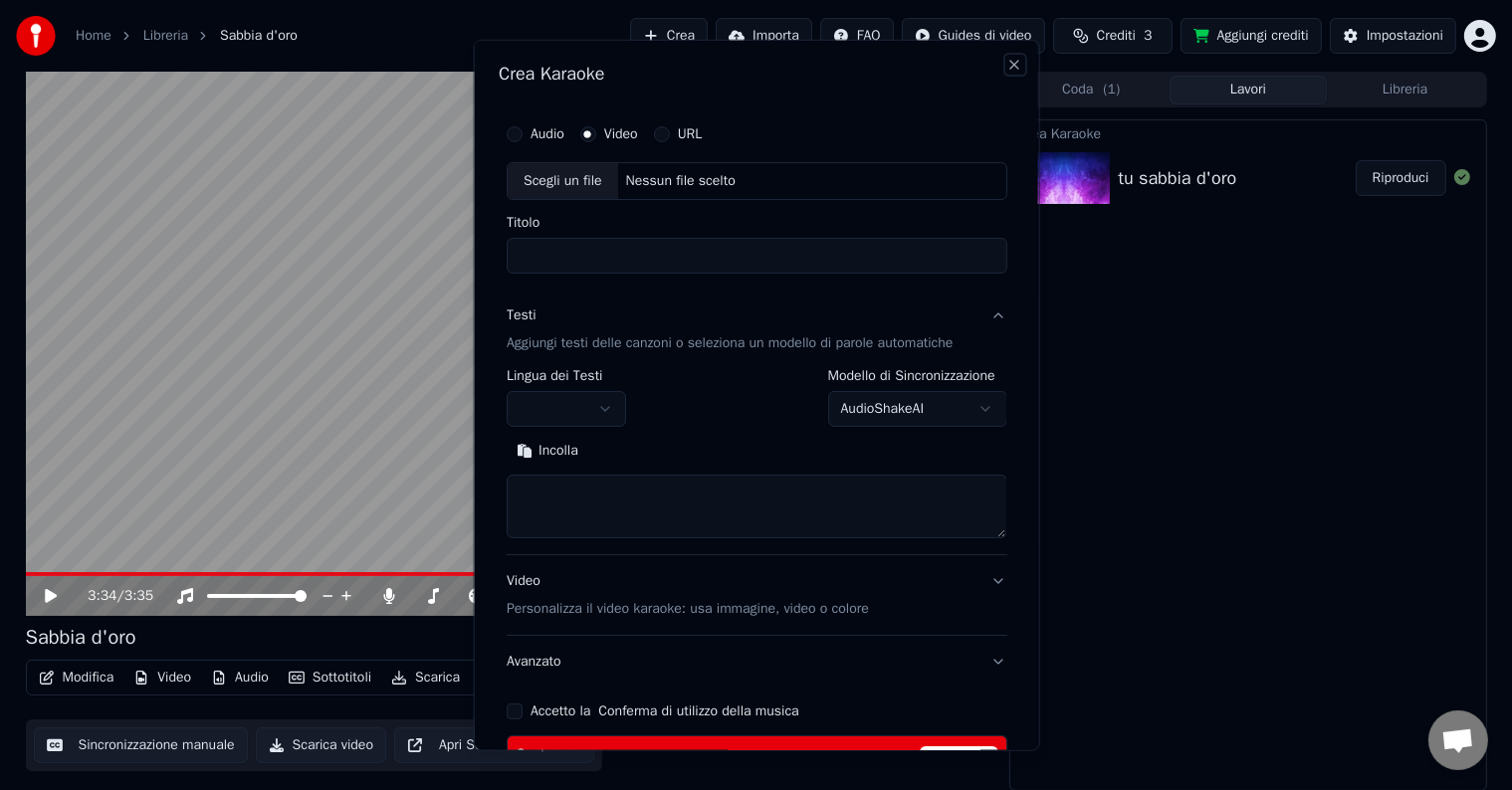scroll, scrollTop: 0, scrollLeft: 0, axis: both 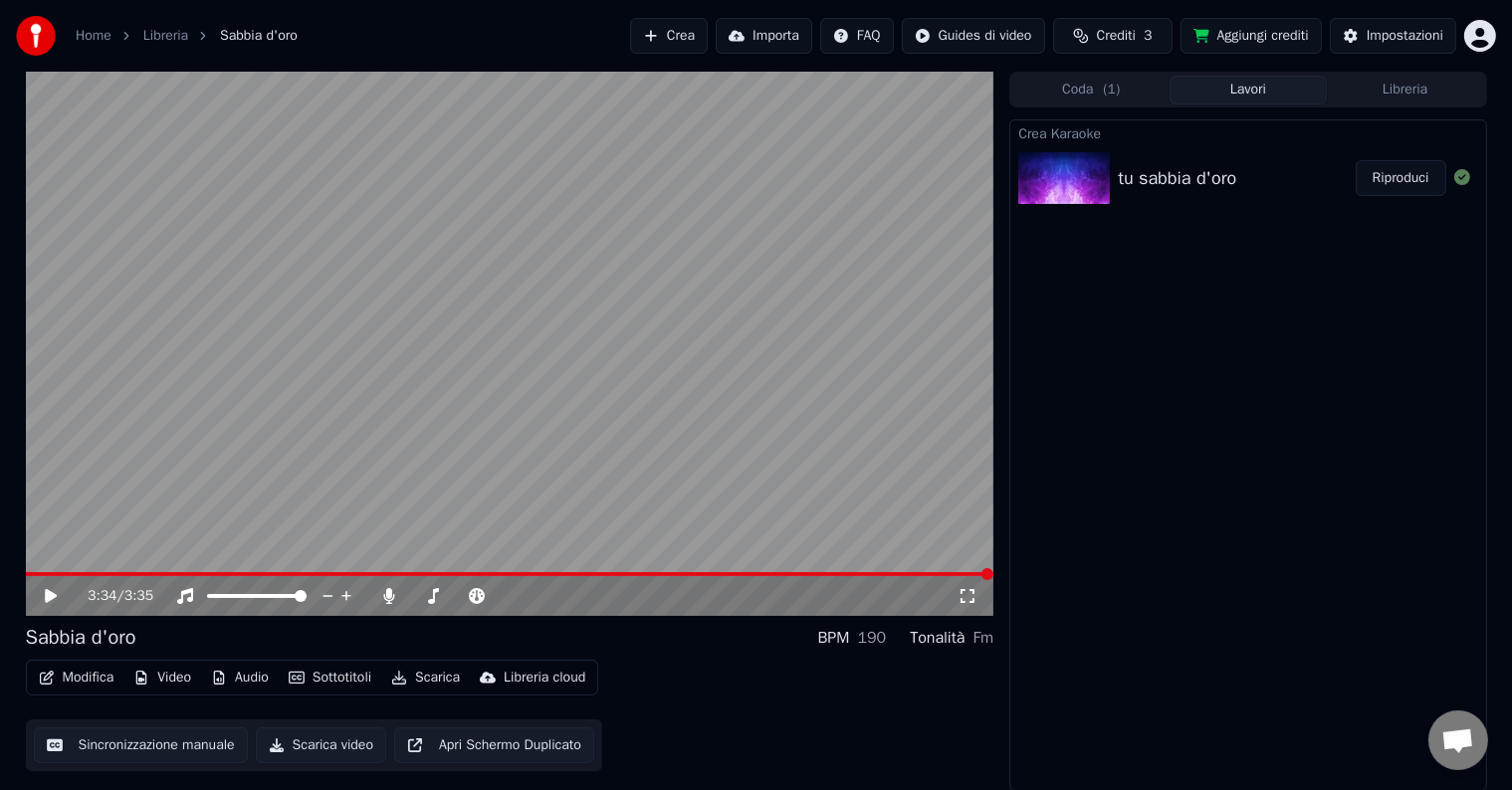 click on "Modifica Video Audio Sottotitoli Scarica Libreria cloud" at bounding box center (313, 678) 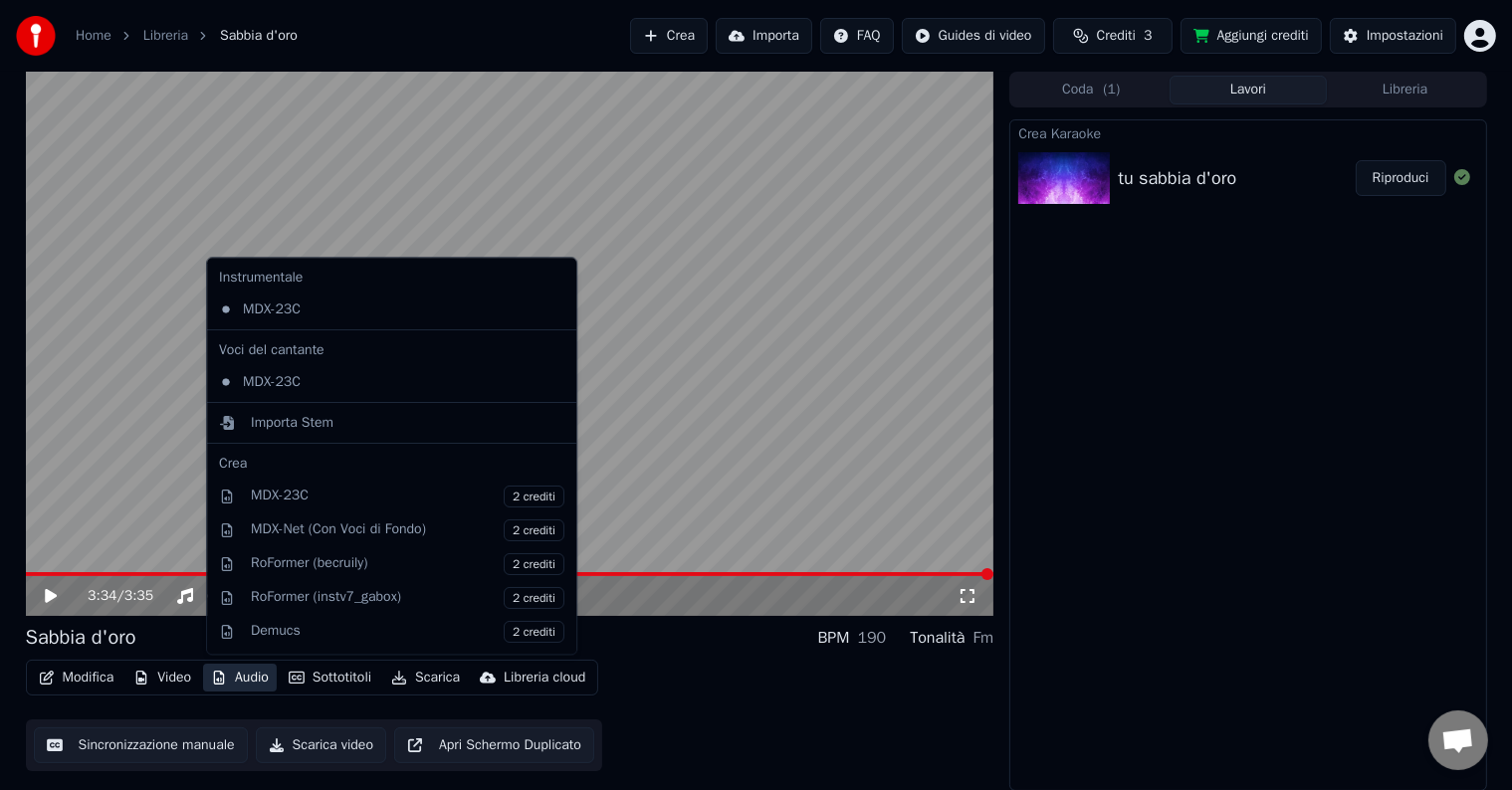 click on "Audio" at bounding box center (240, 678) 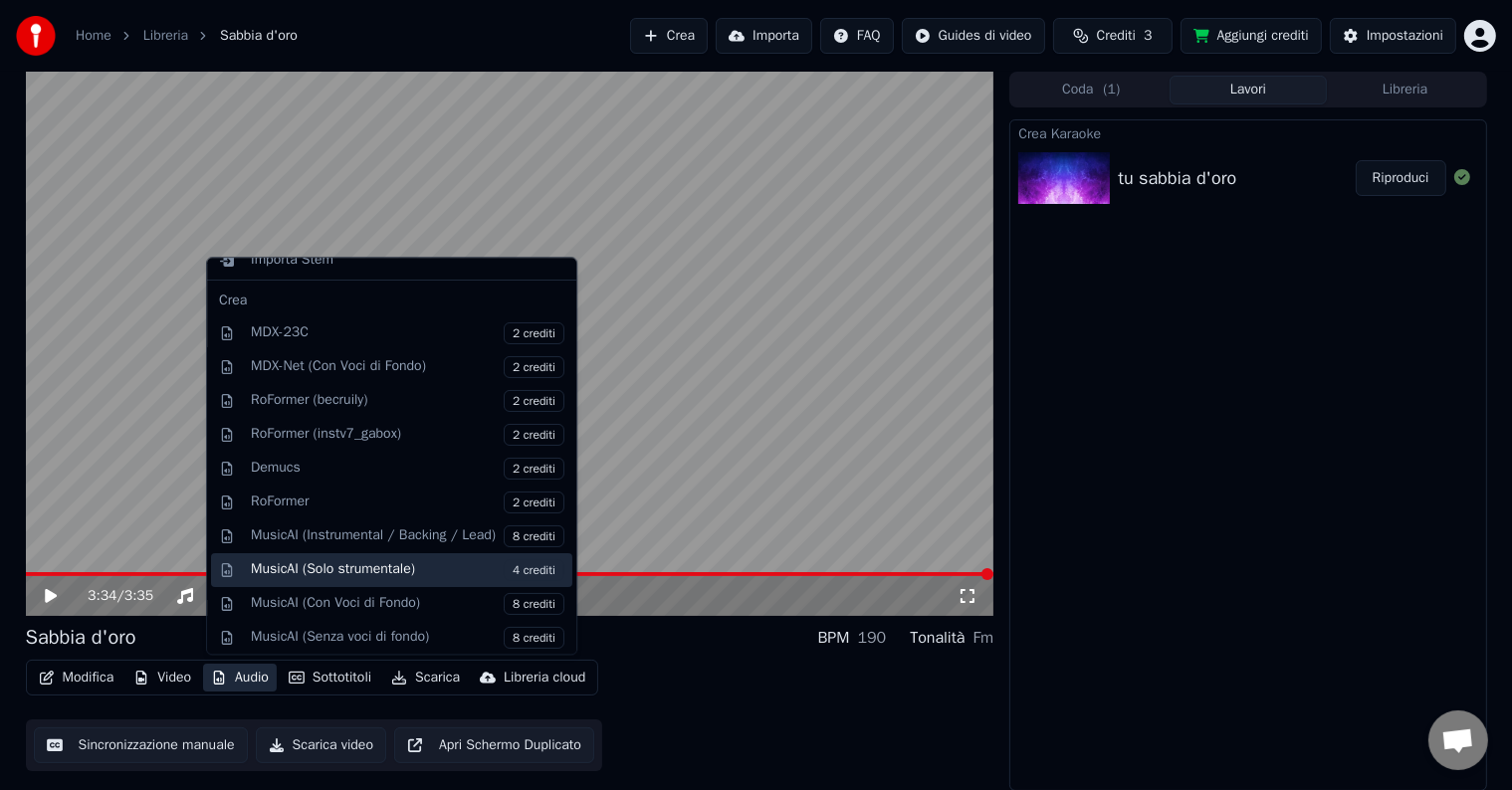 scroll, scrollTop: 0, scrollLeft: 0, axis: both 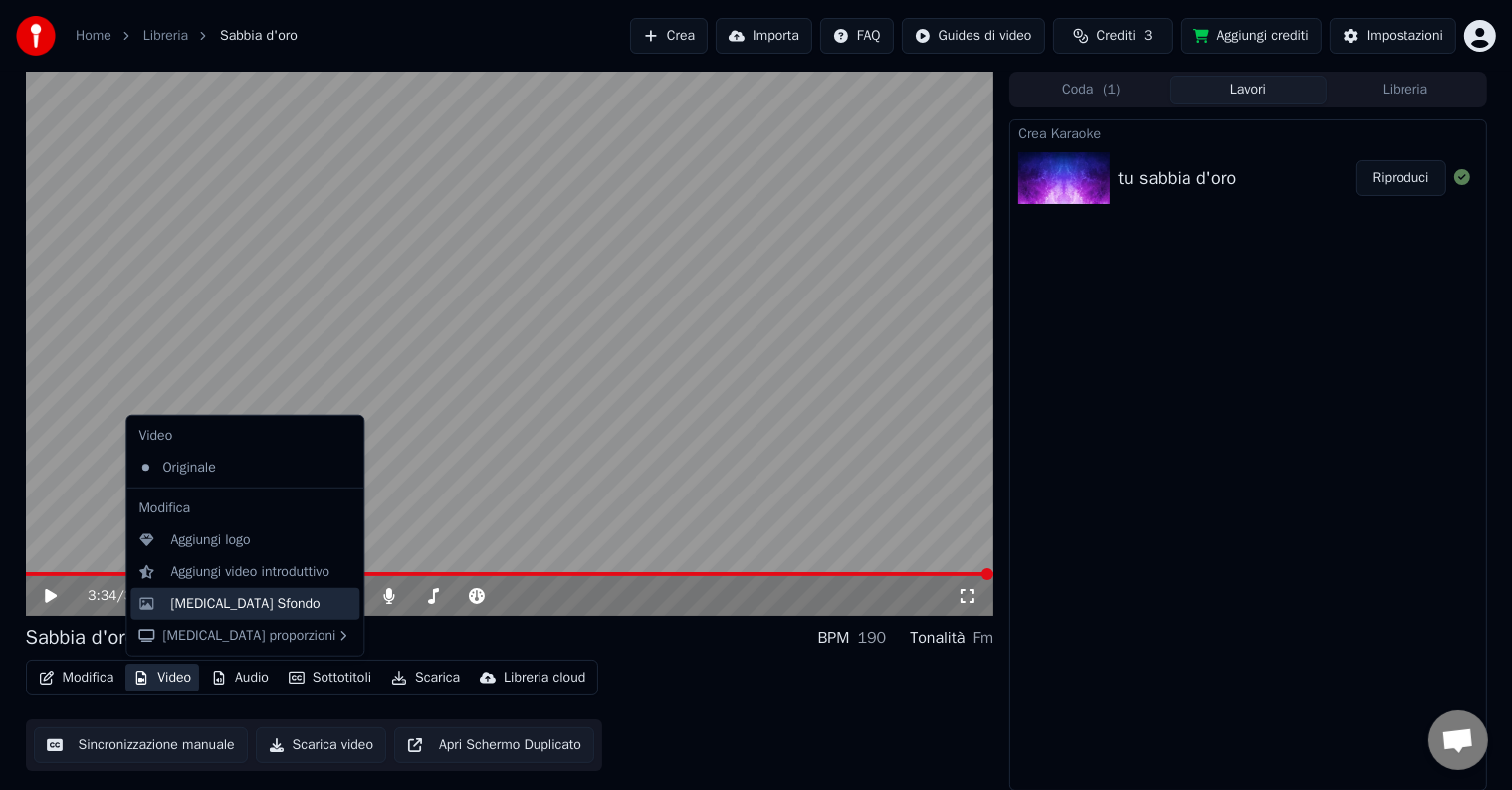 click on "[MEDICAL_DATA] Sfondo" at bounding box center (245, 604) 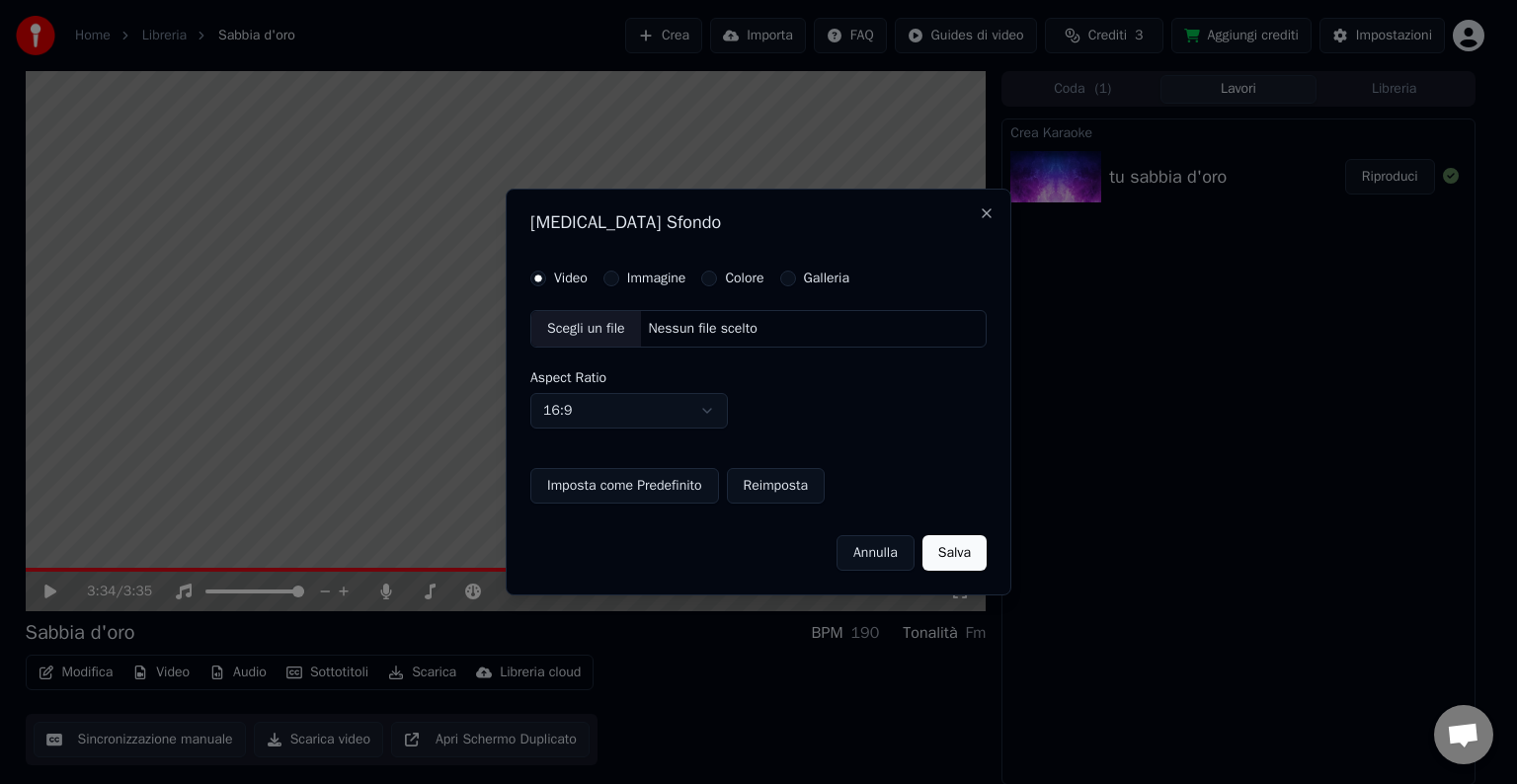click on "Video Immagine Colore Galleria Scegli un file Nessun file scelto Aspect Ratio 16:9 **** **** *** *** *** Imposta come Predefinito Reimposta" at bounding box center [758, 387] 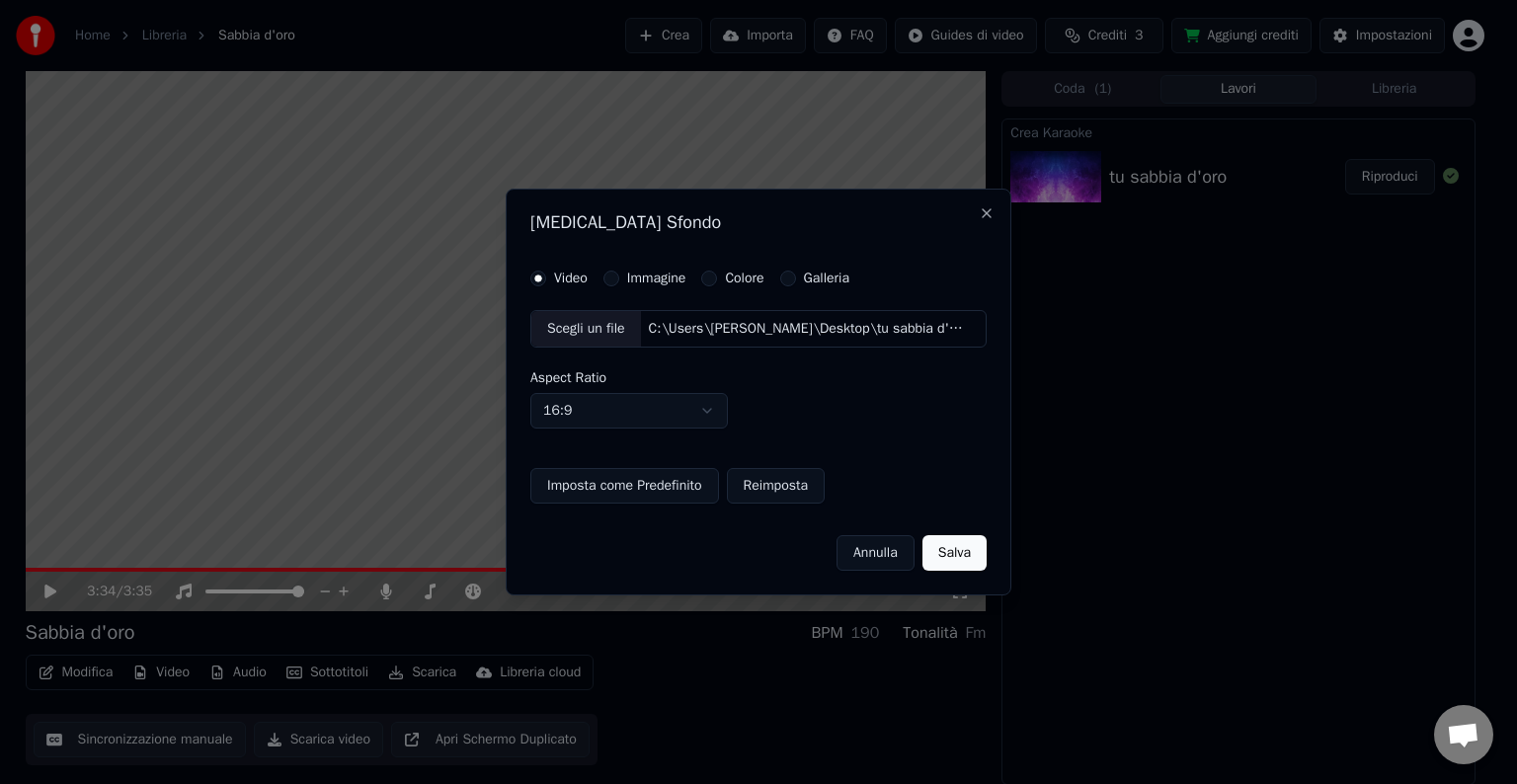 click on "Home Libreria Sabbia d'oro Crea Importa FAQ Guides di video Crediti 3 Aggiungi crediti Impostazioni 3:34  /  3:35 Sabbia d'oro BPM 190 Tonalità Fm Modifica Video Audio Sottotitoli Scarica Libreria cloud Sincronizzazione manuale Scarica video Apri Schermo Duplicato Coda ( 1 ) Lavori Libreria Crea Karaoke tu sabbia d'oro Riproduci [MEDICAL_DATA] Sfondo Video Immagine Colore Galleria Scegli un file C:\Users\[PERSON_NAME]\Desktop\tu sabbia d'oro\tu sabbia d'oro.mov Aspect Ratio 16:9 **** **** *** *** *** Imposta come Predefinito Reimposta [PERSON_NAME] Close" at bounding box center [750, 392] 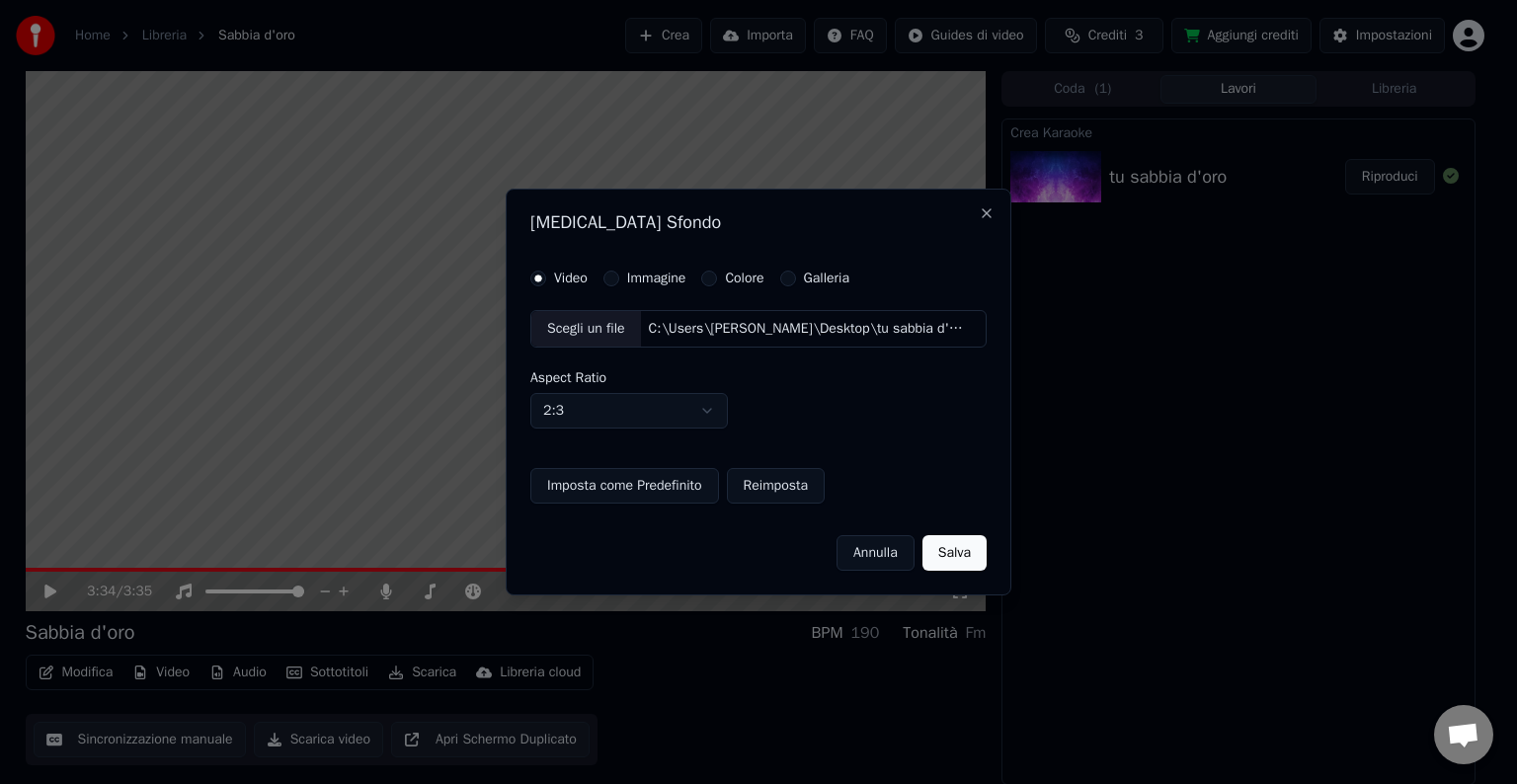 click on "Home Libreria Sabbia d'oro Crea Importa FAQ Guides di video Crediti 3 Aggiungi crediti Impostazioni 3:34  /  3:35 Sabbia d'oro BPM 190 Tonalità Fm Modifica Video Audio Sottotitoli Scarica Libreria cloud Sincronizzazione manuale Scarica video Apri Schermo Duplicato Coda ( 1 ) Lavori Libreria Crea Karaoke tu sabbia d'oro Riproduci [MEDICAL_DATA] Sfondo Video Immagine Colore Galleria Scegli un file C:\Users\[PERSON_NAME]\Desktop\tu sabbia d'oro\tu sabbia d'oro.mov Aspect Ratio 2:3 **** **** *** *** *** Imposta come Predefinito Reimposta [PERSON_NAME] Close" at bounding box center (750, 392) 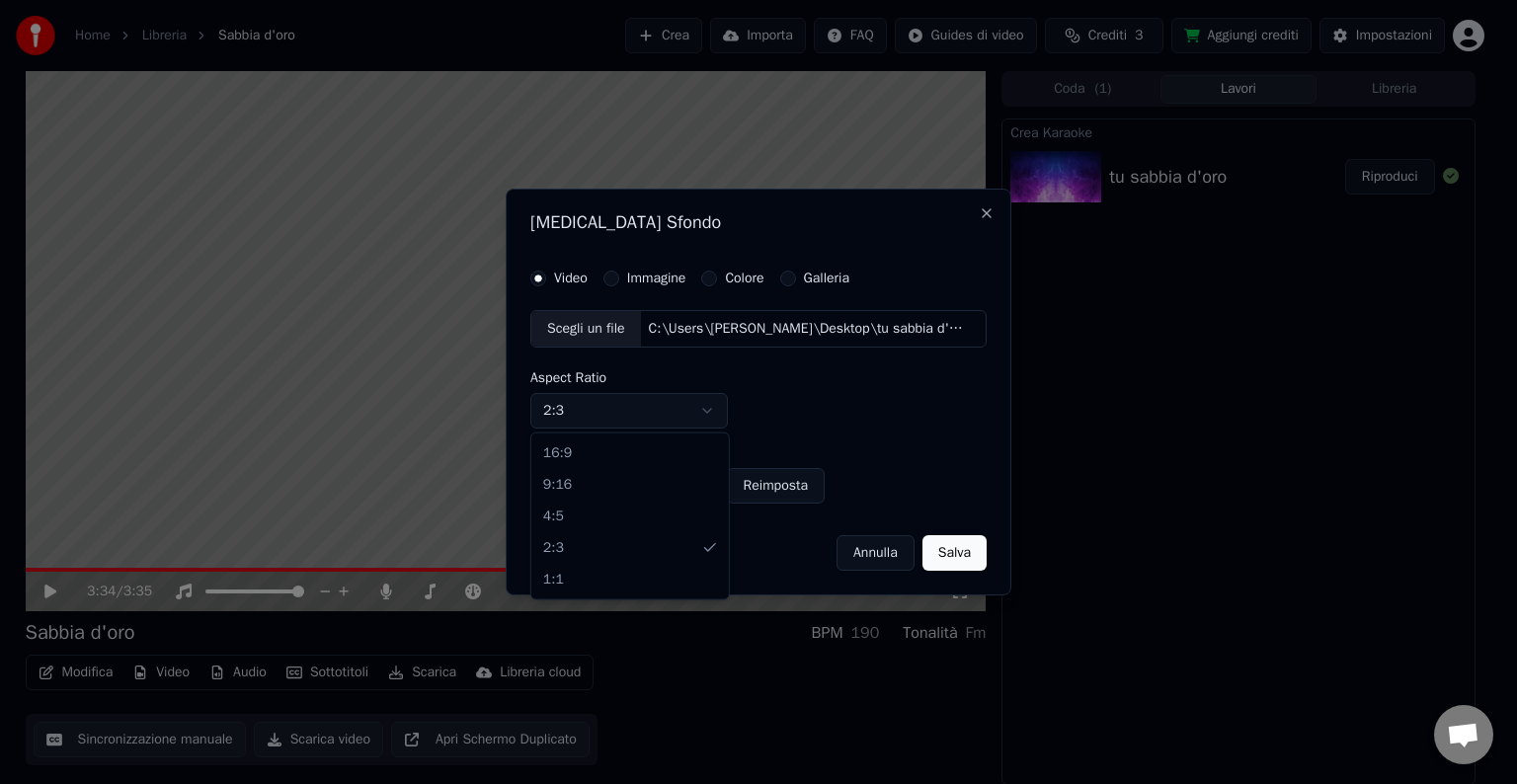 click on "Home Libreria Sabbia d'oro Crea Importa FAQ Guides di video Crediti 3 Aggiungi crediti Impostazioni 3:34  /  3:35 Sabbia d'oro BPM 190 Tonalità Fm Modifica Video Audio Sottotitoli Scarica Libreria cloud Sincronizzazione manuale Scarica video Apri Schermo Duplicato Coda ( 1 ) Lavori Libreria Crea Karaoke tu sabbia d'oro Riproduci [MEDICAL_DATA] Sfondo Video Immagine Colore Galleria Scegli un file C:\Users\[PERSON_NAME]\Desktop\tu sabbia d'oro\tu sabbia d'oro.mov Aspect Ratio 2:3 **** **** *** *** *** Imposta come Predefinito Reimposta [PERSON_NAME] Close 16:9 9:16 4:5 2:3 1:1" at bounding box center [750, 392] 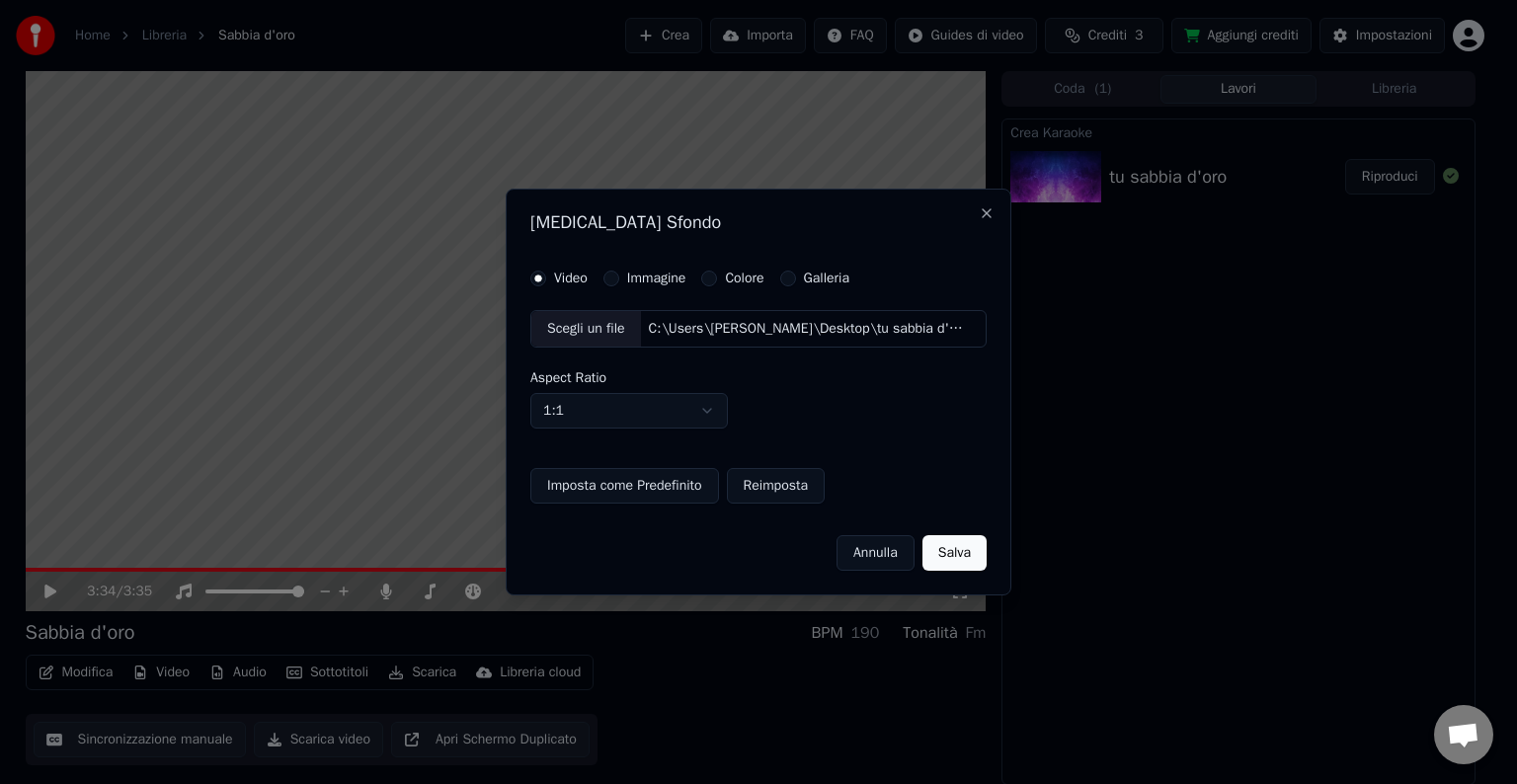 click on "Salva" at bounding box center (954, 553) 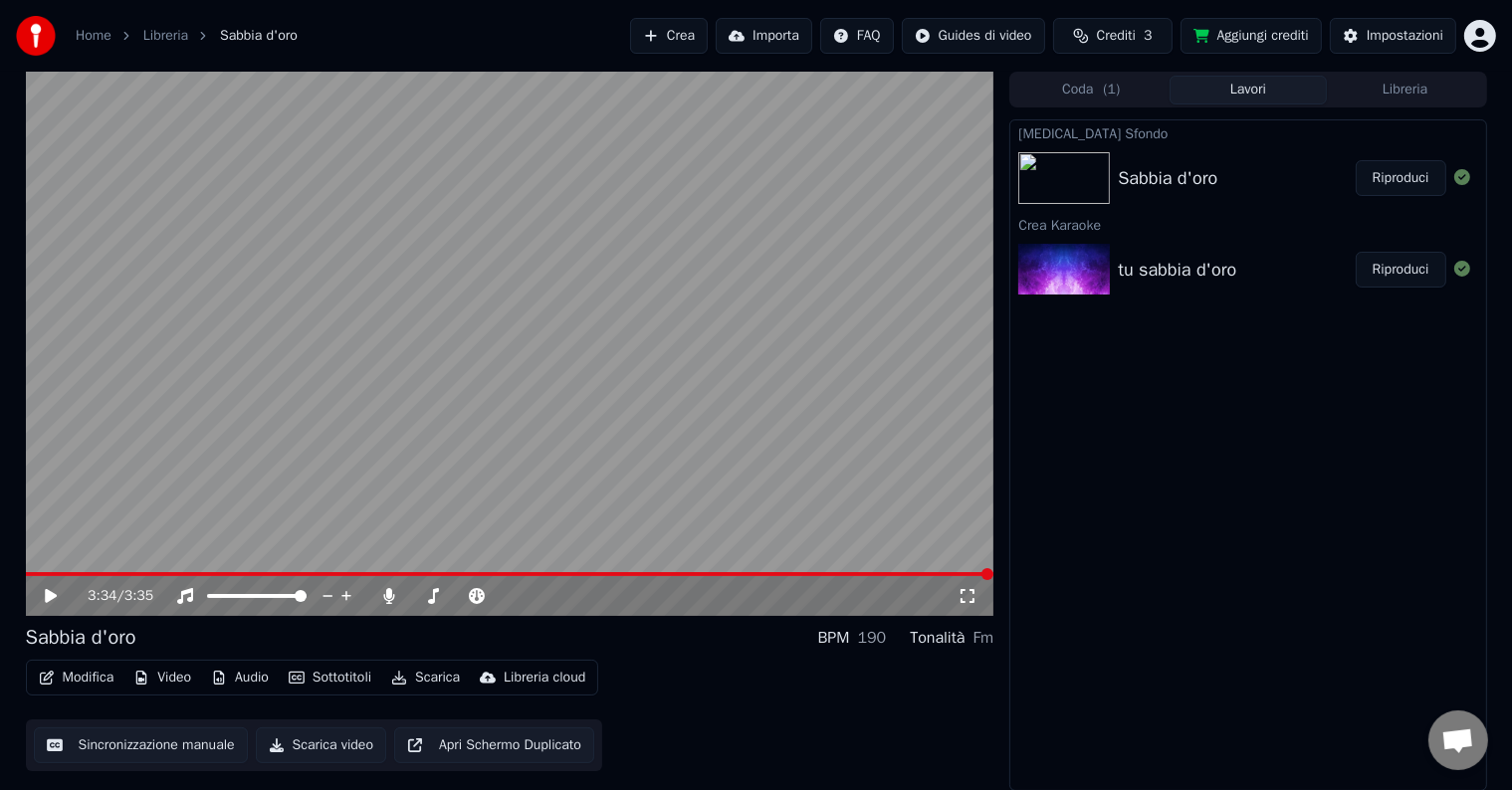 click on "Riproduci" at bounding box center (1401, 178) 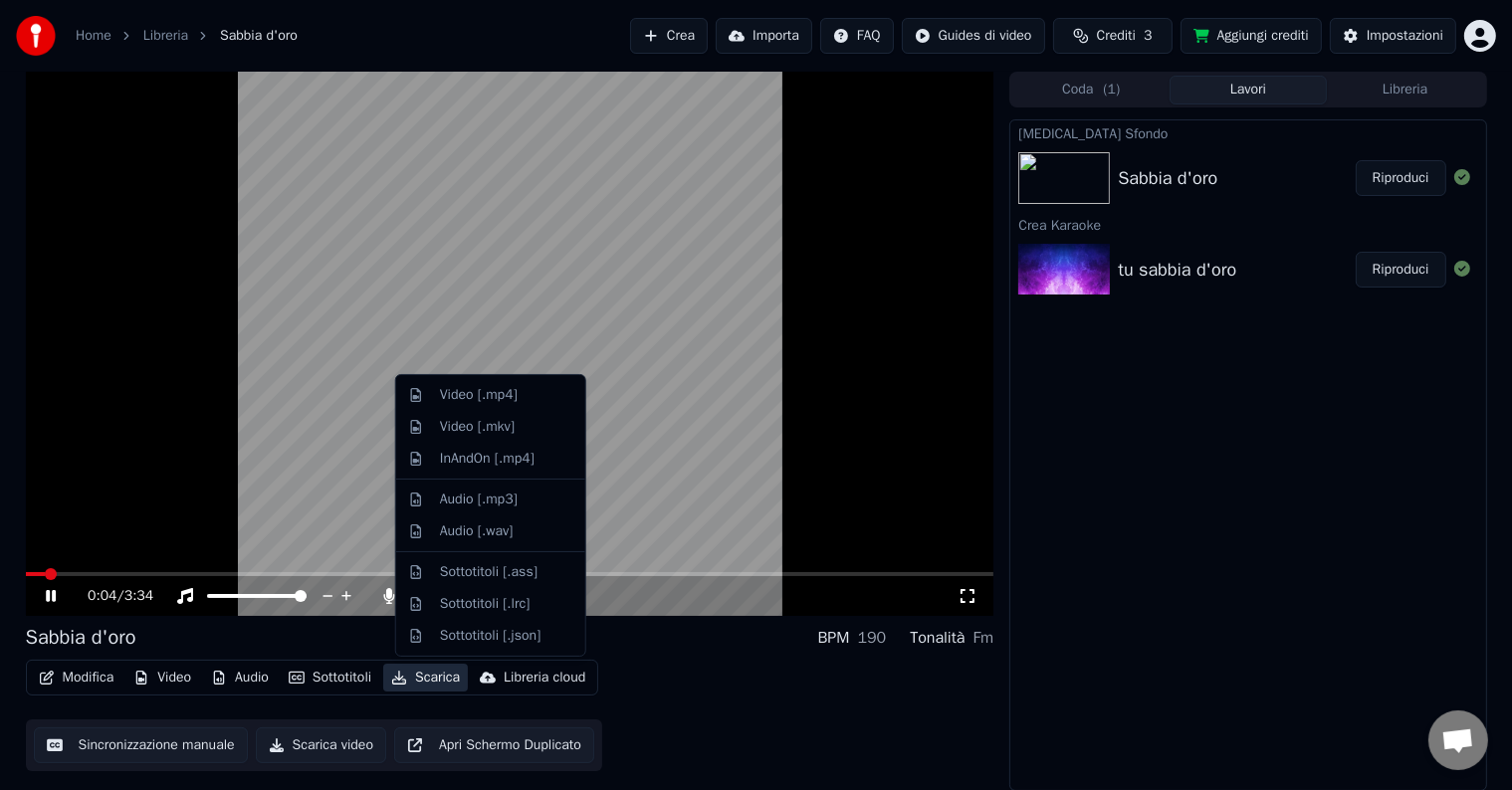 click on "Scarica" at bounding box center (425, 678) 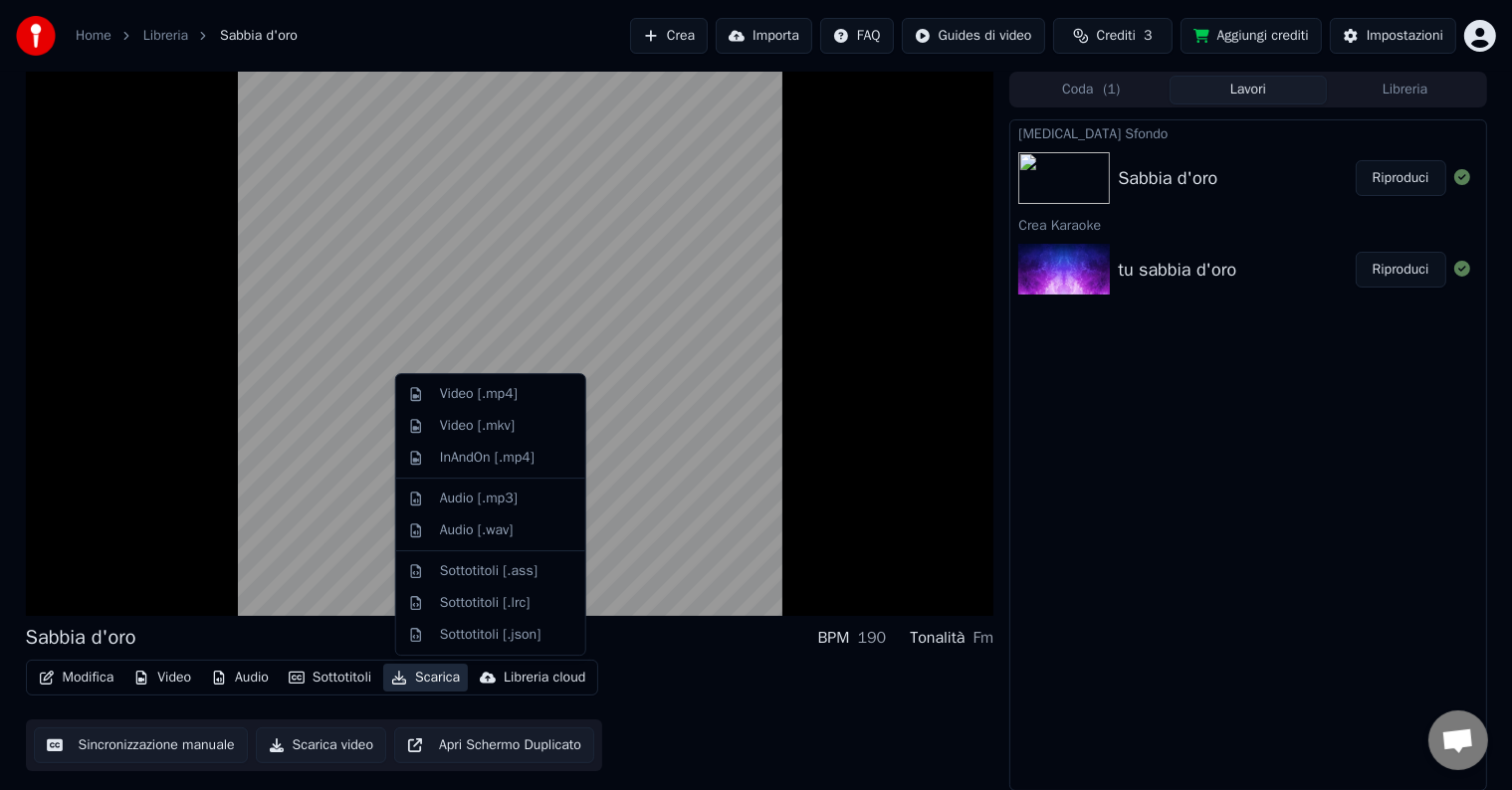 scroll, scrollTop: 0, scrollLeft: 0, axis: both 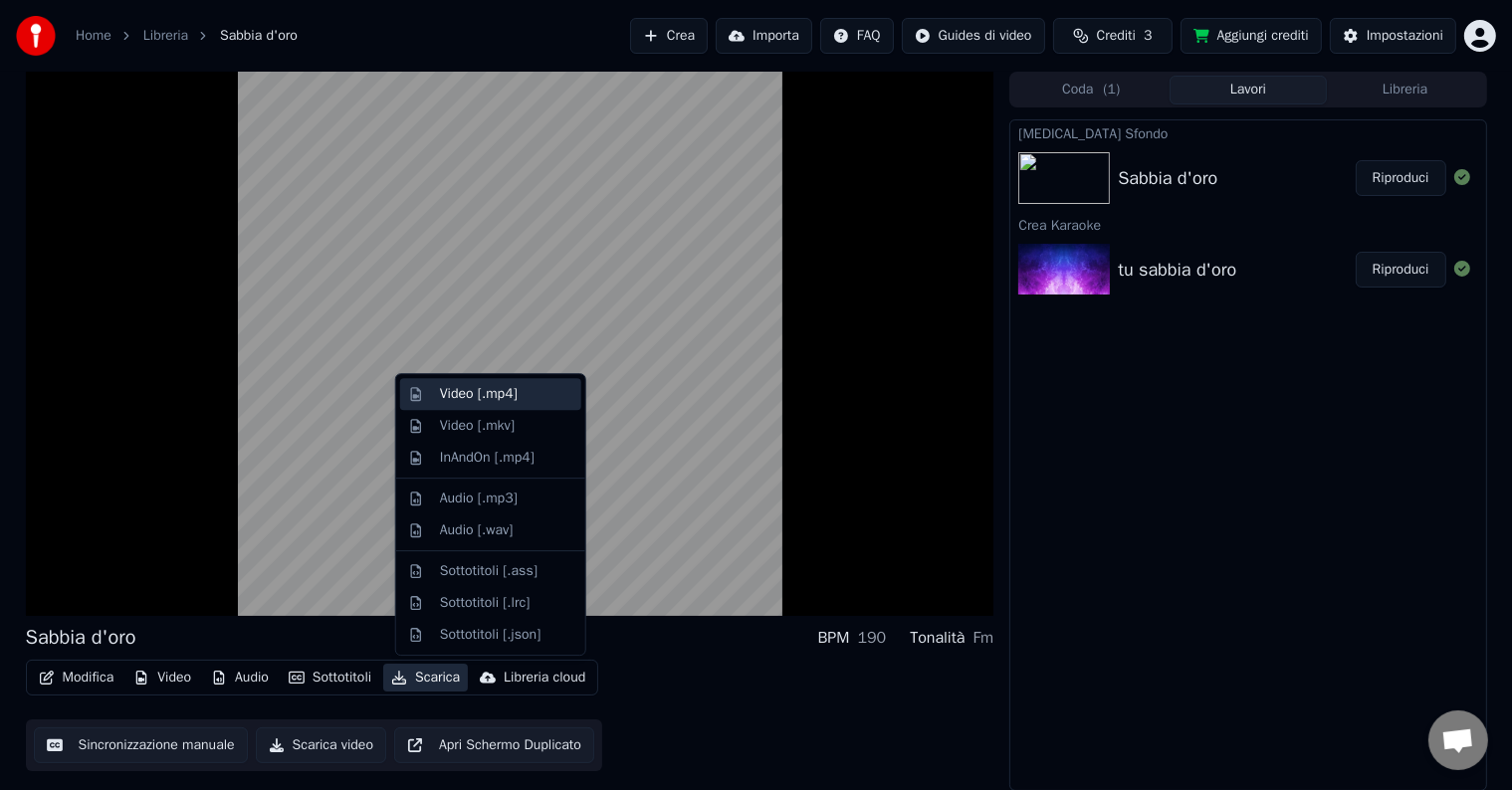 click on "Video [.mp4]" at bounding box center [479, 394] 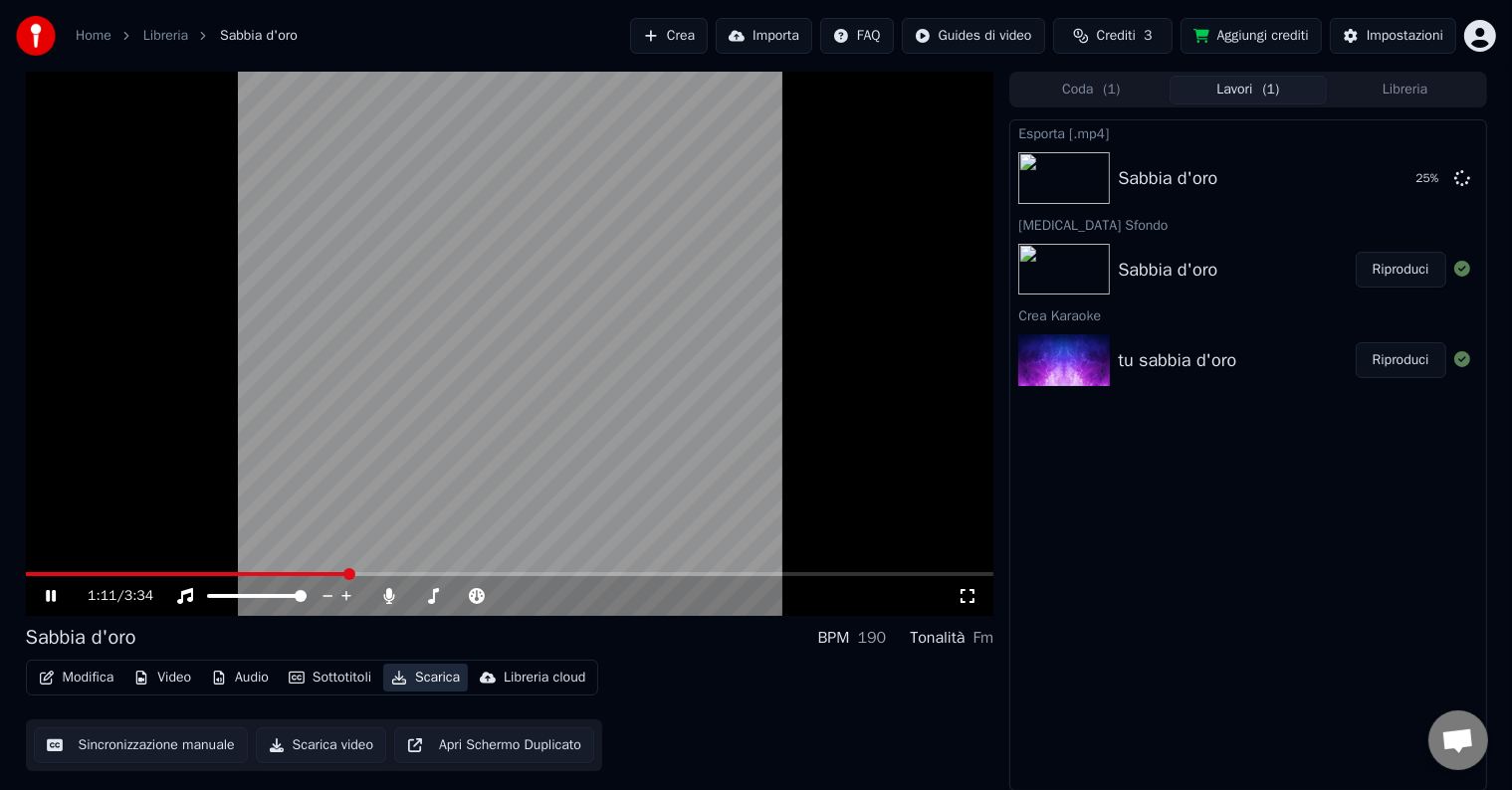 type 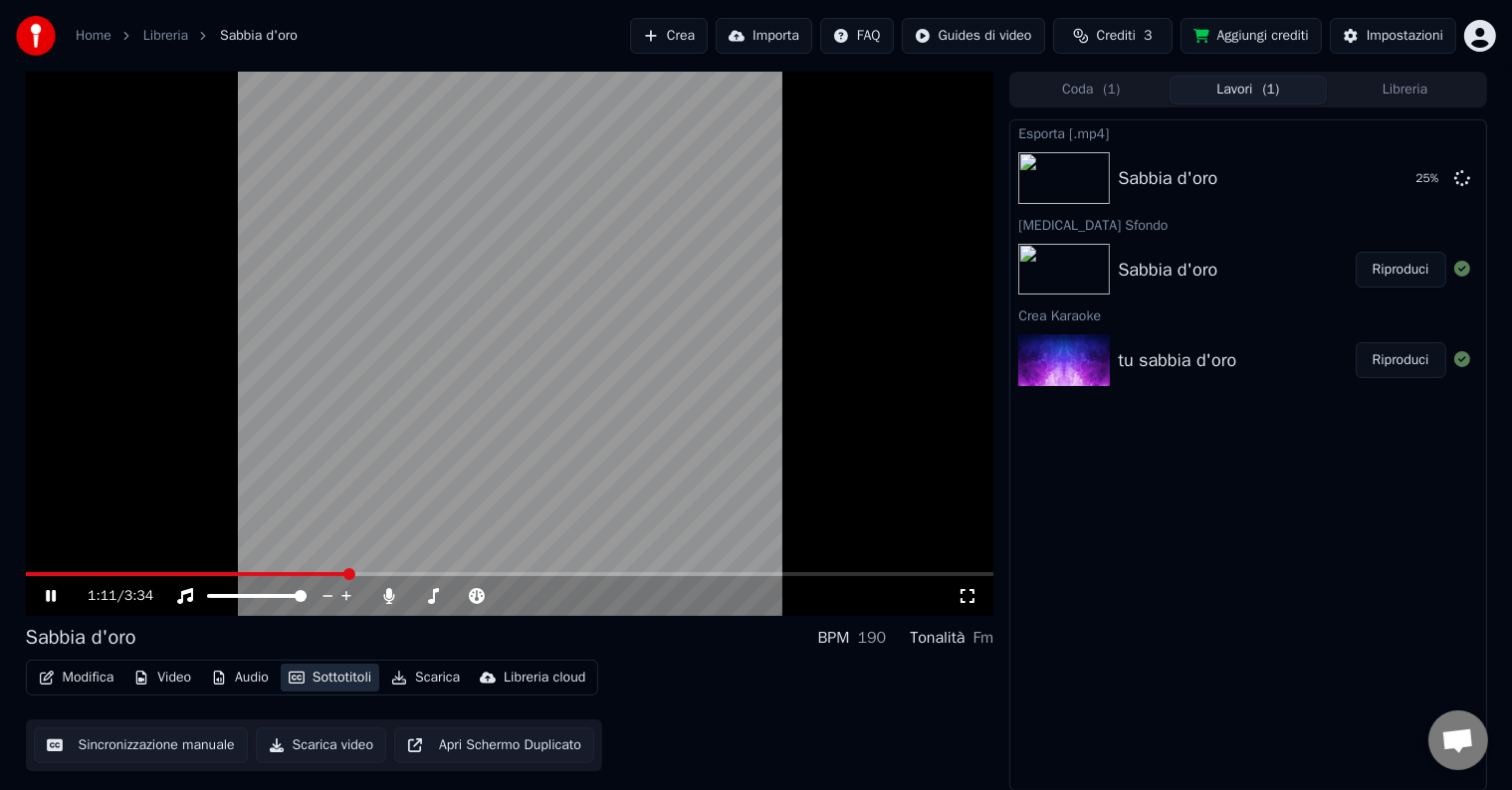 type 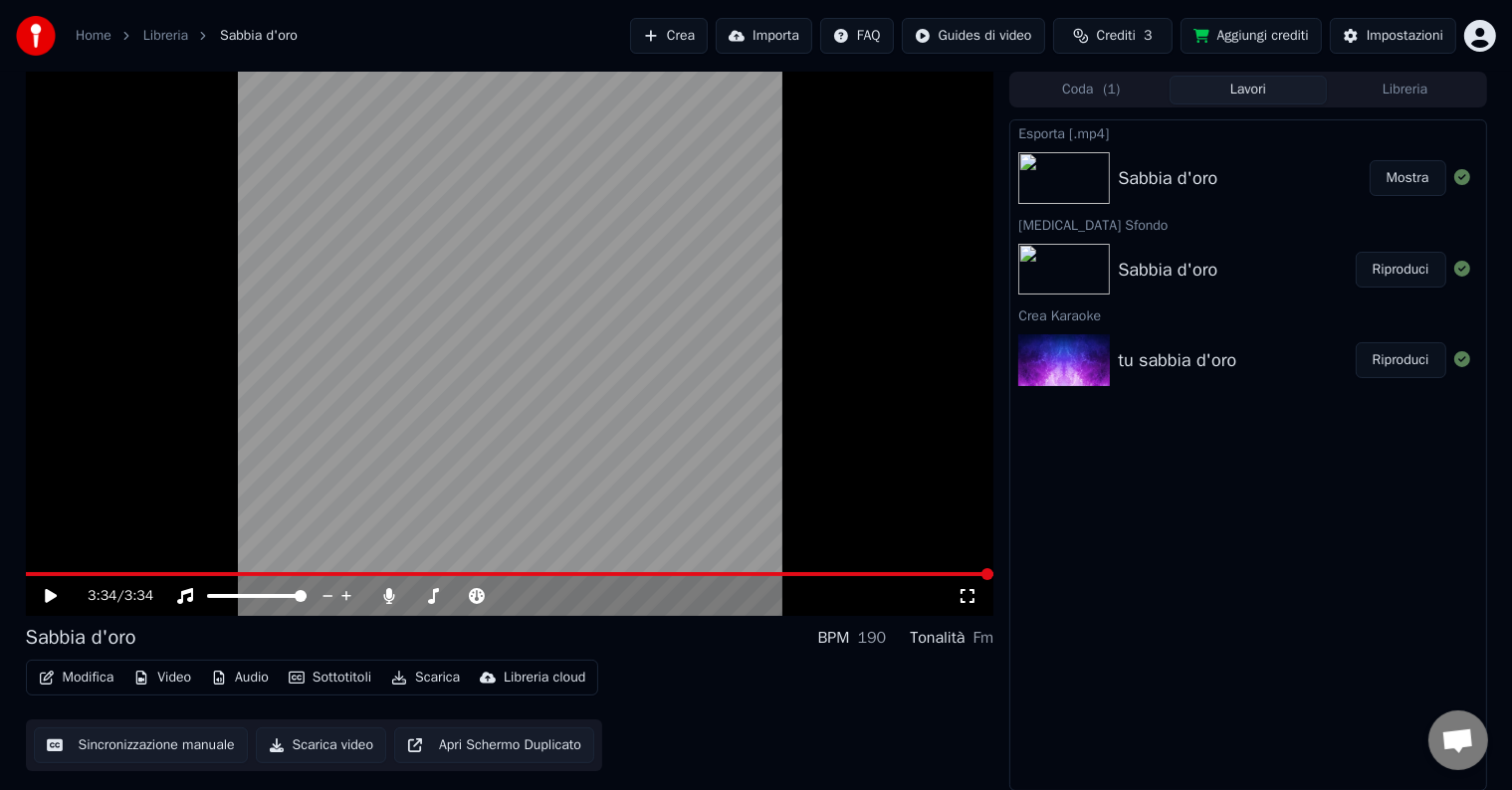 click on "Mostra" at bounding box center (1407, 178) 